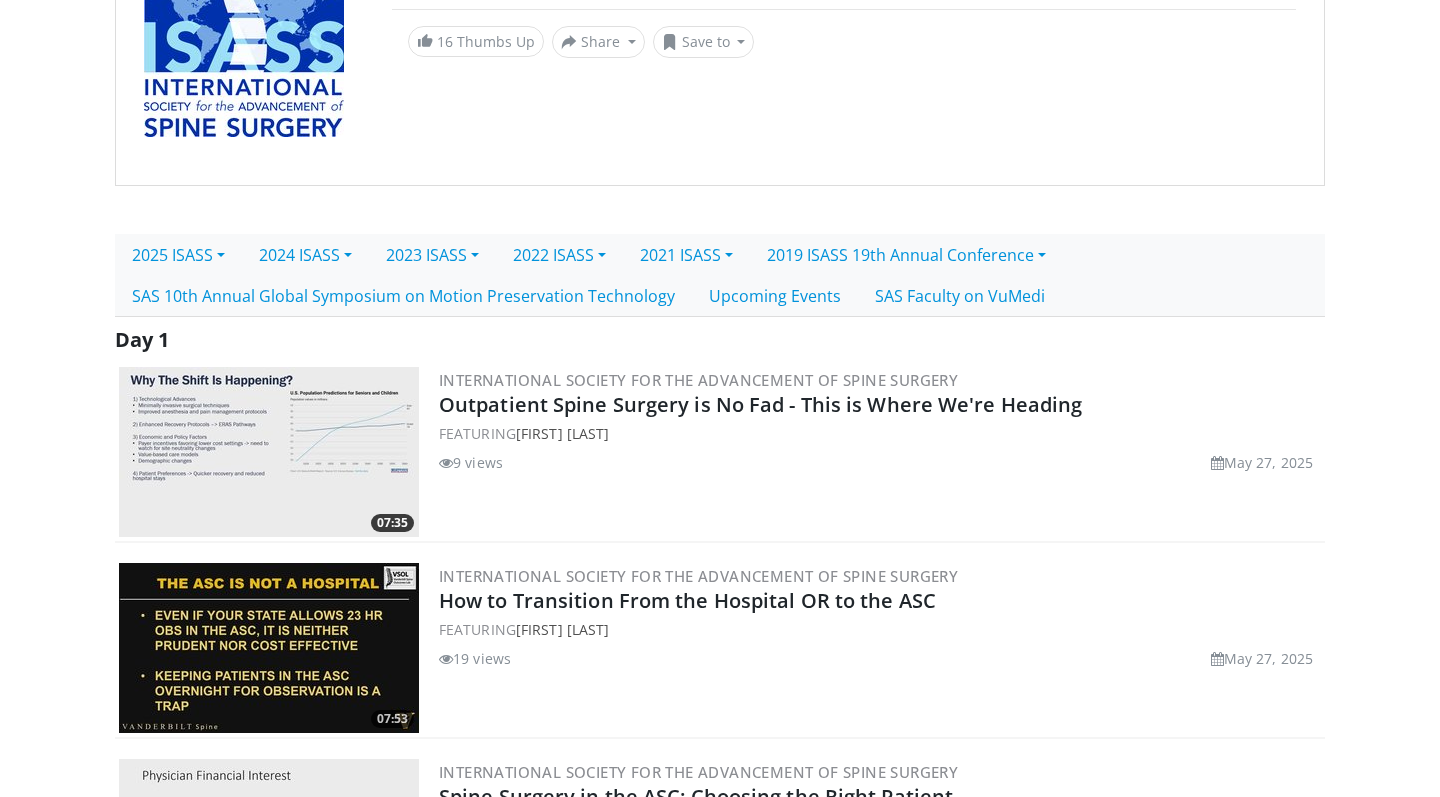 scroll, scrollTop: 271, scrollLeft: 0, axis: vertical 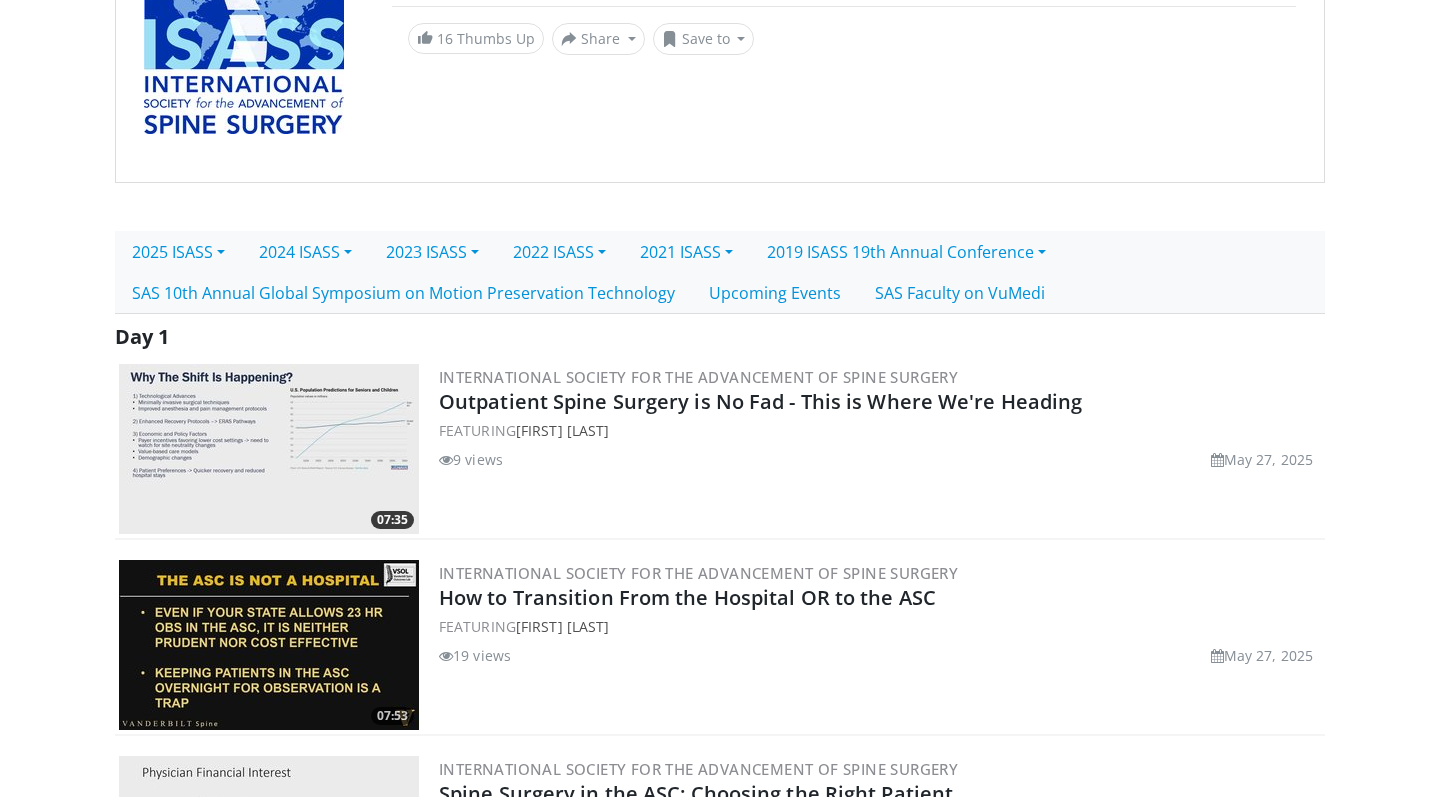 click at bounding box center [269, 449] 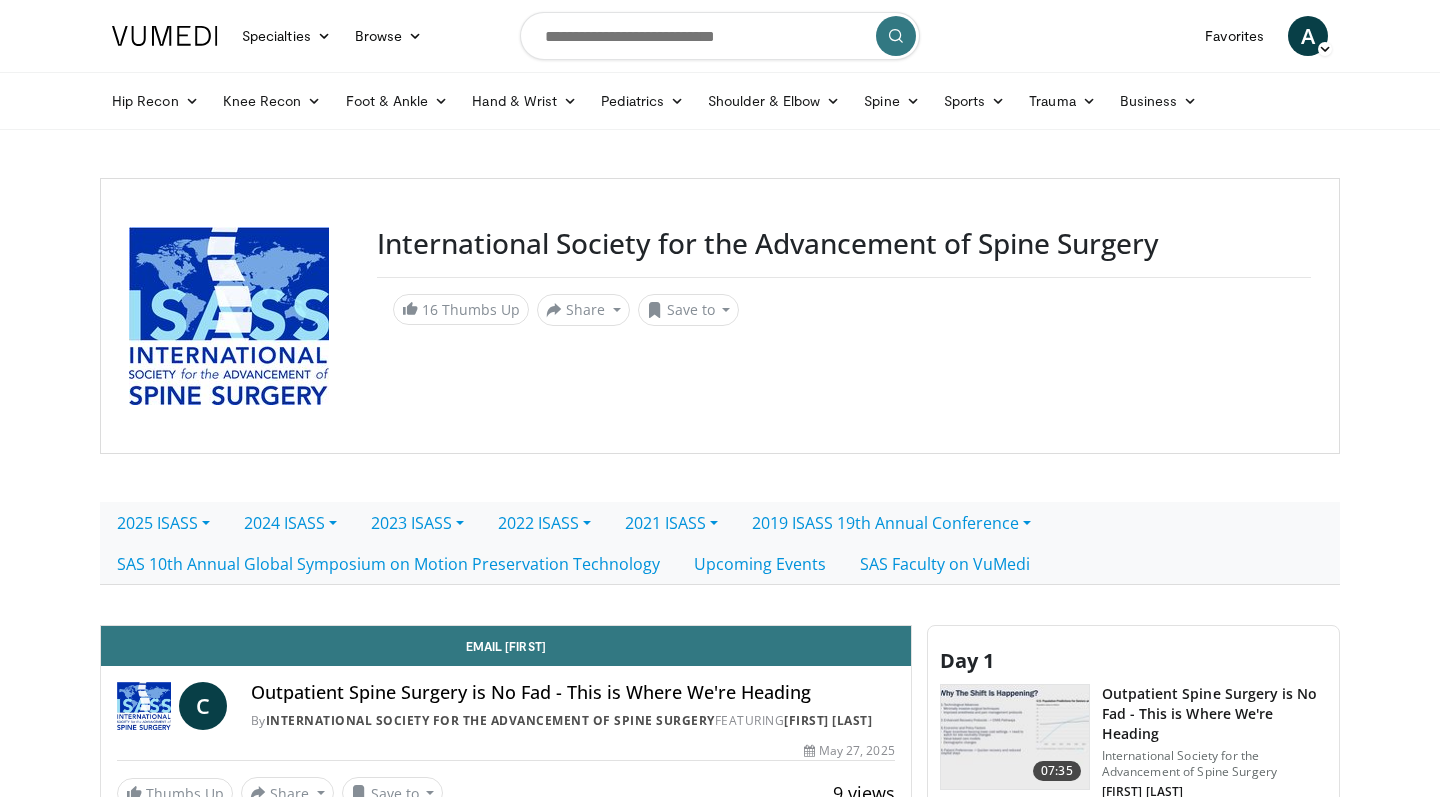 scroll, scrollTop: 0, scrollLeft: 0, axis: both 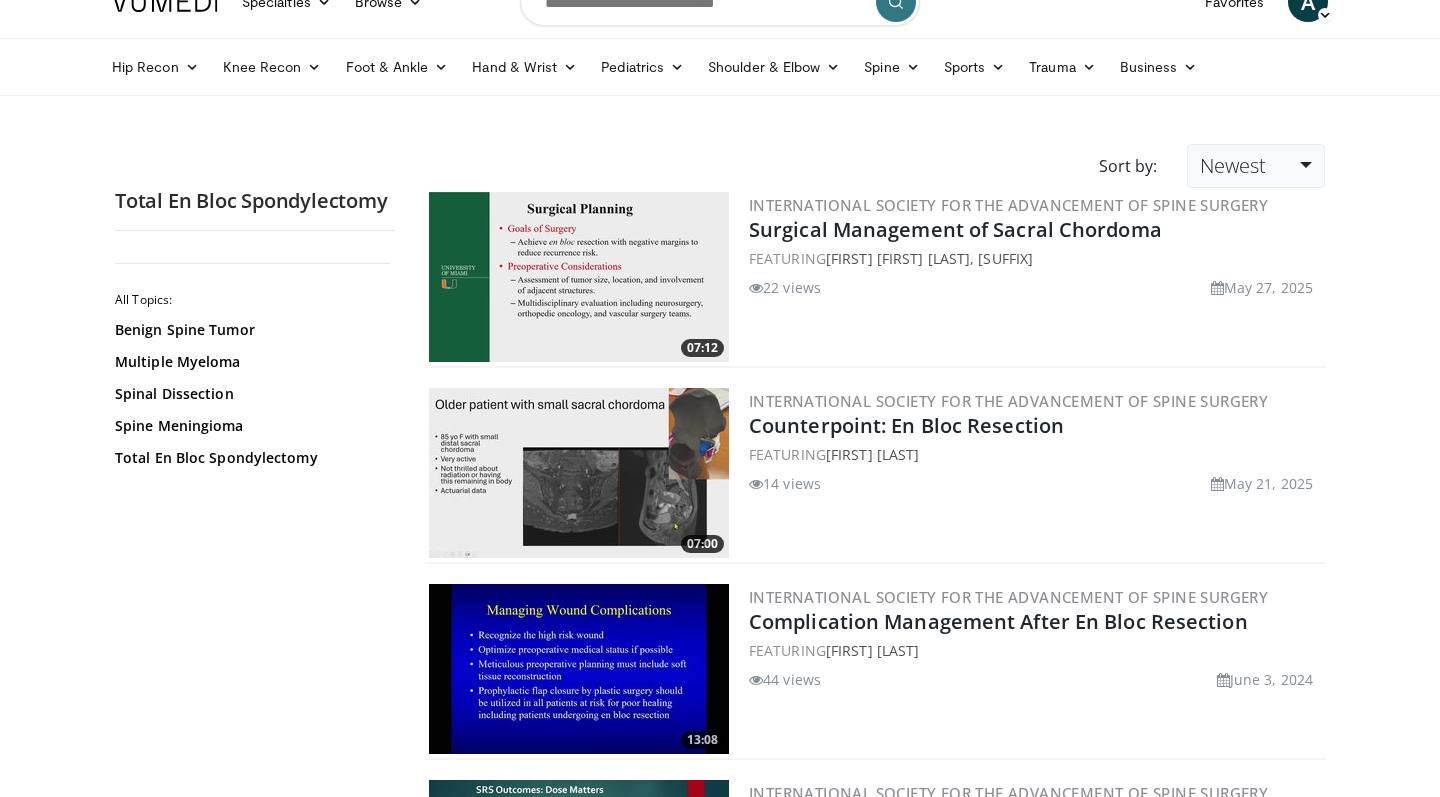 click on "Newest" at bounding box center (1256, 166) 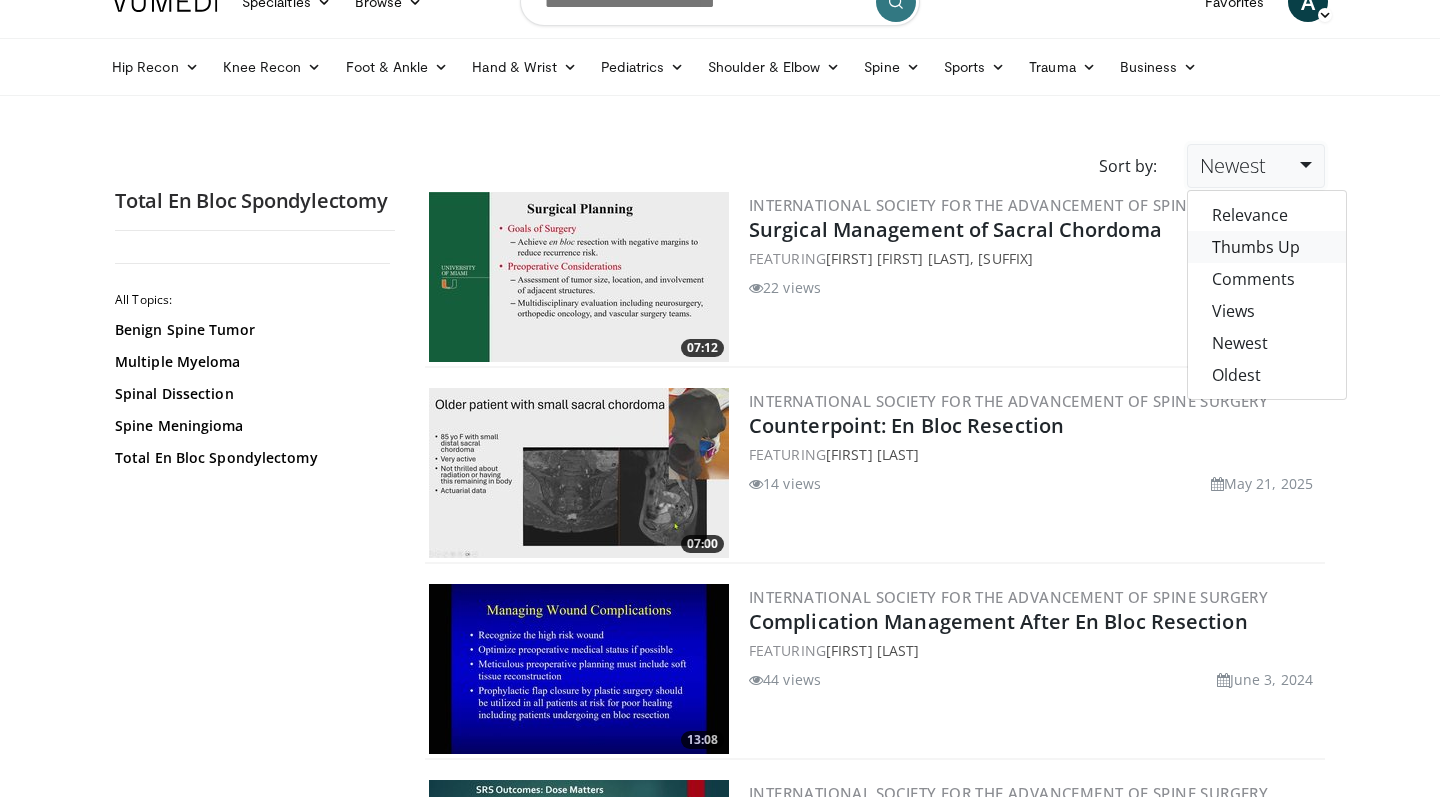 click on "Thumbs Up" at bounding box center [1267, 247] 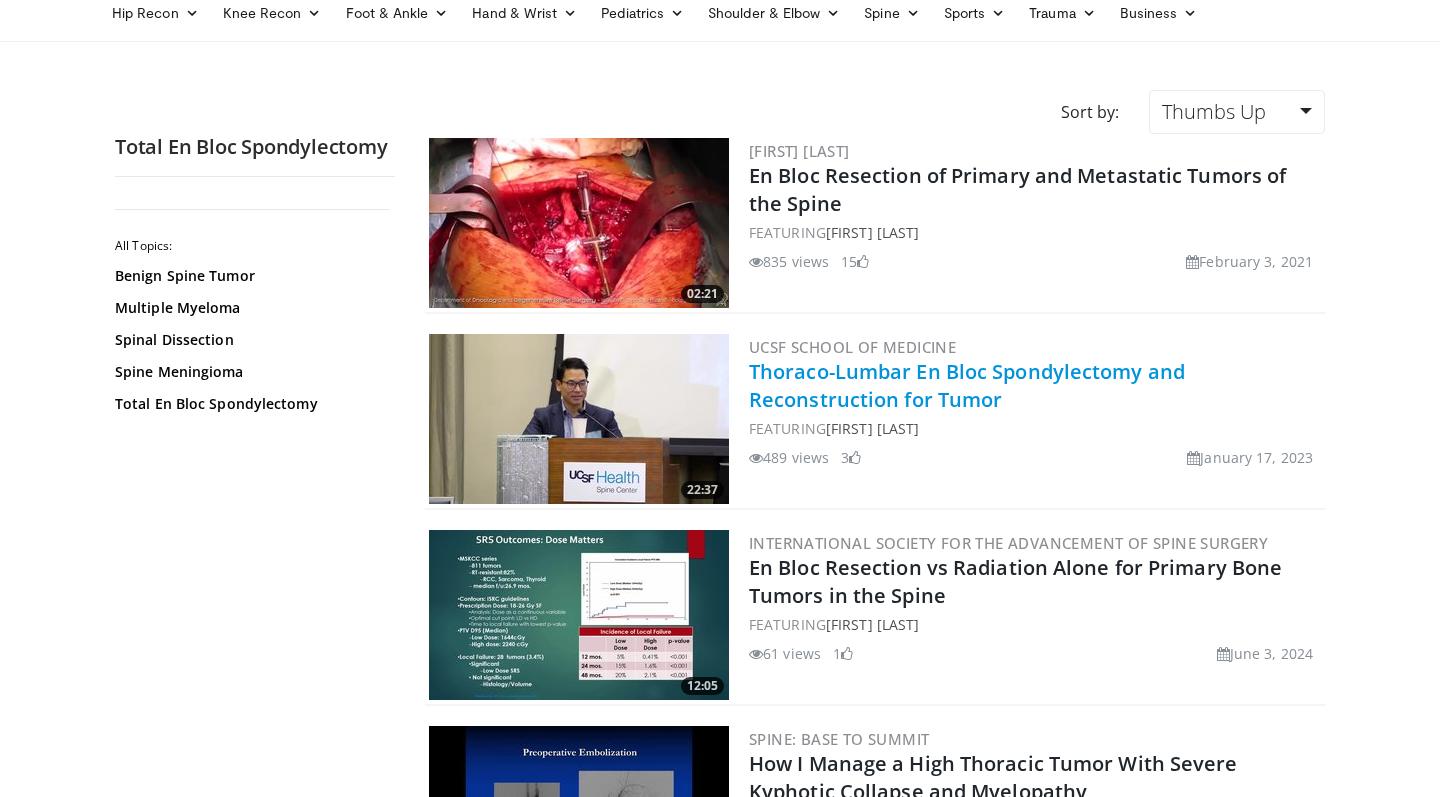 scroll, scrollTop: 84, scrollLeft: 0, axis: vertical 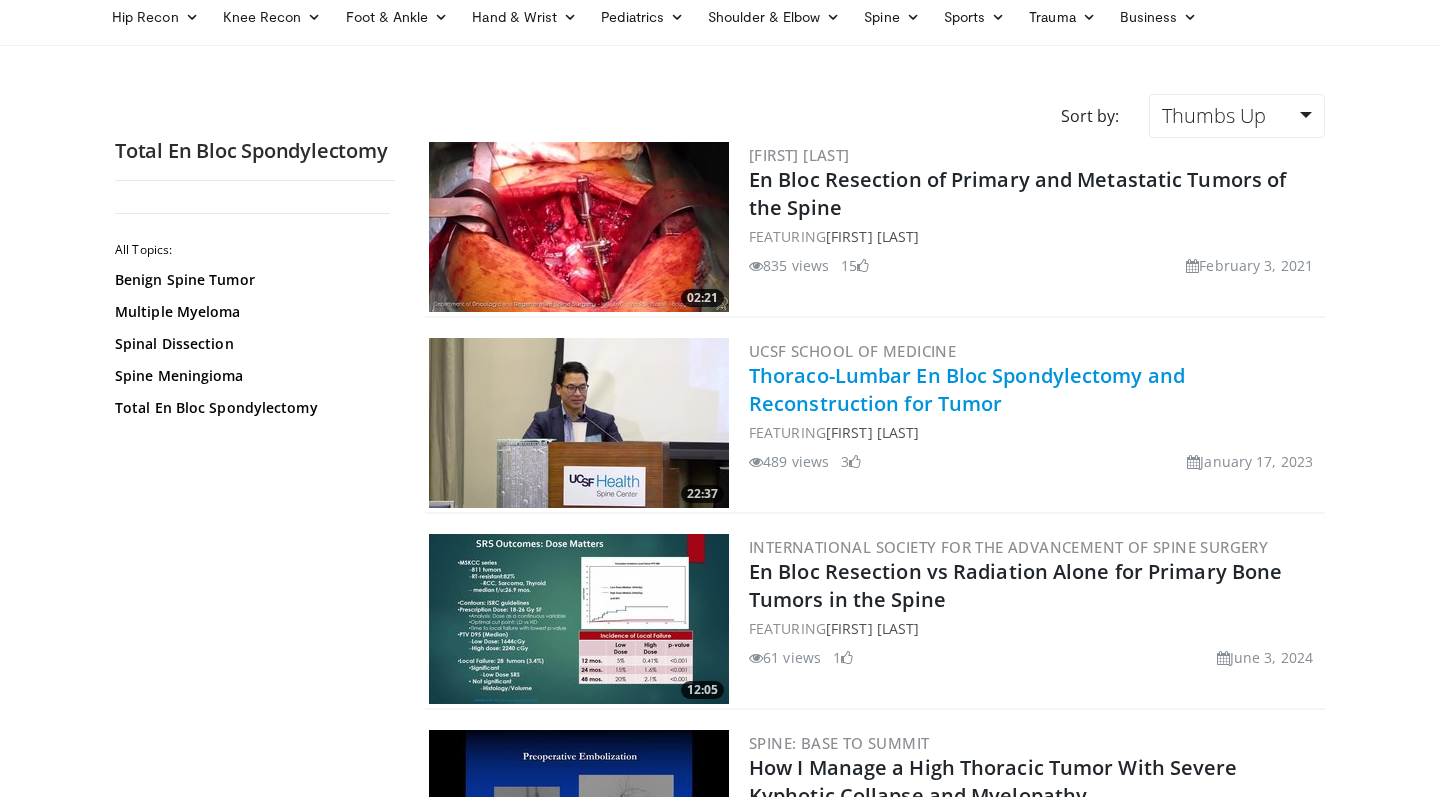 click on "Thoraco-Lumbar En Bloc Spondylectomy and Reconstruction for Tumor" at bounding box center (967, 389) 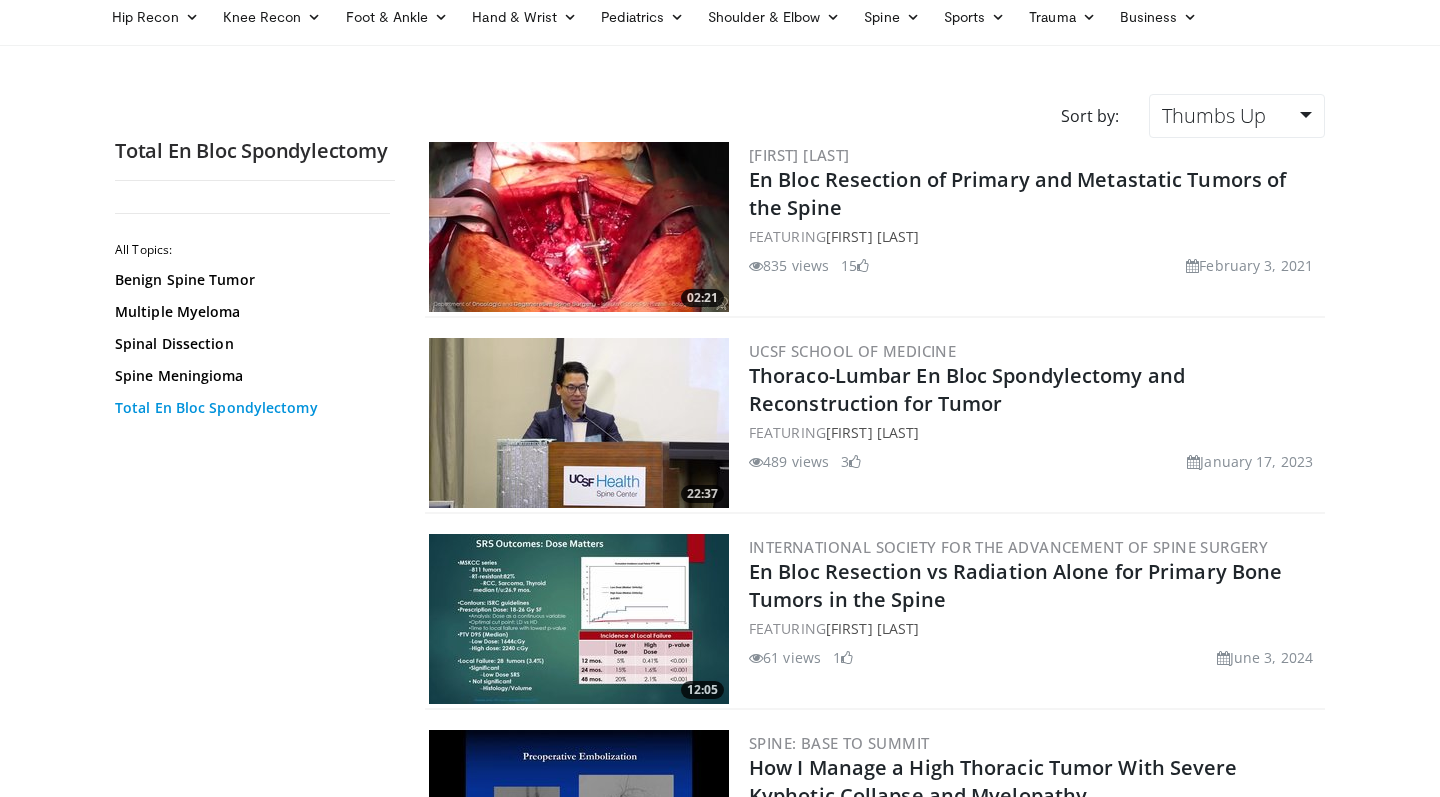 click on "Total En Bloc Spondylectomy" at bounding box center [250, 408] 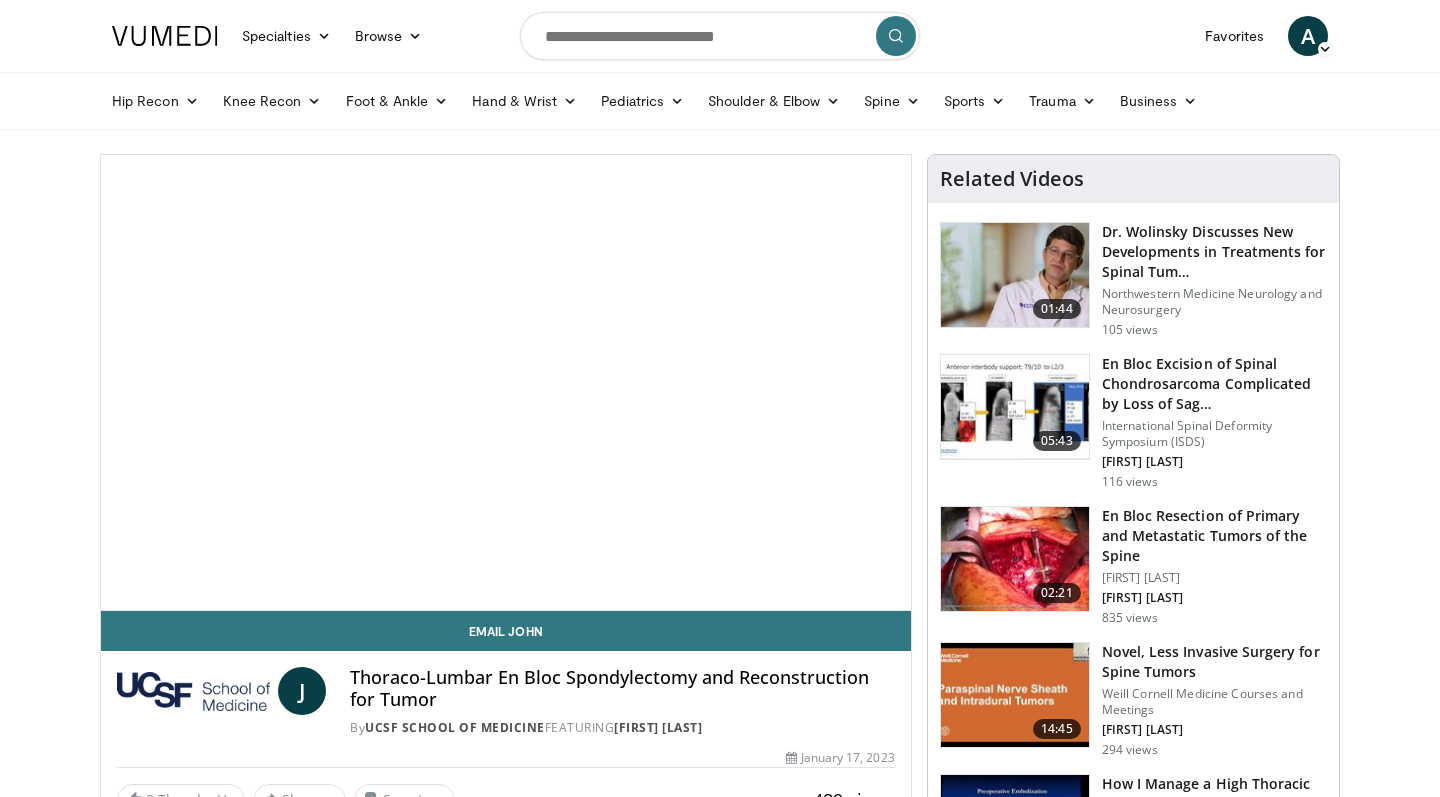 scroll, scrollTop: 0, scrollLeft: 0, axis: both 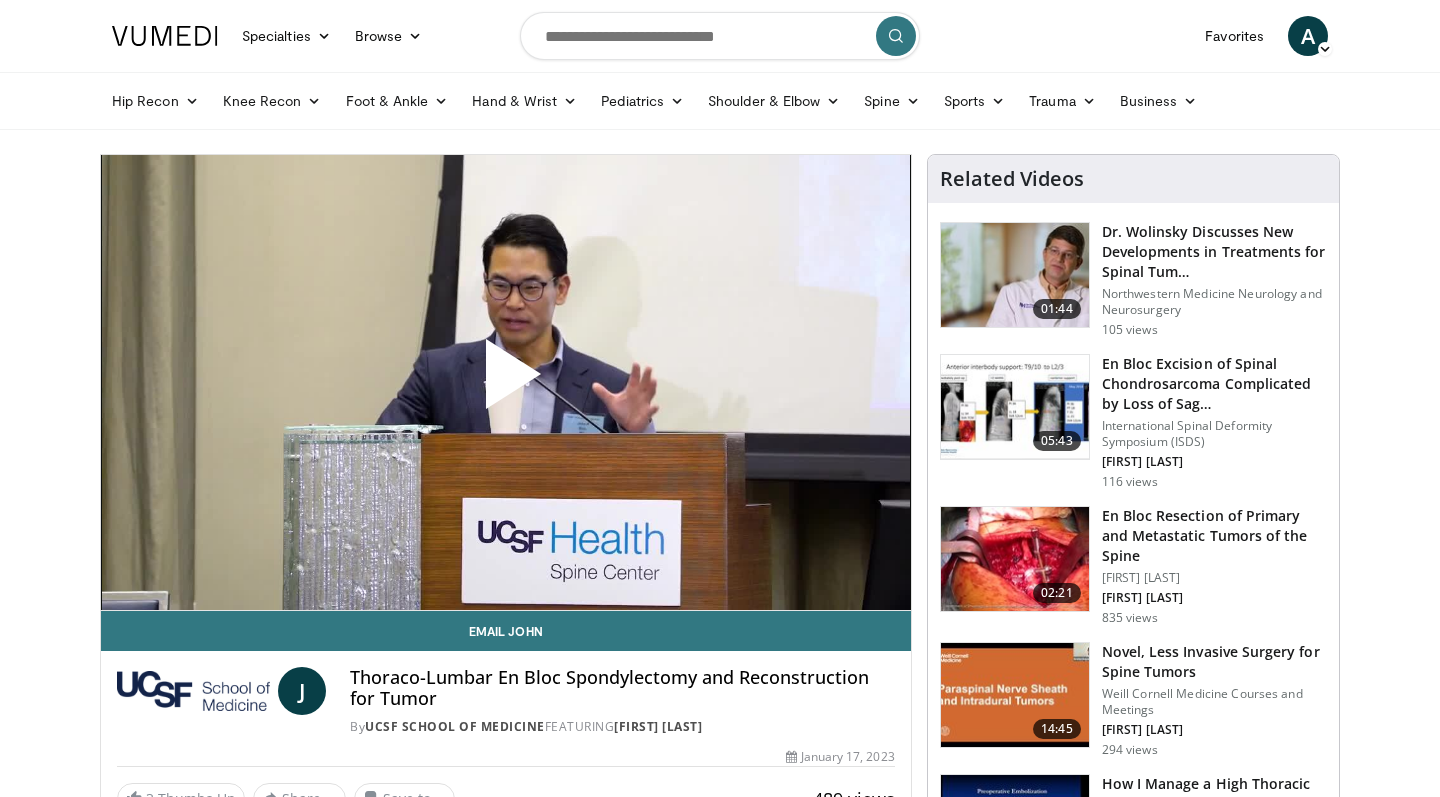 click at bounding box center [506, 382] 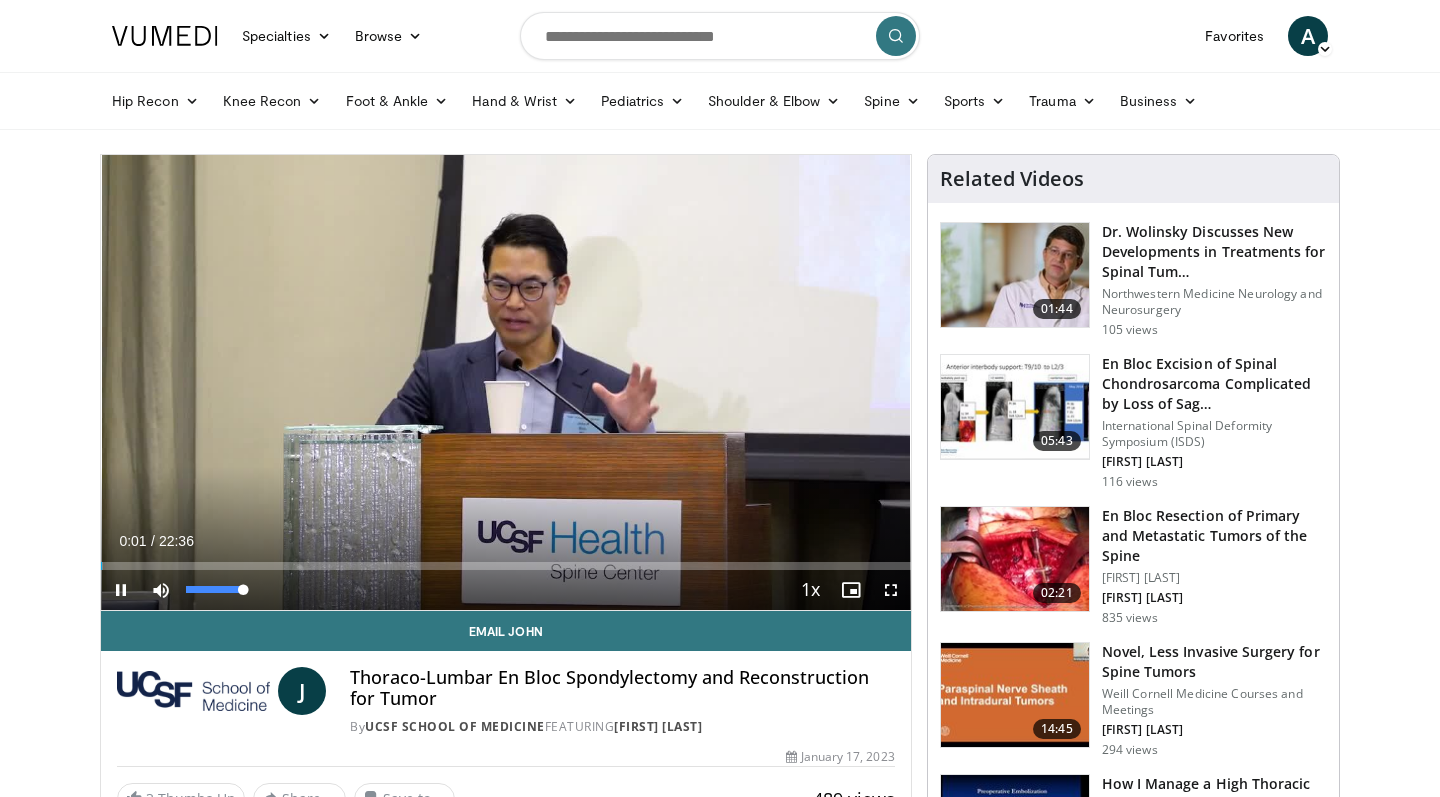 click at bounding box center (161, 590) 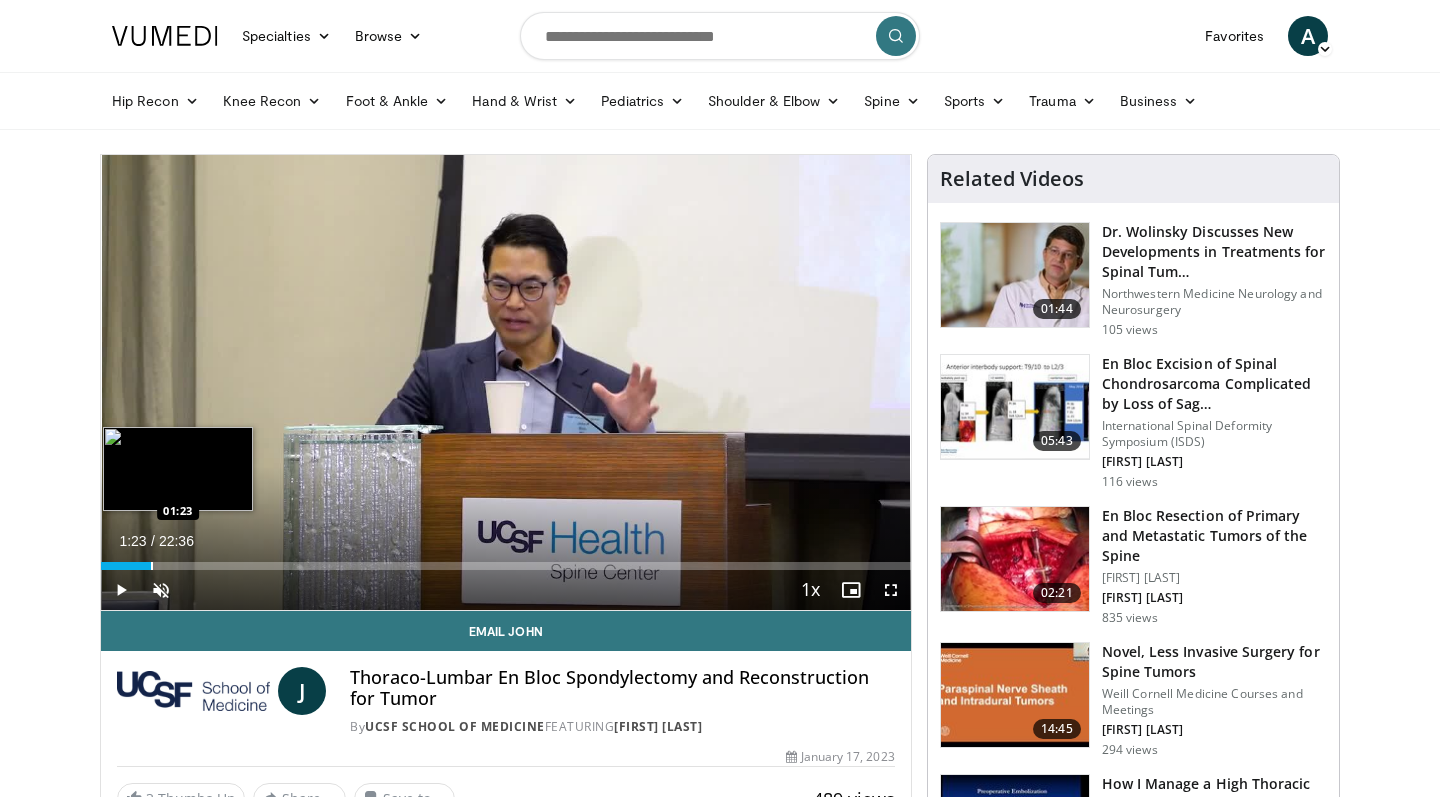 drag, startPoint x: 117, startPoint y: 564, endPoint x: 151, endPoint y: 562, distance: 34.058773 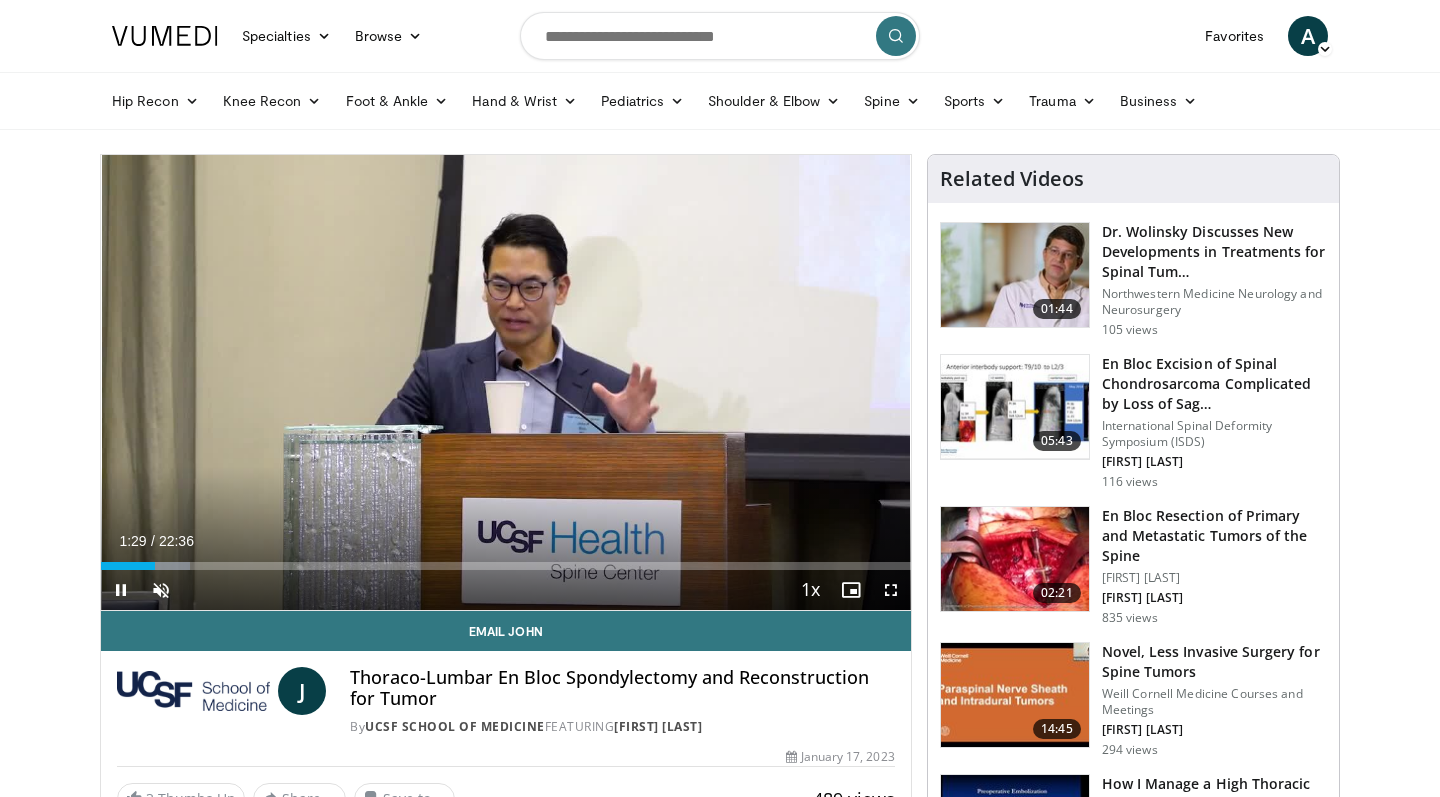 click at bounding box center [891, 590] 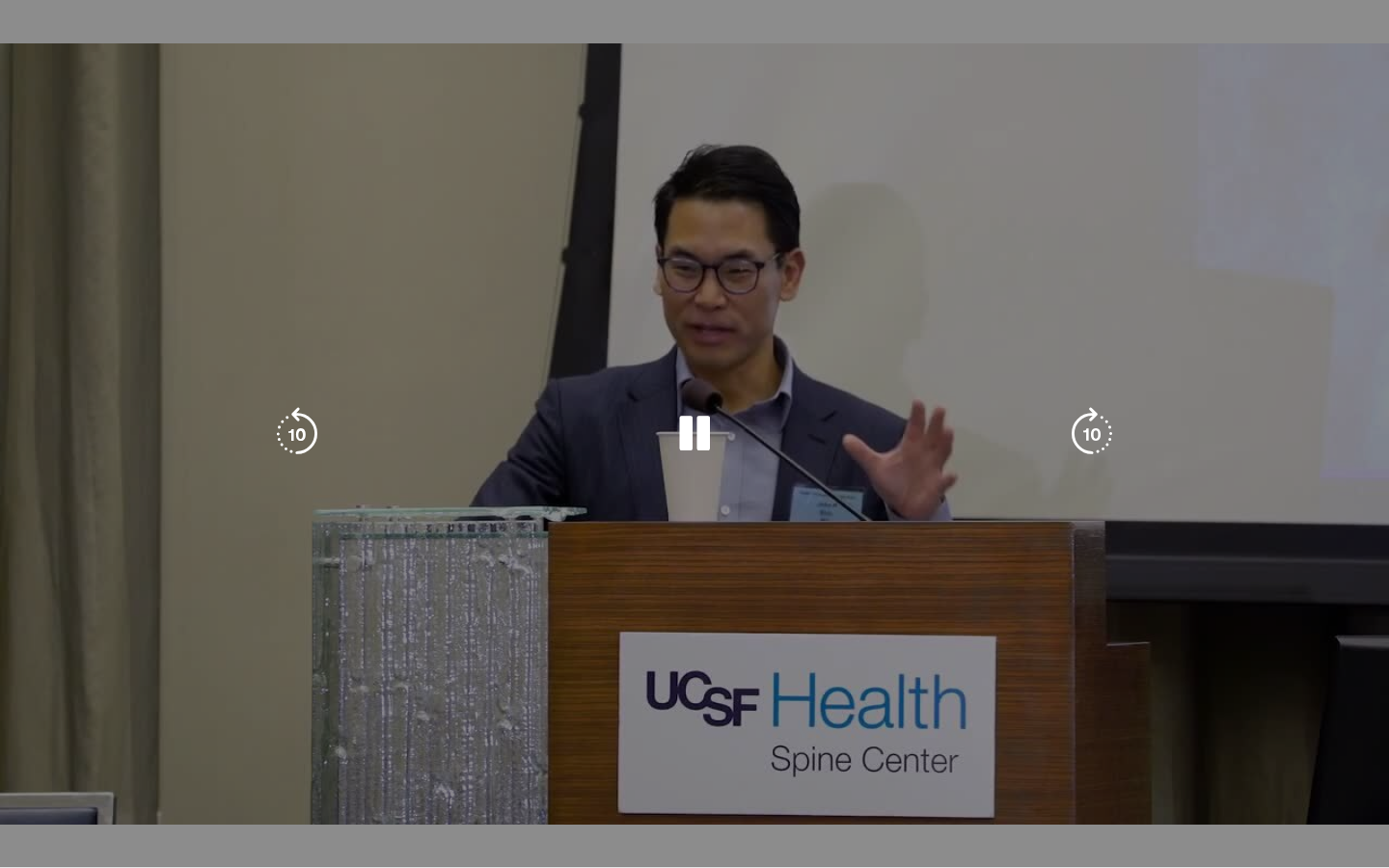 click on "10 seconds
Tap to unmute" at bounding box center [694, 433] 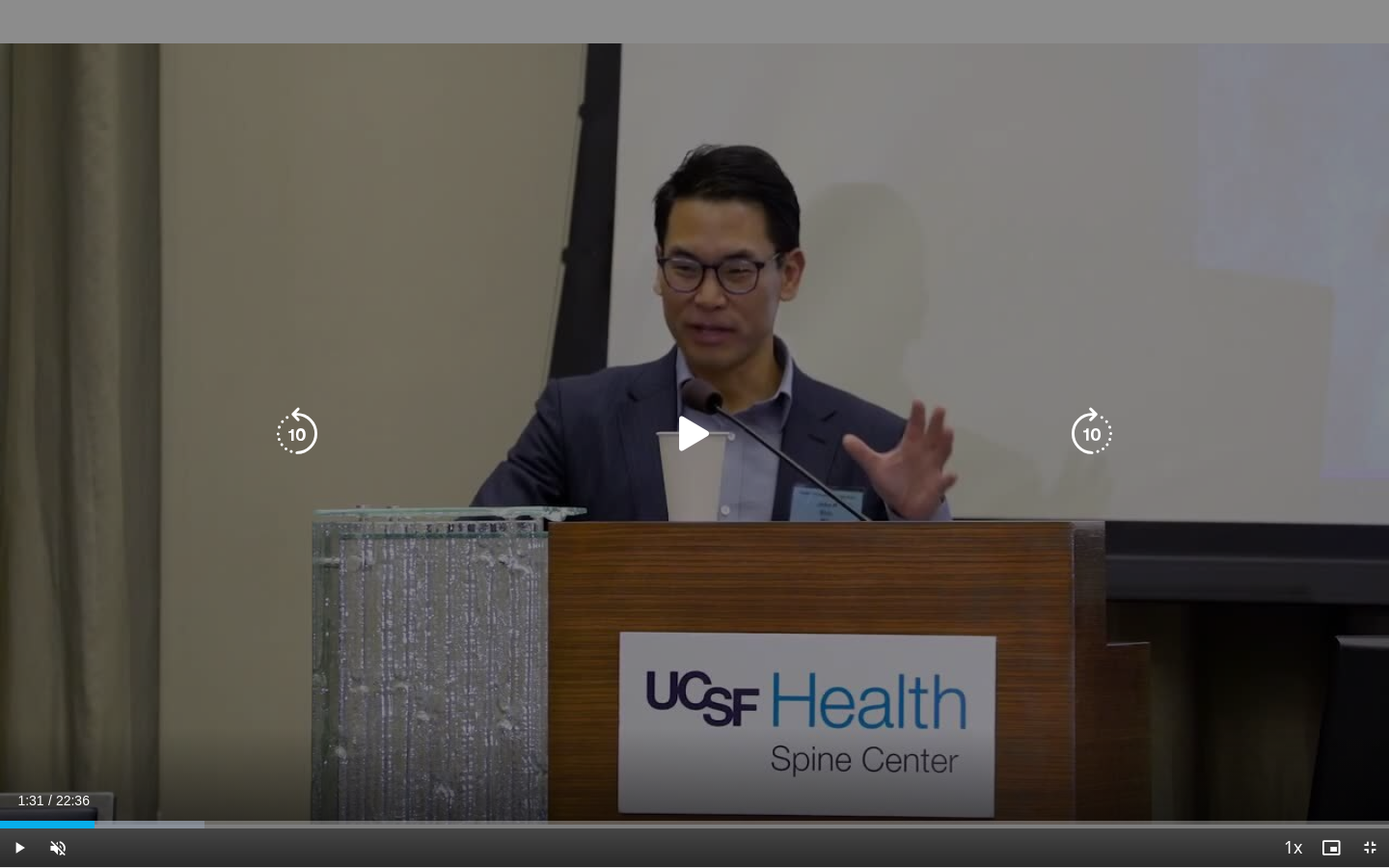 click on "10 seconds
Tap to unmute" at bounding box center [694, 433] 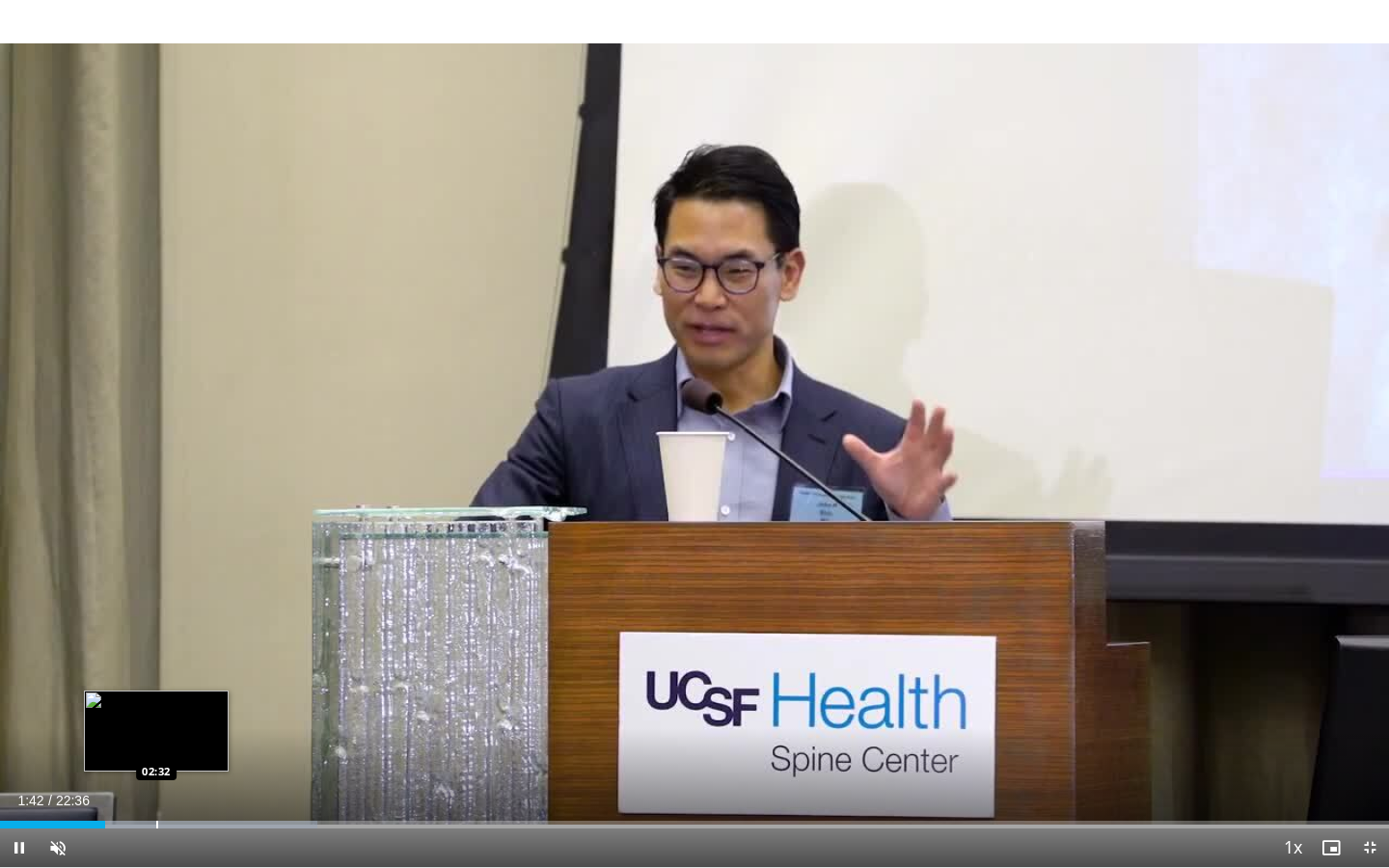 click on "Loaded :  22.87% 01:42 02:32" at bounding box center (694, 819) 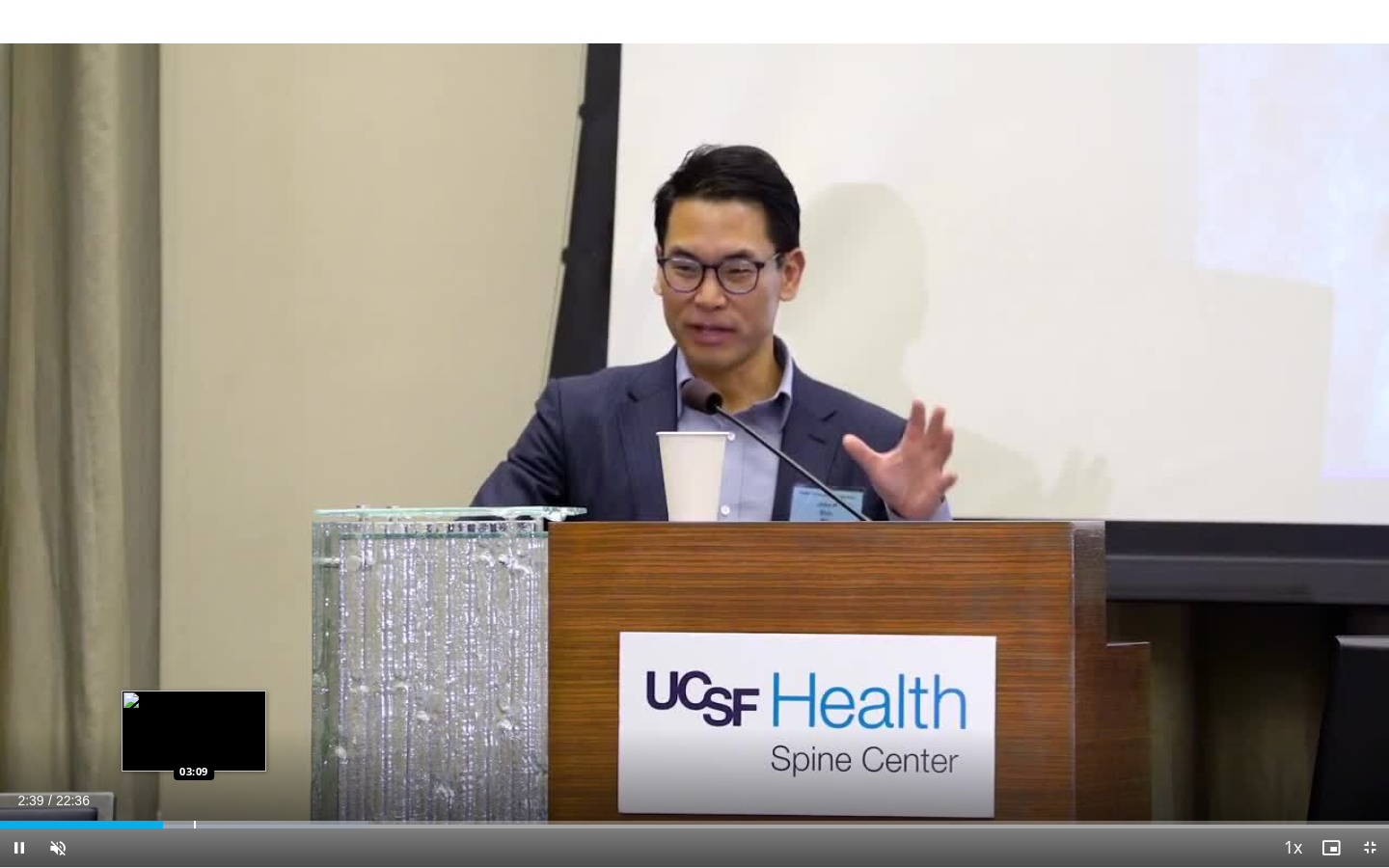 click on "Loaded :  26.56% 02:39 03:09" at bounding box center [694, 819] 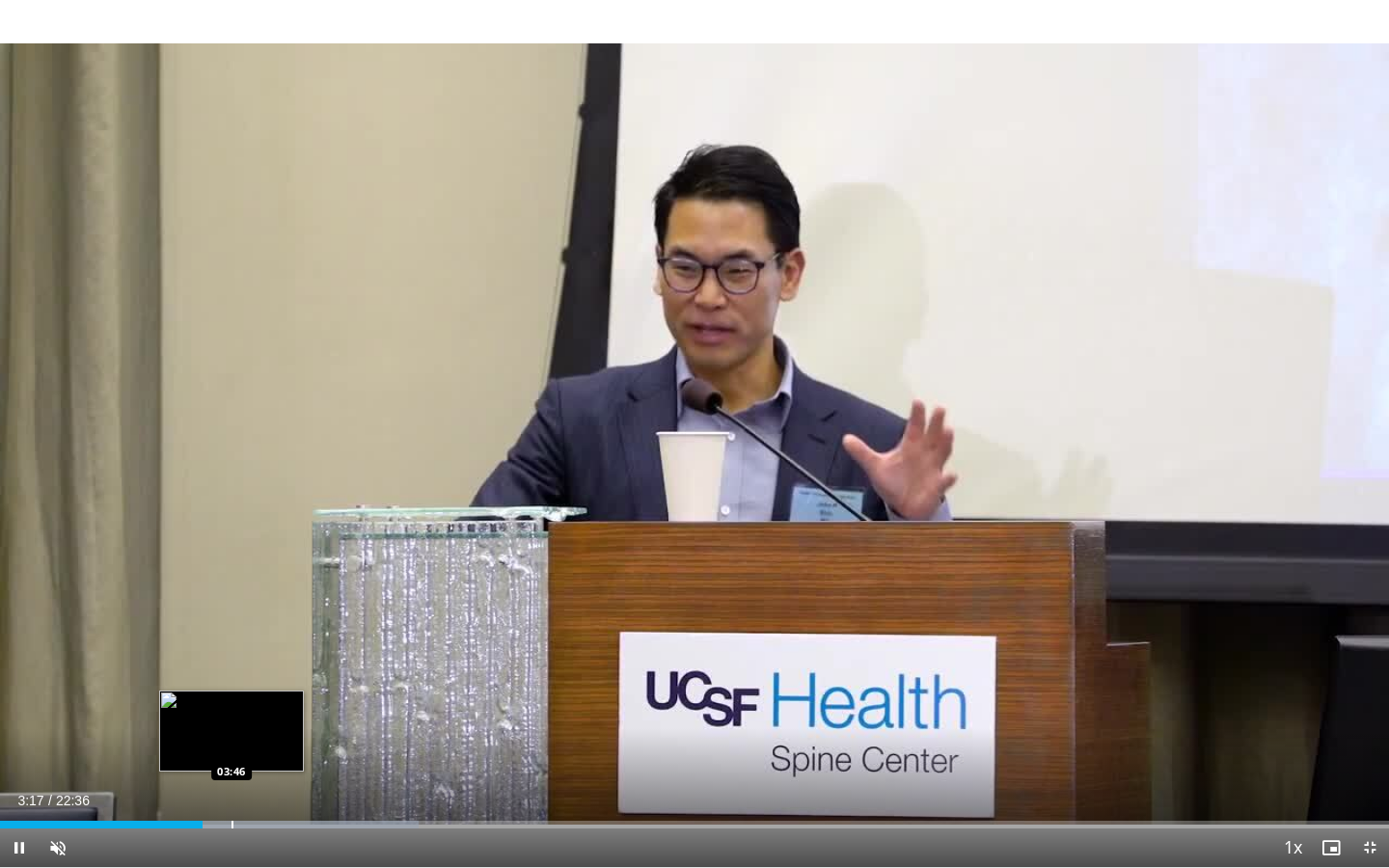 click at bounding box center (232, 825) 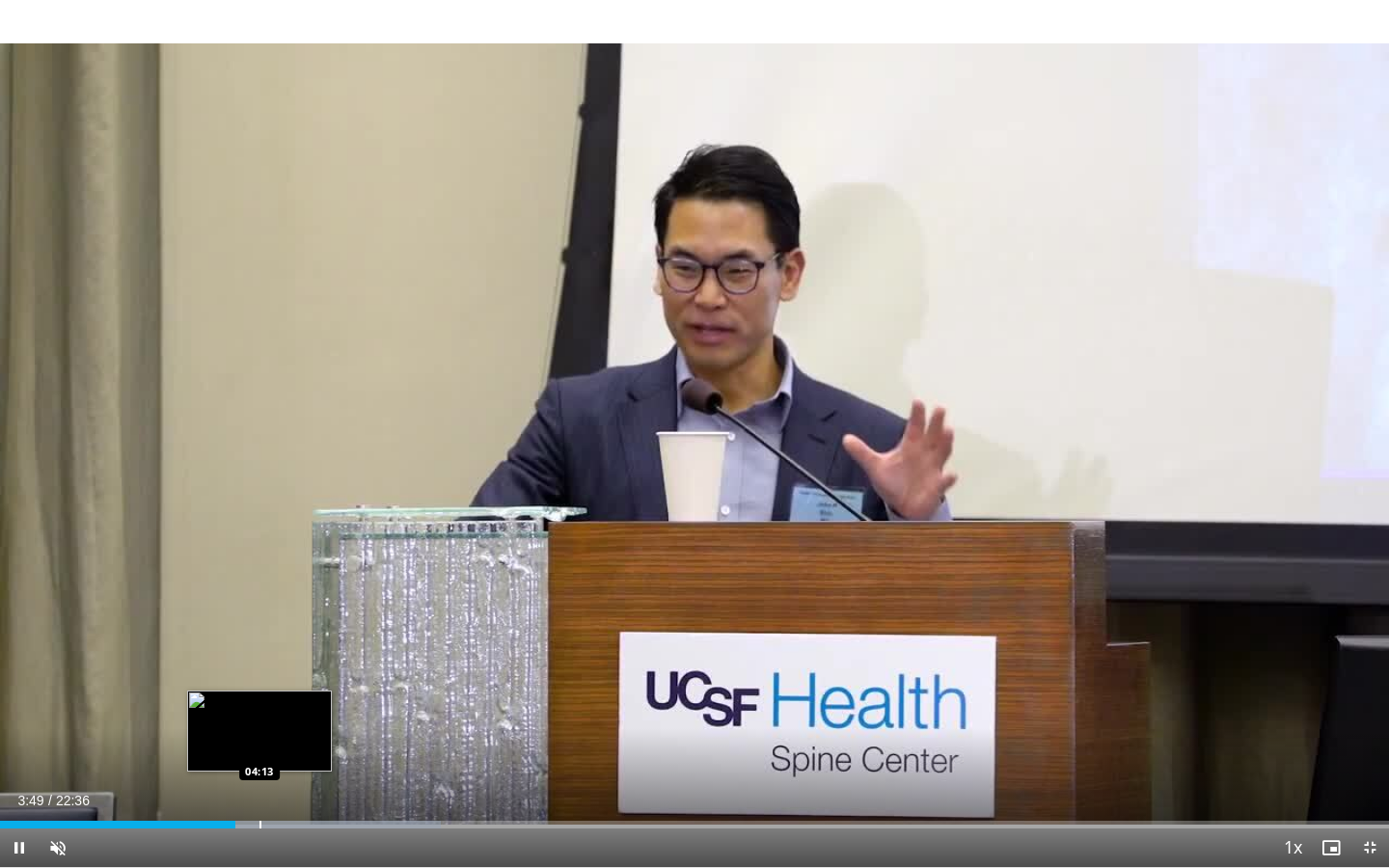 click at bounding box center (260, 825) 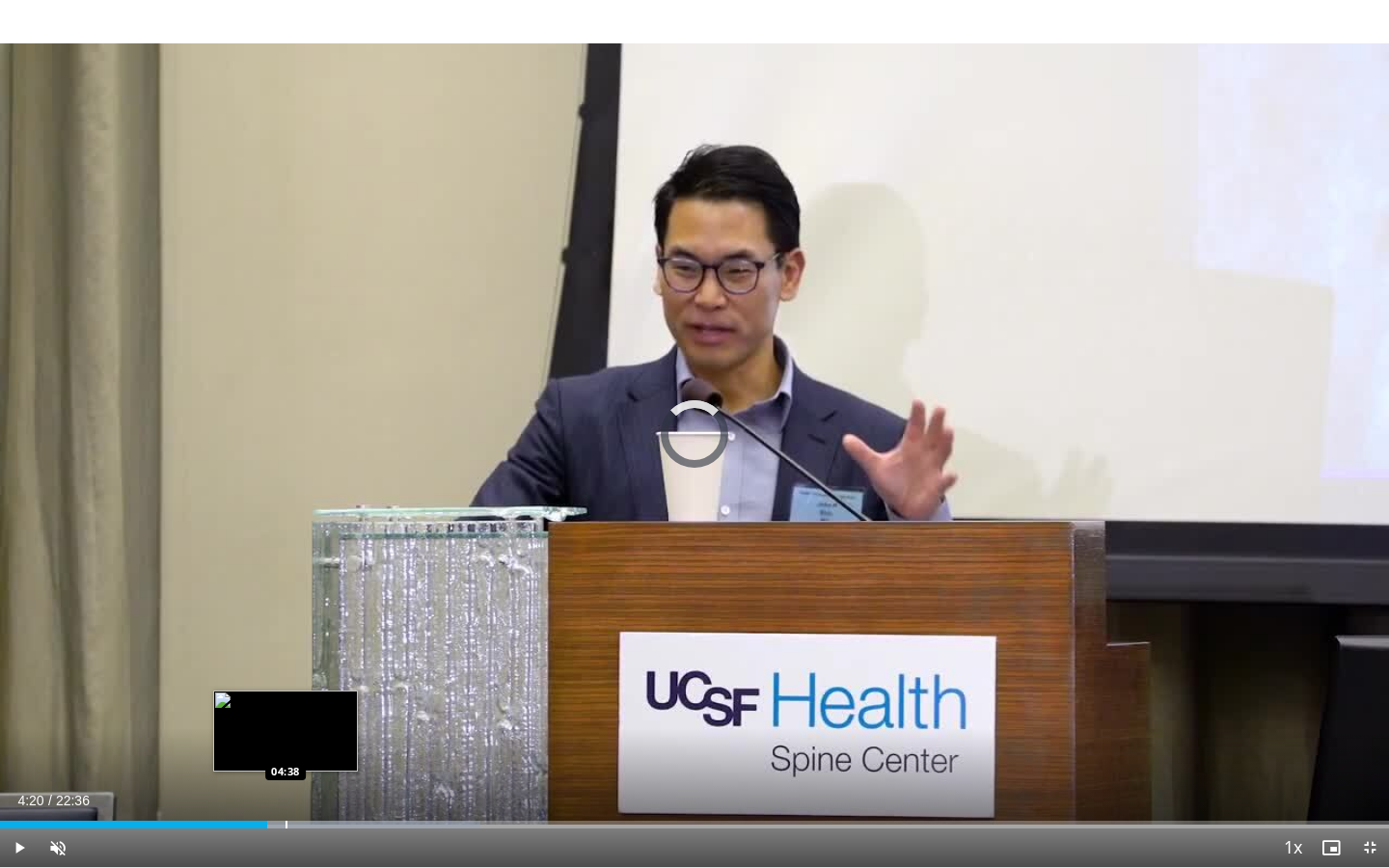 click on "Loaded :  34.57% 04:20 04:38" at bounding box center (694, 819) 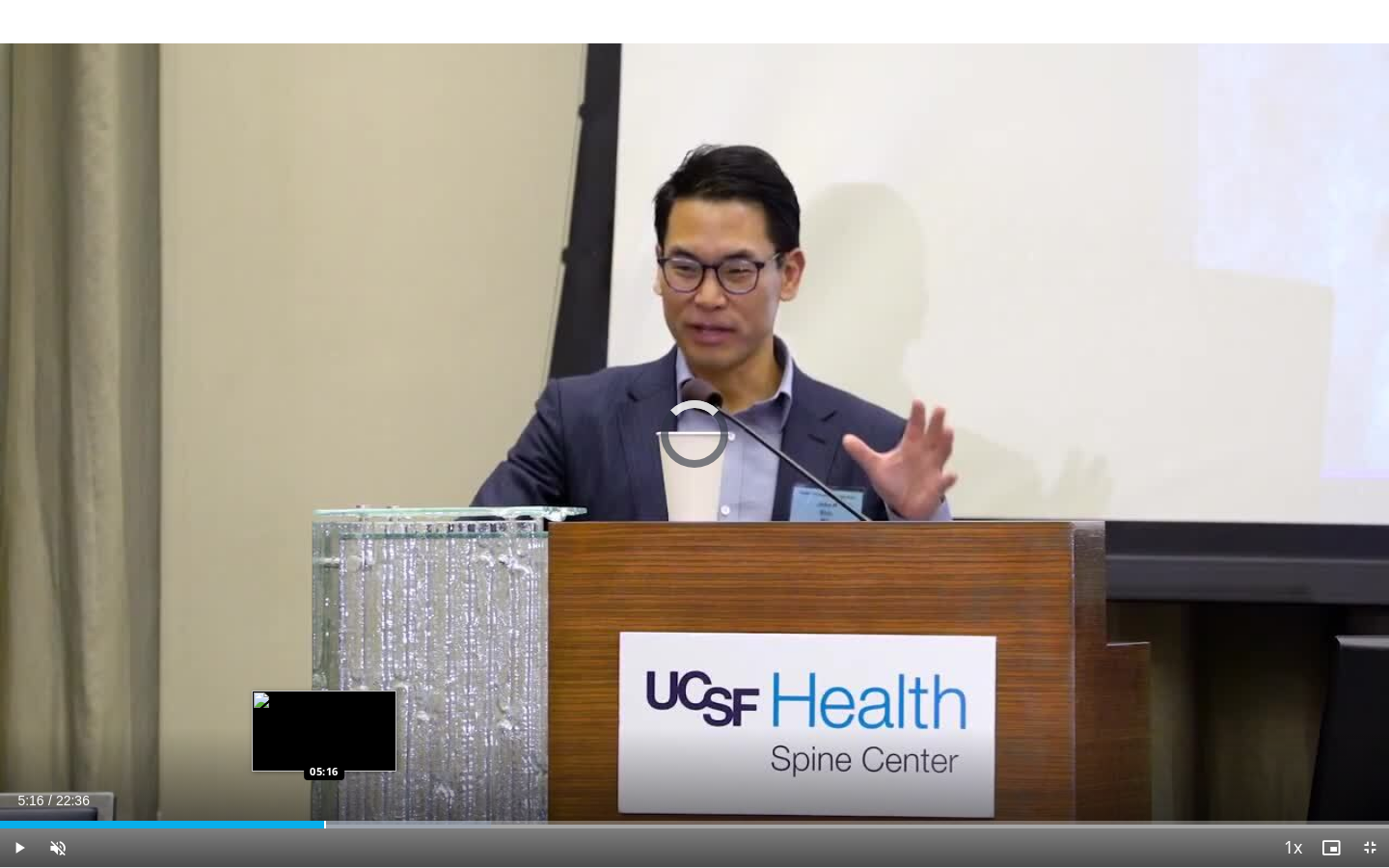 click on "Loaded :  35.33% 05:16 05:16" at bounding box center (694, 819) 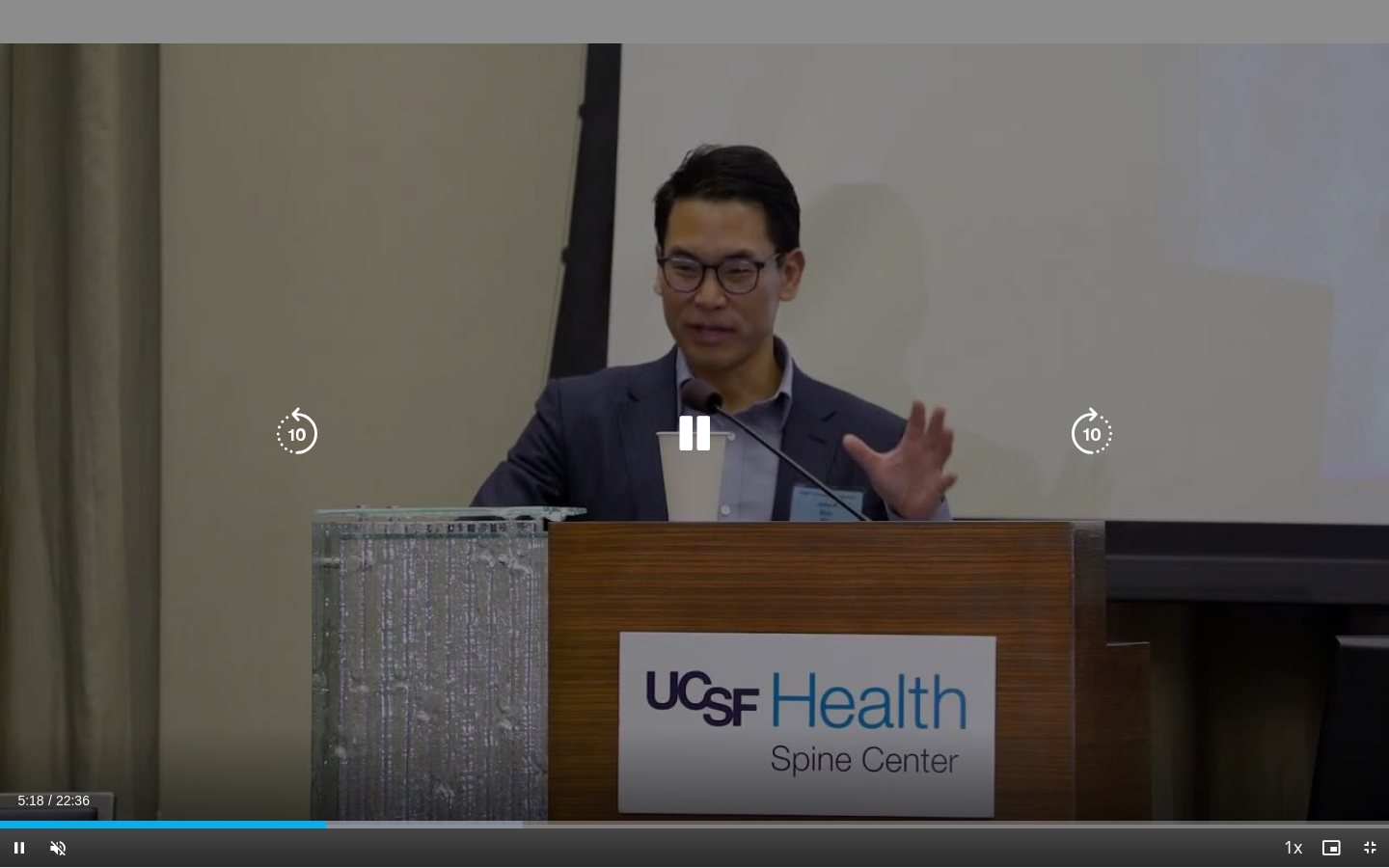 click on "10 seconds
Tap to unmute" at bounding box center [694, 433] 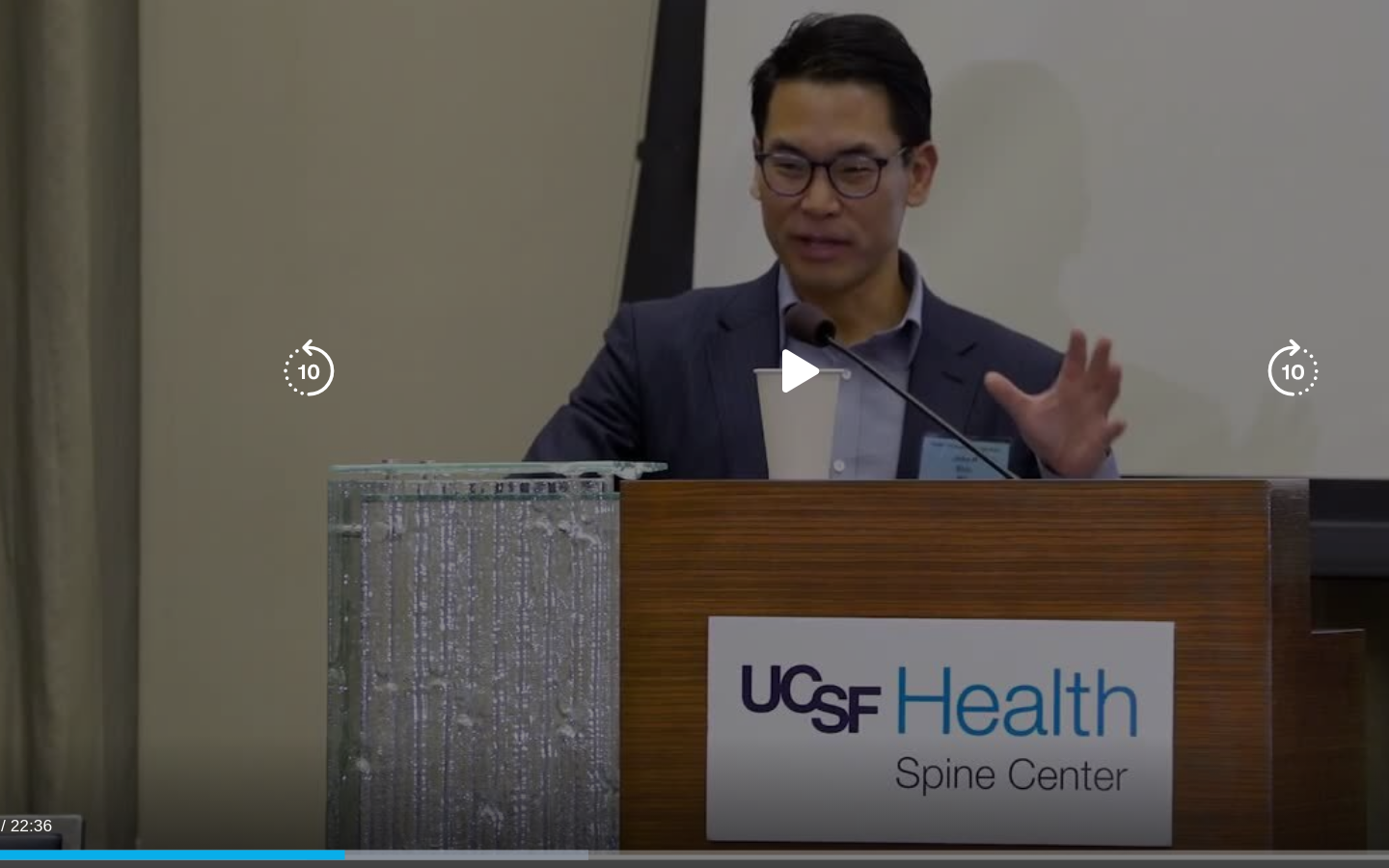 scroll, scrollTop: 30, scrollLeft: 0, axis: vertical 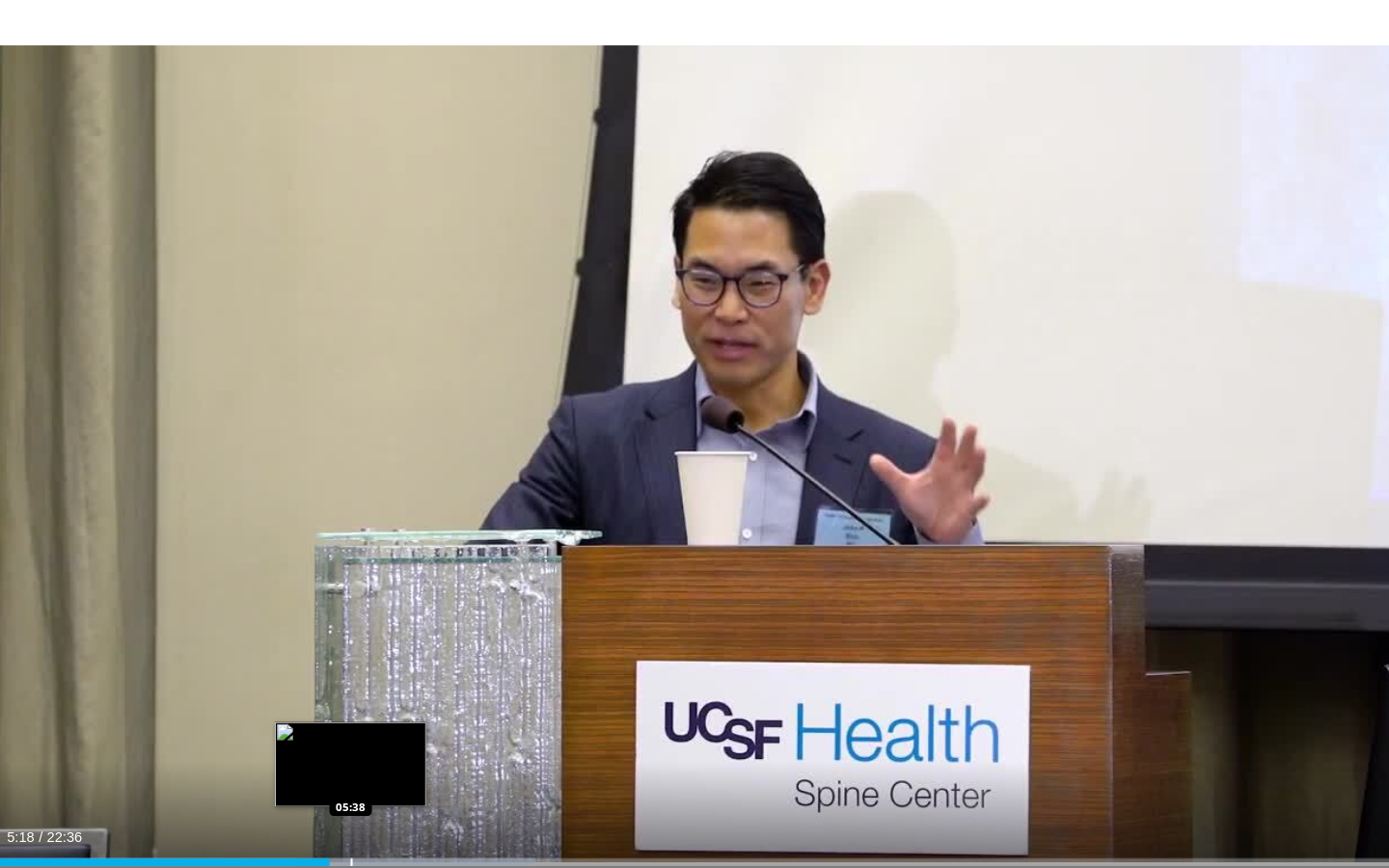 click at bounding box center (409, 825) 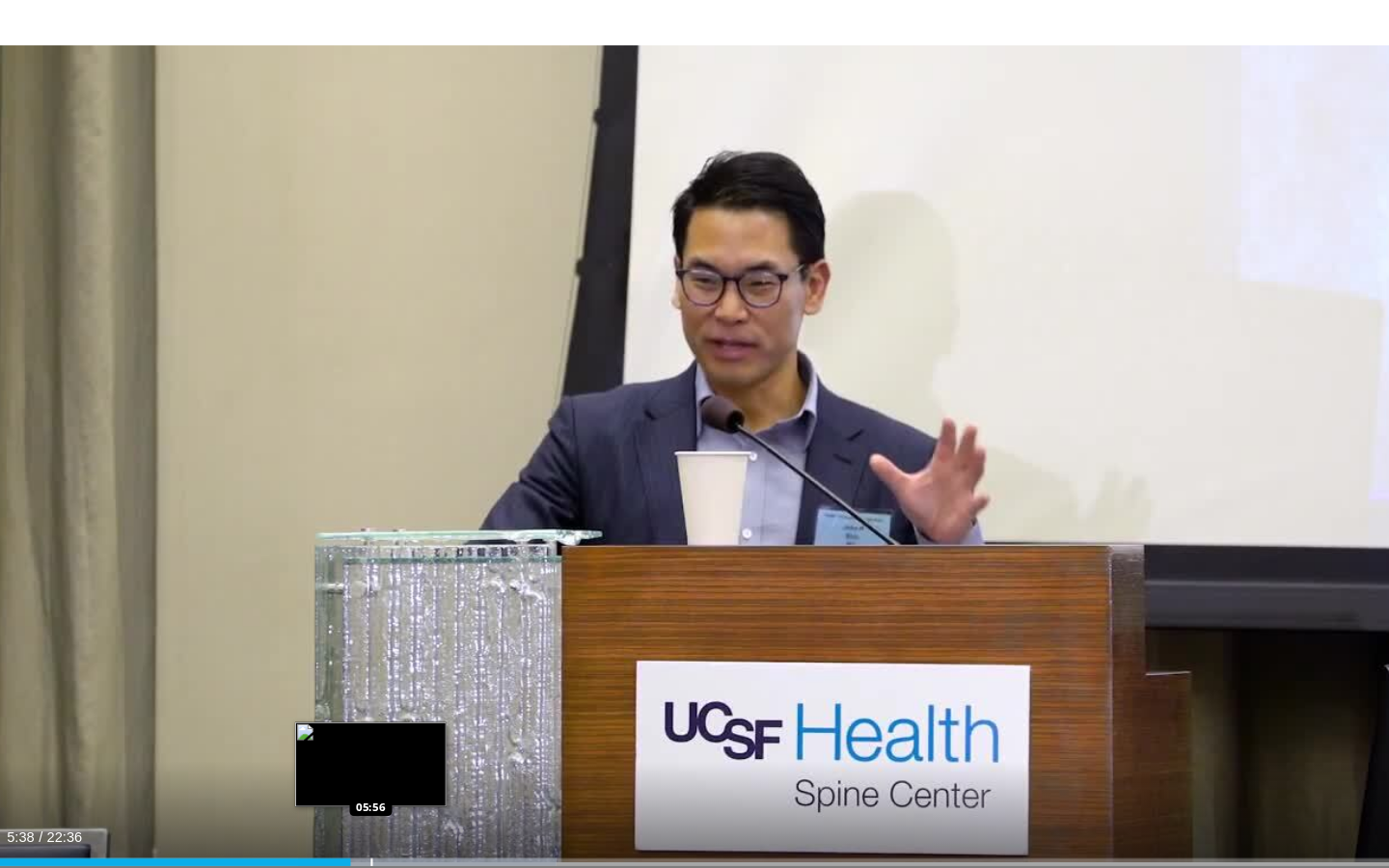 click at bounding box center (420, 825) 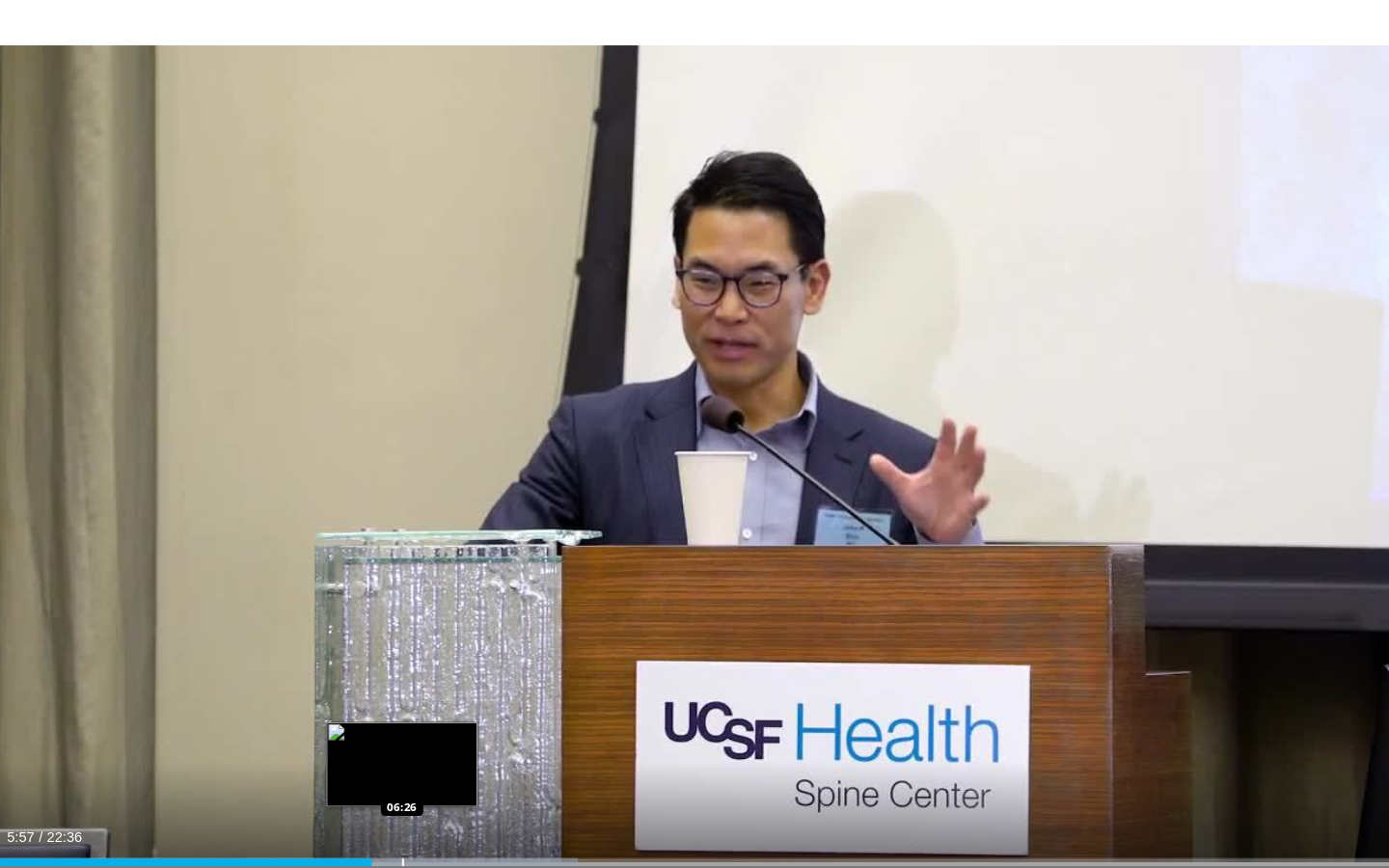 click at bounding box center (439, 825) 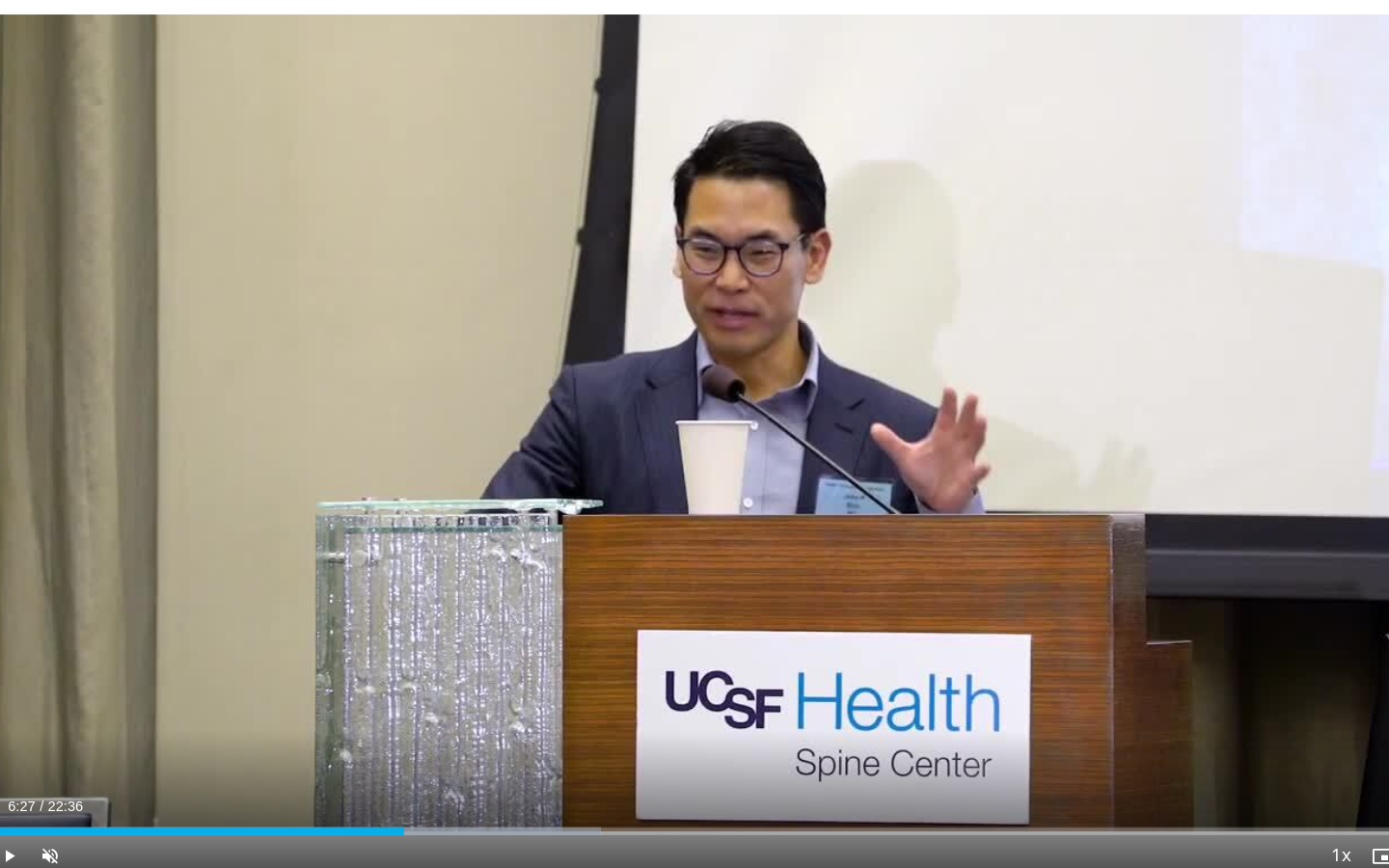 scroll, scrollTop: 35, scrollLeft: 0, axis: vertical 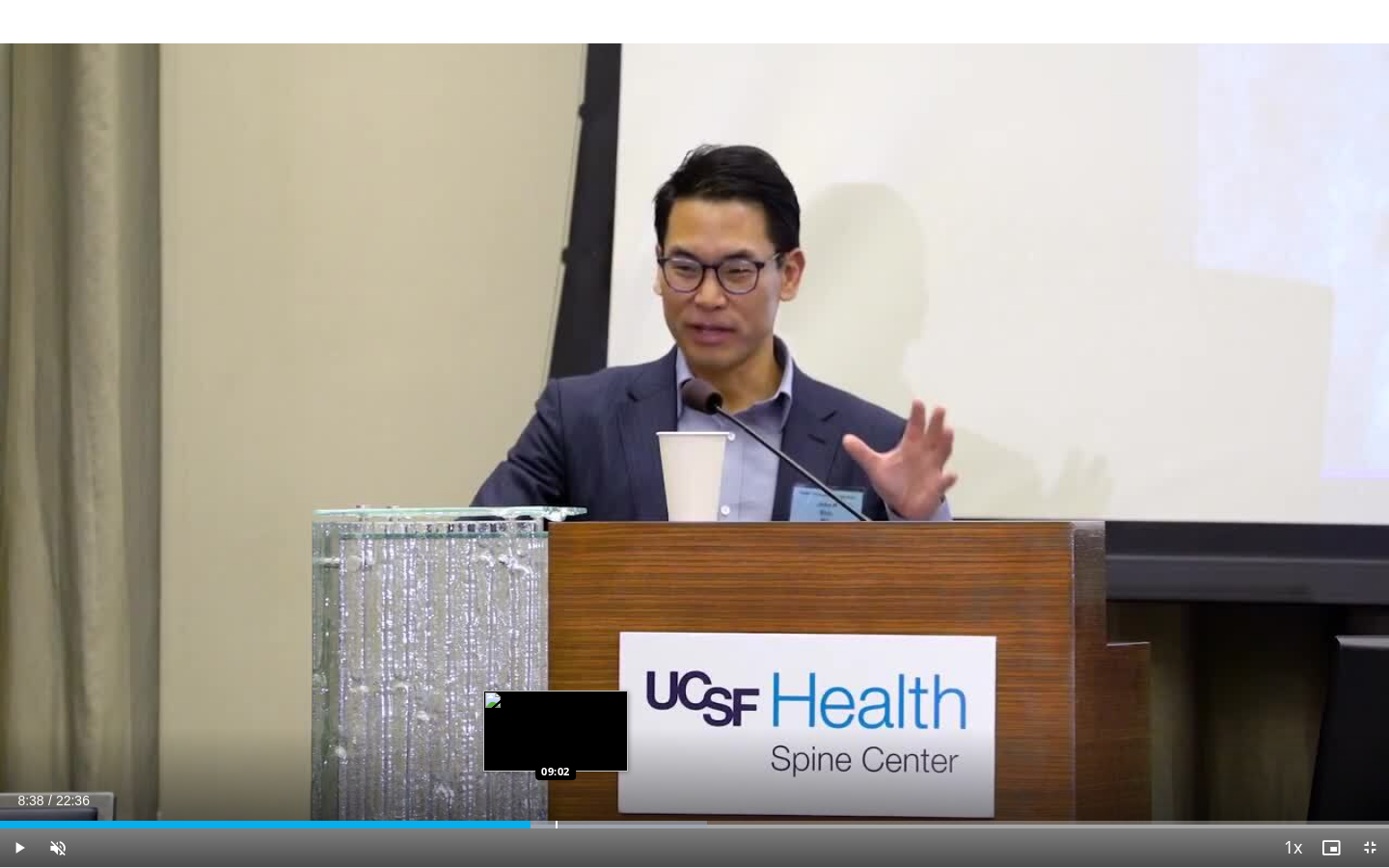 click at bounding box center (557, 825) 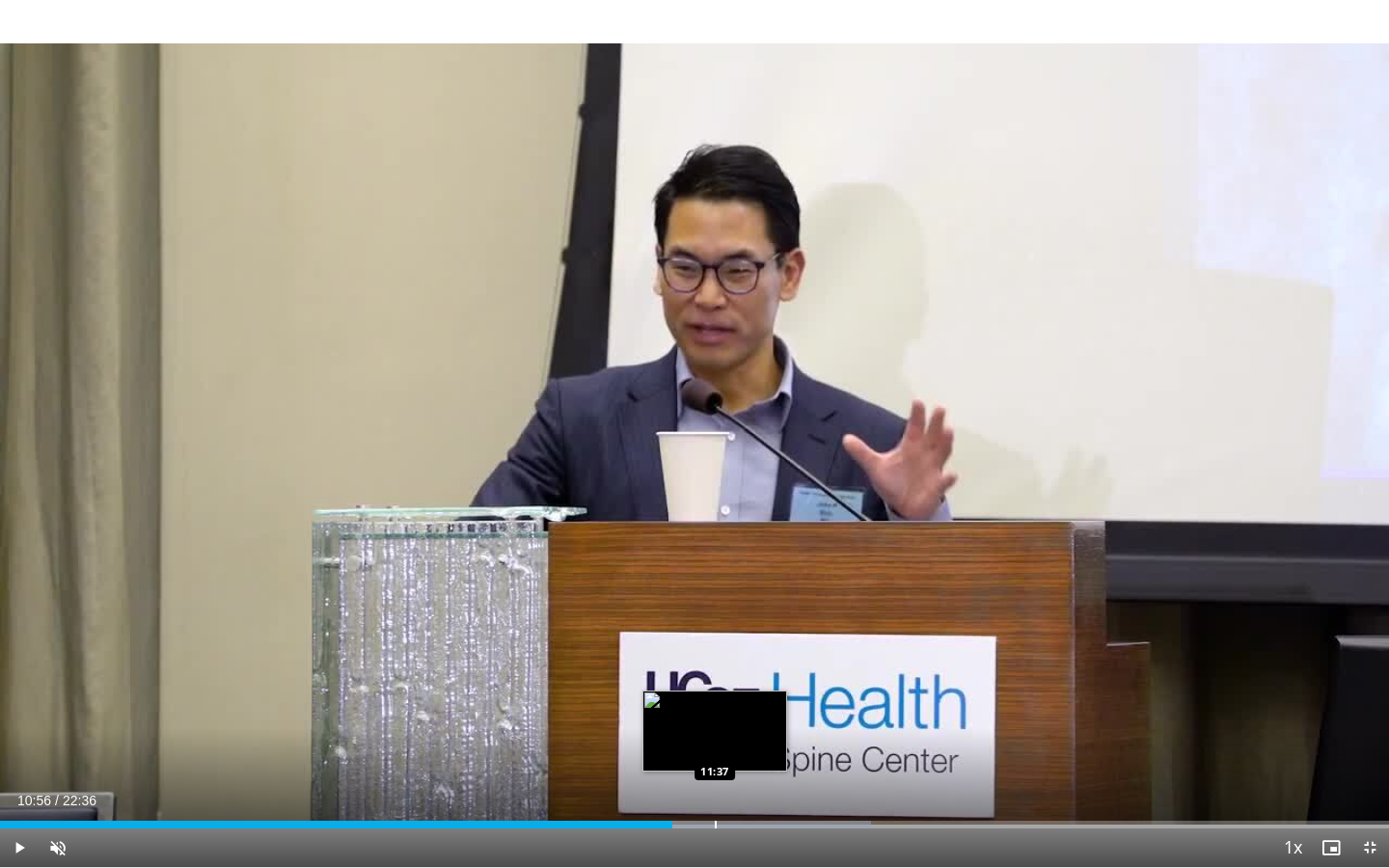 click on "Loaded :  62.72% 10:56 11:37" at bounding box center (694, 819) 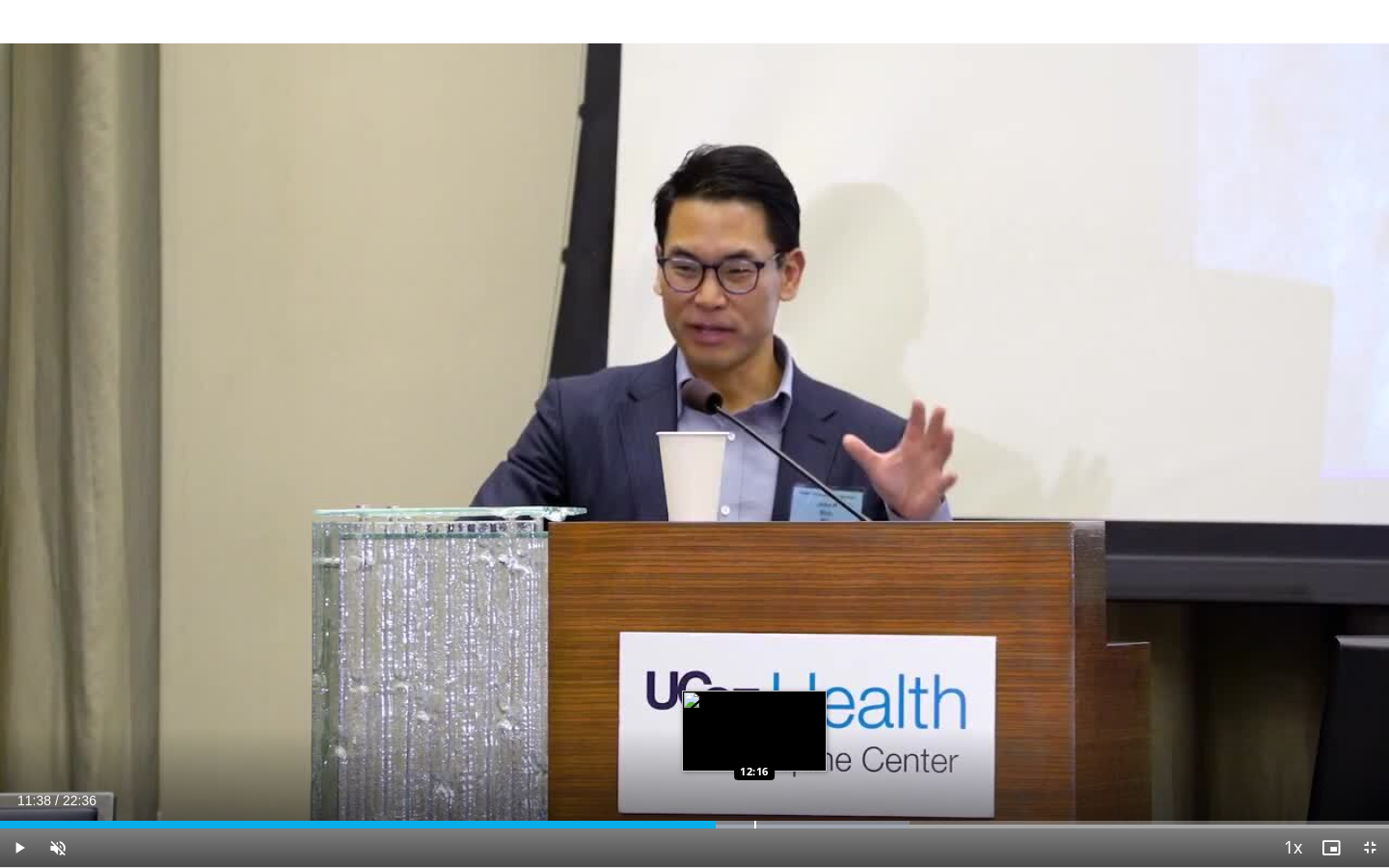 click on "Loaded :  65.49% 11:38 12:16" at bounding box center [694, 819] 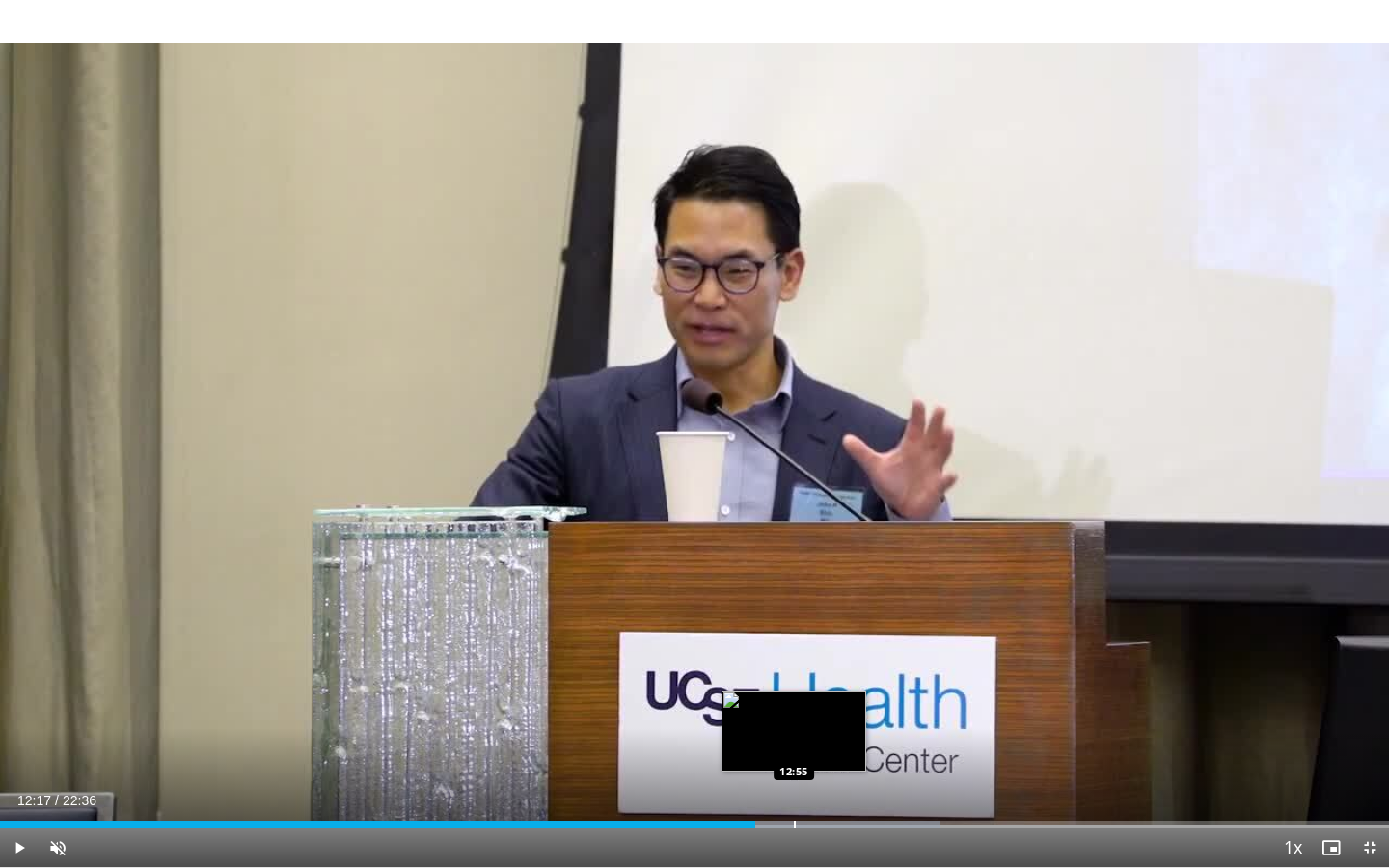 click on "Loaded :  67.72% 12:17 12:55" at bounding box center (694, 819) 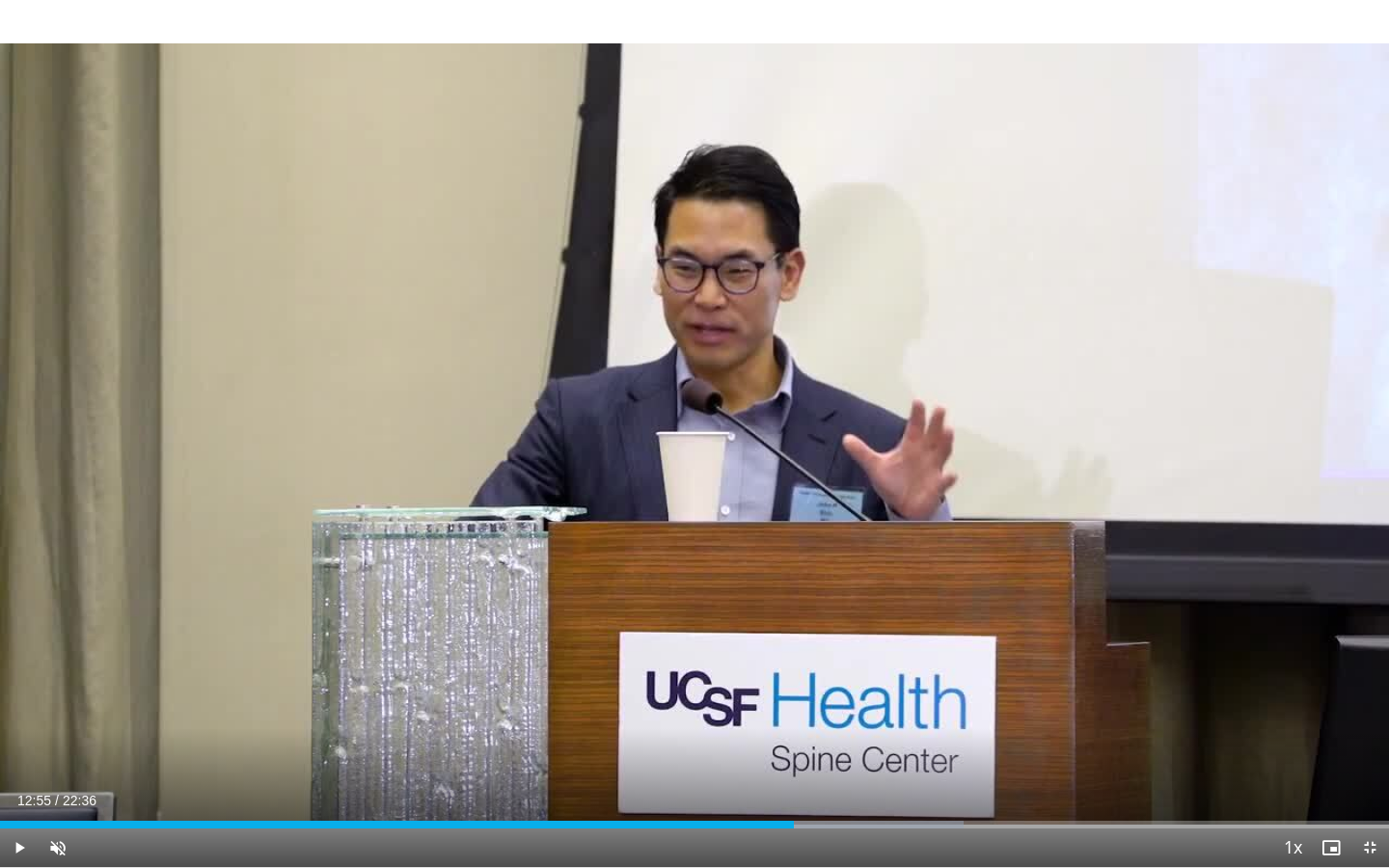 click at bounding box center (19, 848) 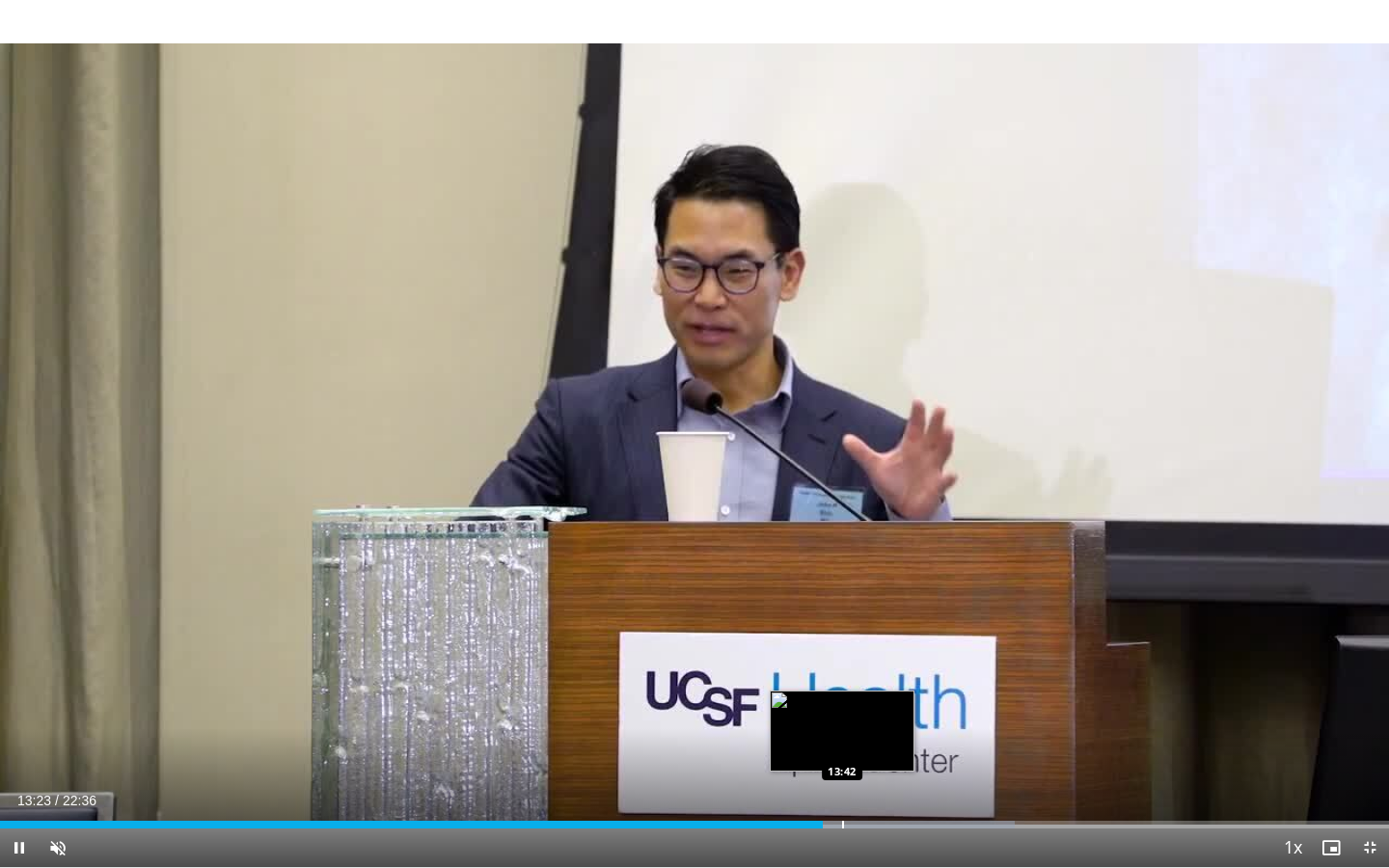 click at bounding box center (843, 825) 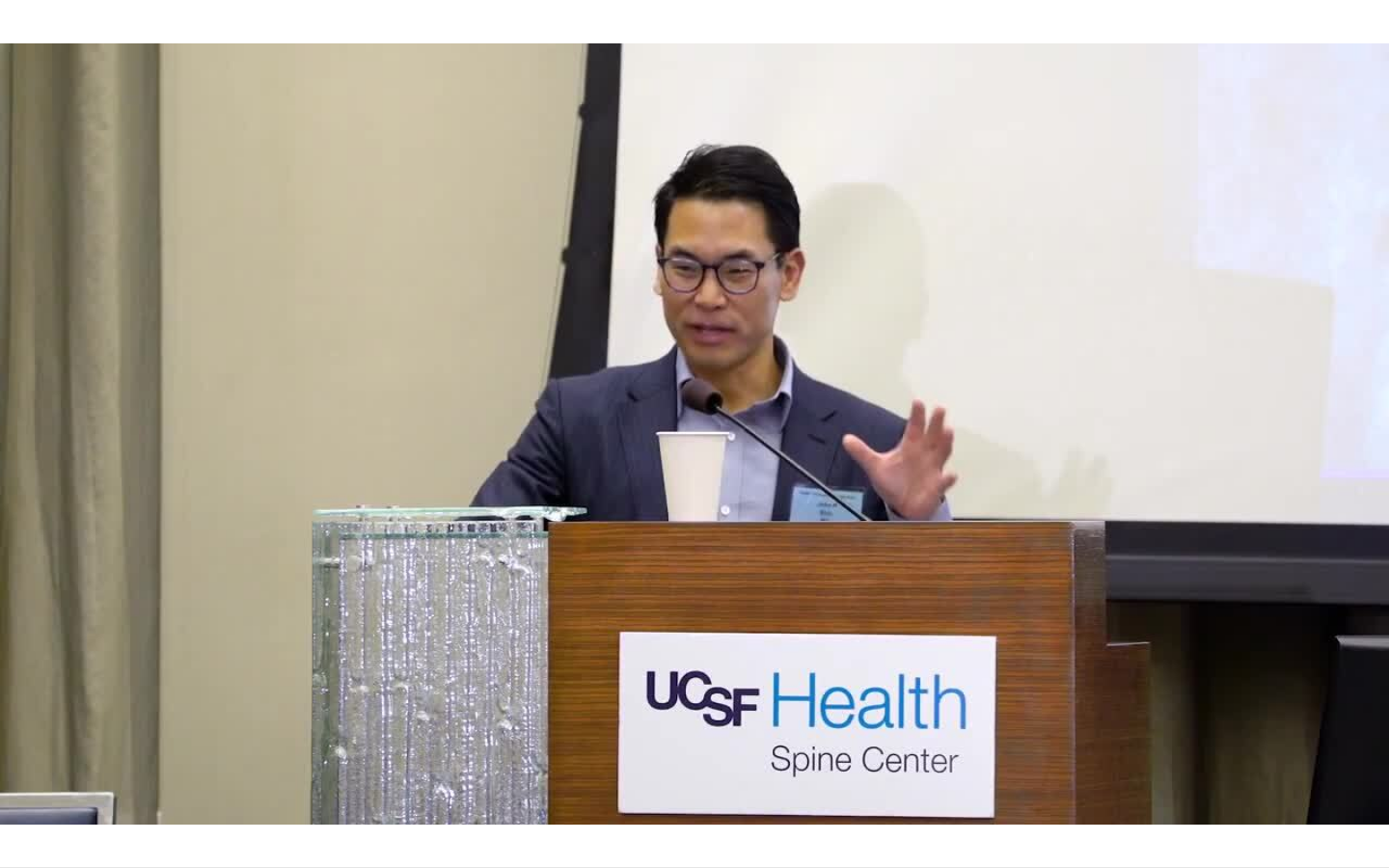 click on "10 seconds
Tap to unmute" at bounding box center [694, 433] 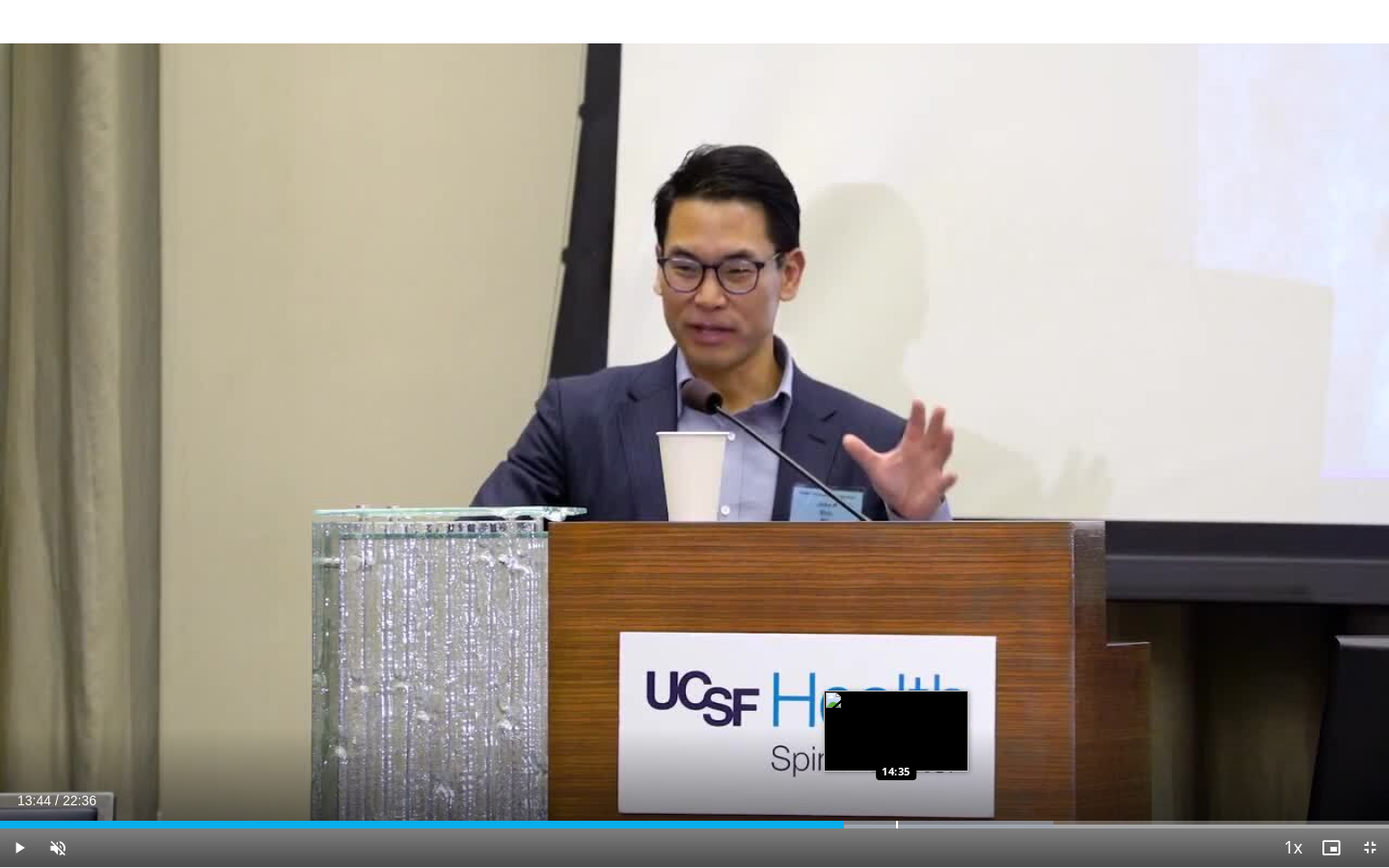 click at bounding box center (897, 825) 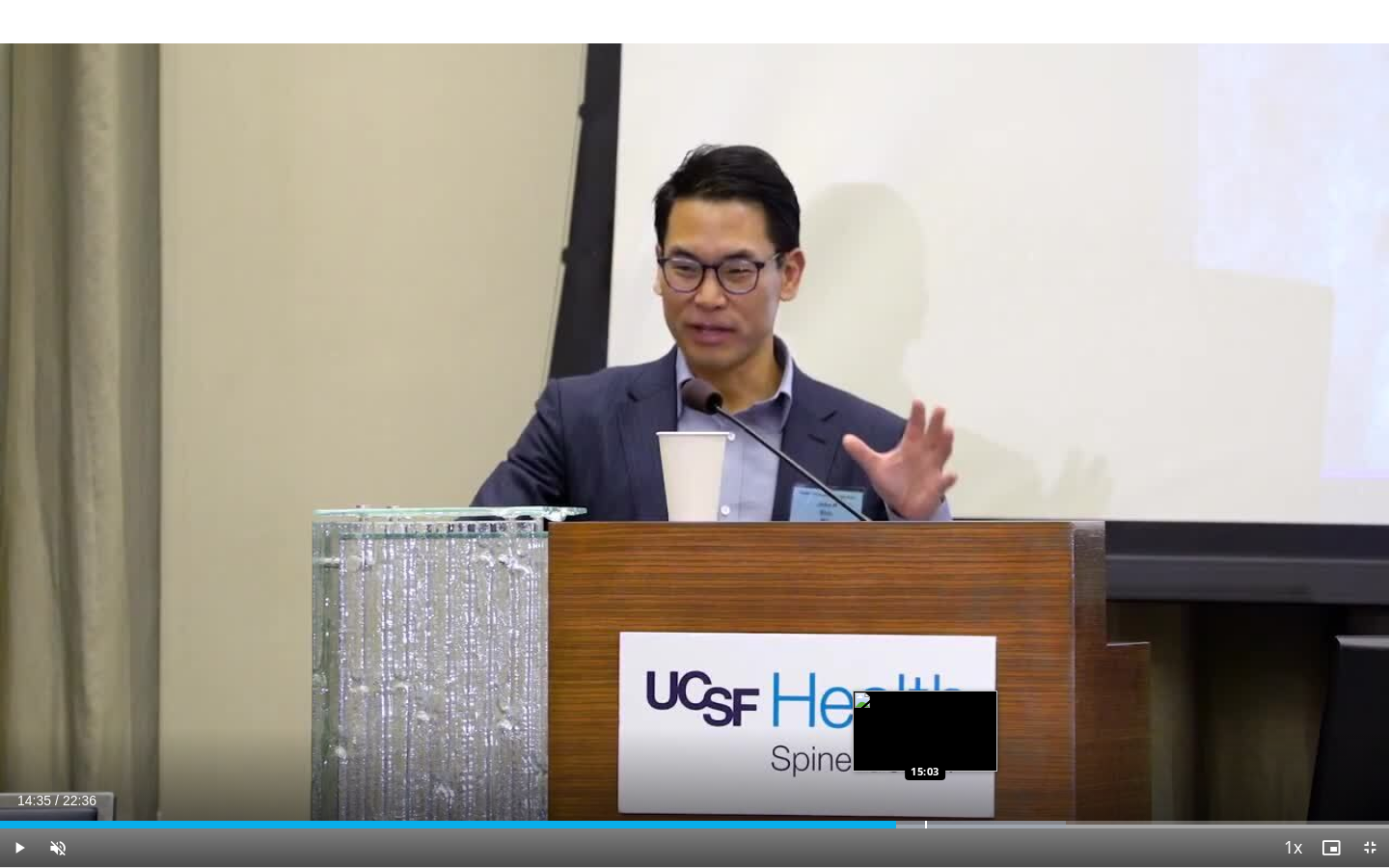 click on "Loaded :  76.75% 14:35 15:03" at bounding box center (694, 819) 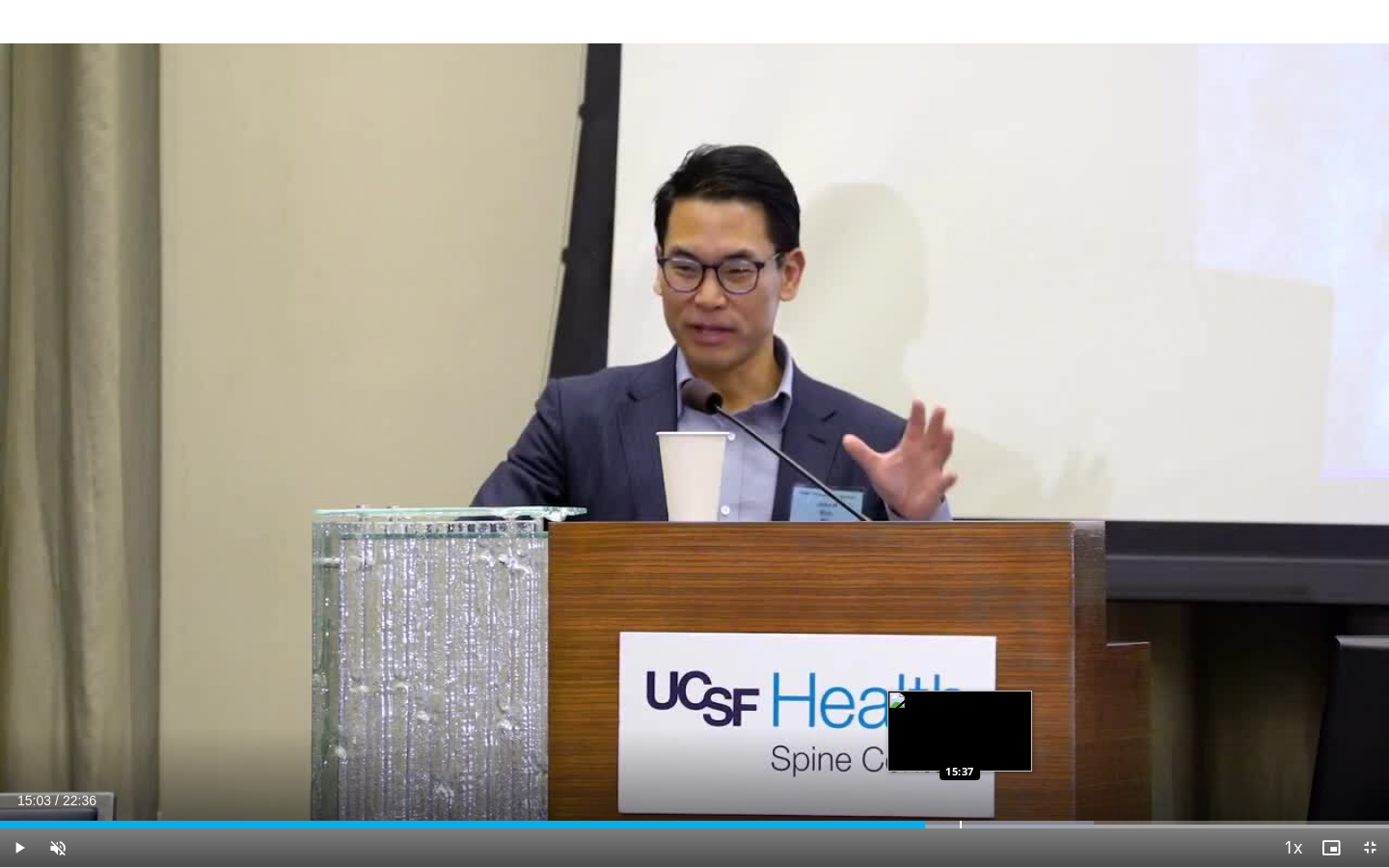 click on "Loaded :  78.76% 15:03 15:37" at bounding box center [694, 819] 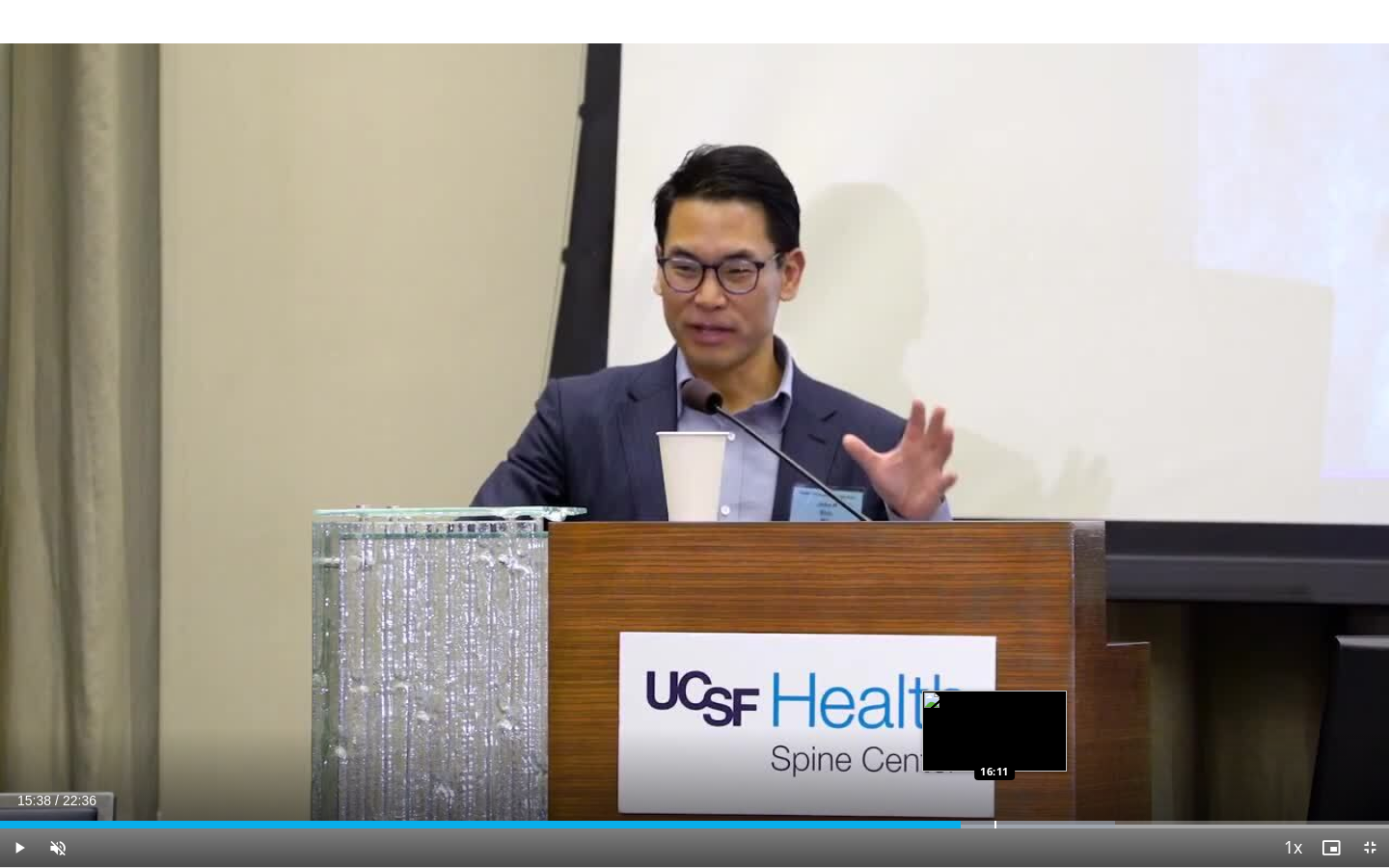 click on "Loaded :  80.26% 15:38 16:11" at bounding box center [694, 819] 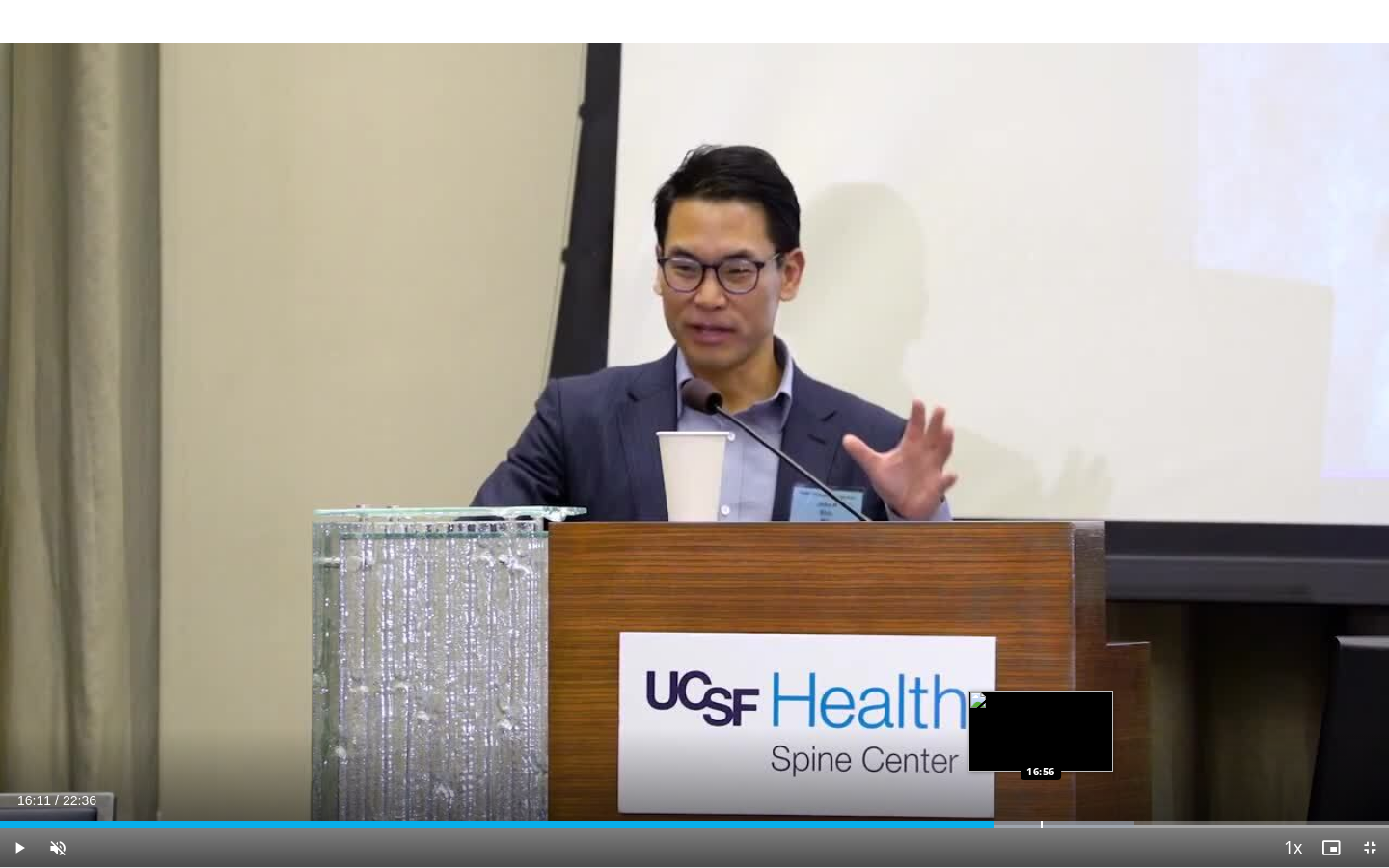 click on "Loaded :  81.70% 16:11 16:56" at bounding box center (694, 819) 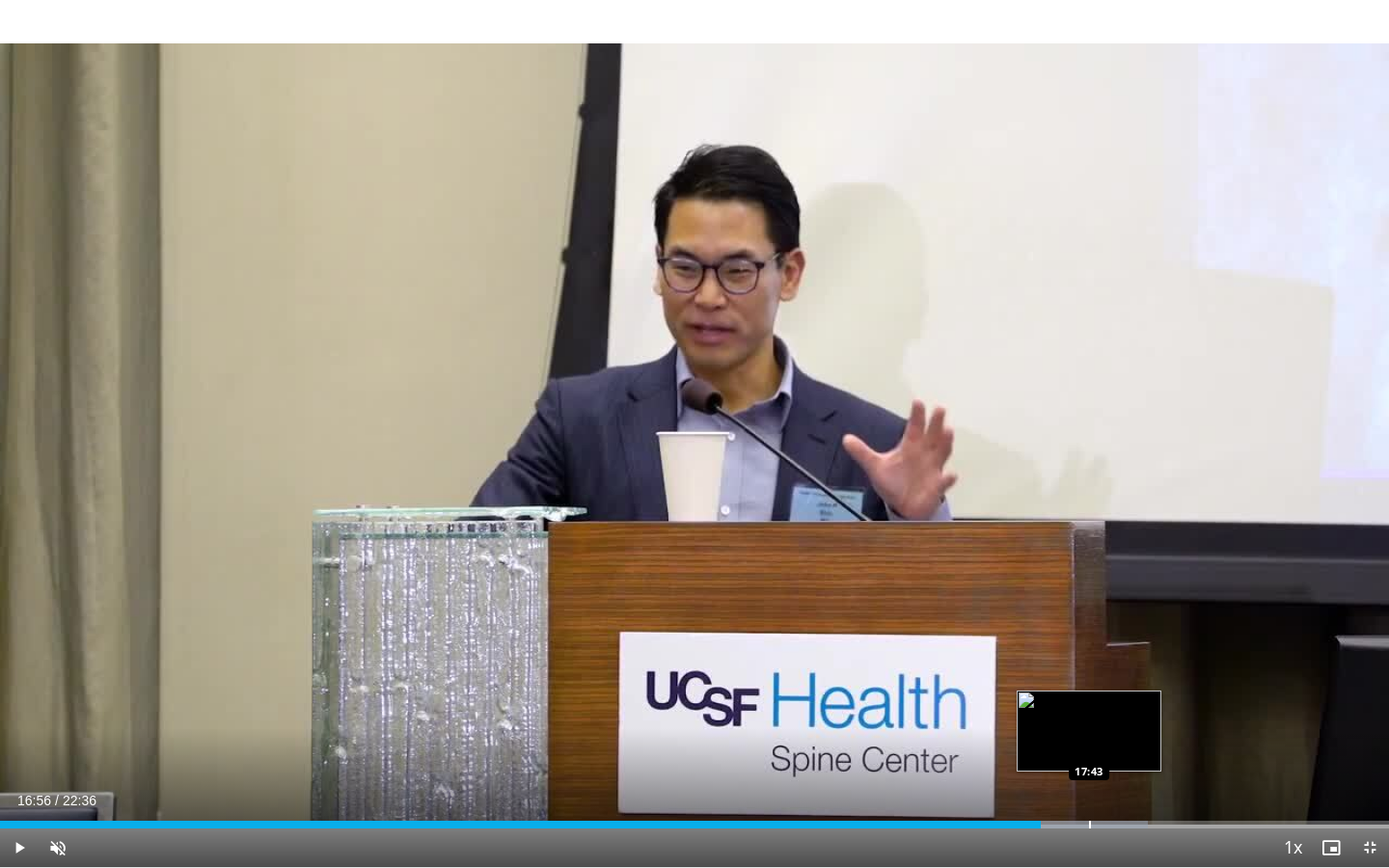 click on "Loaded :  82.65% 16:56 17:43" at bounding box center (694, 819) 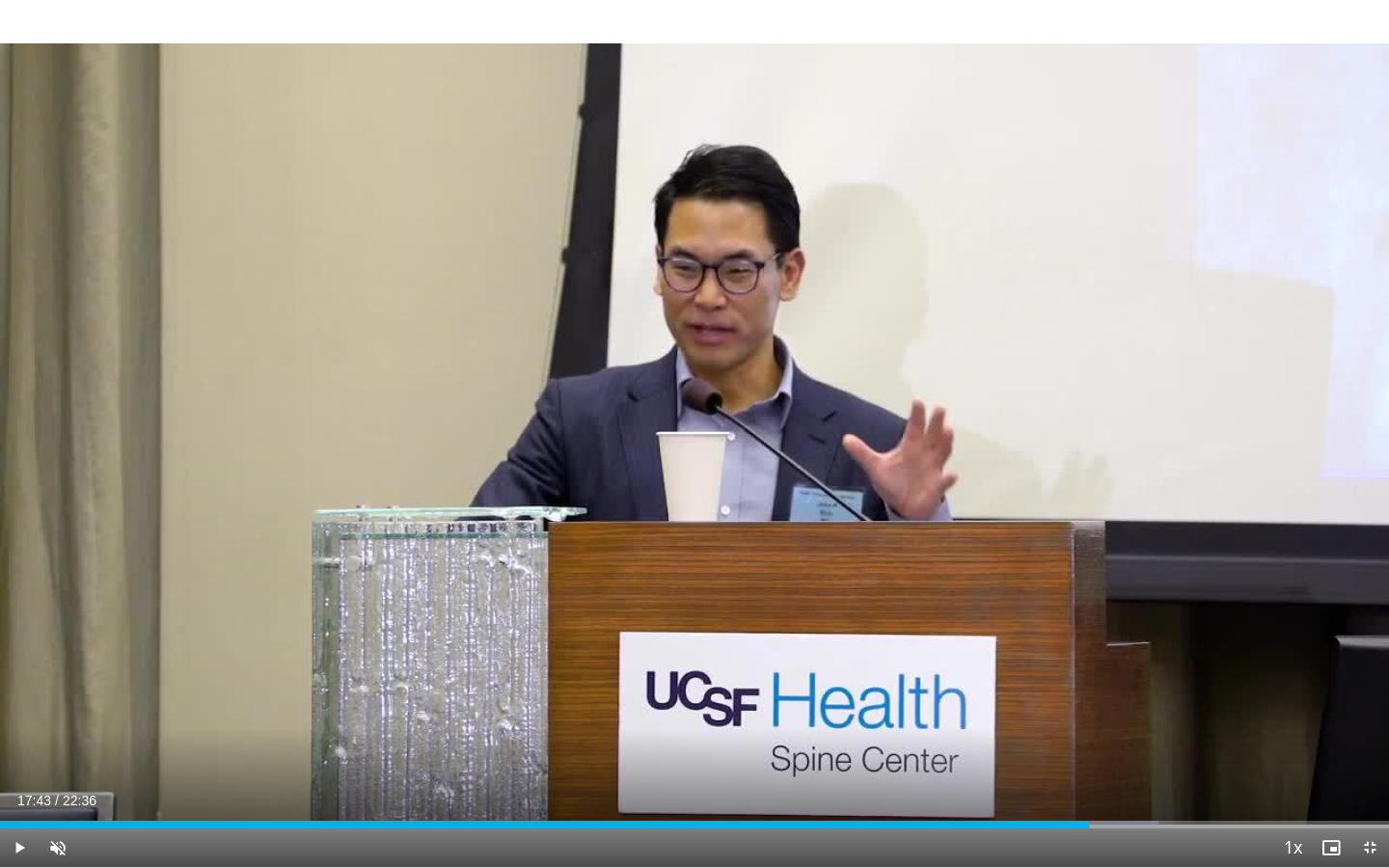 click on "Loaded :  83.39% 17:43 18:21" at bounding box center (694, 819) 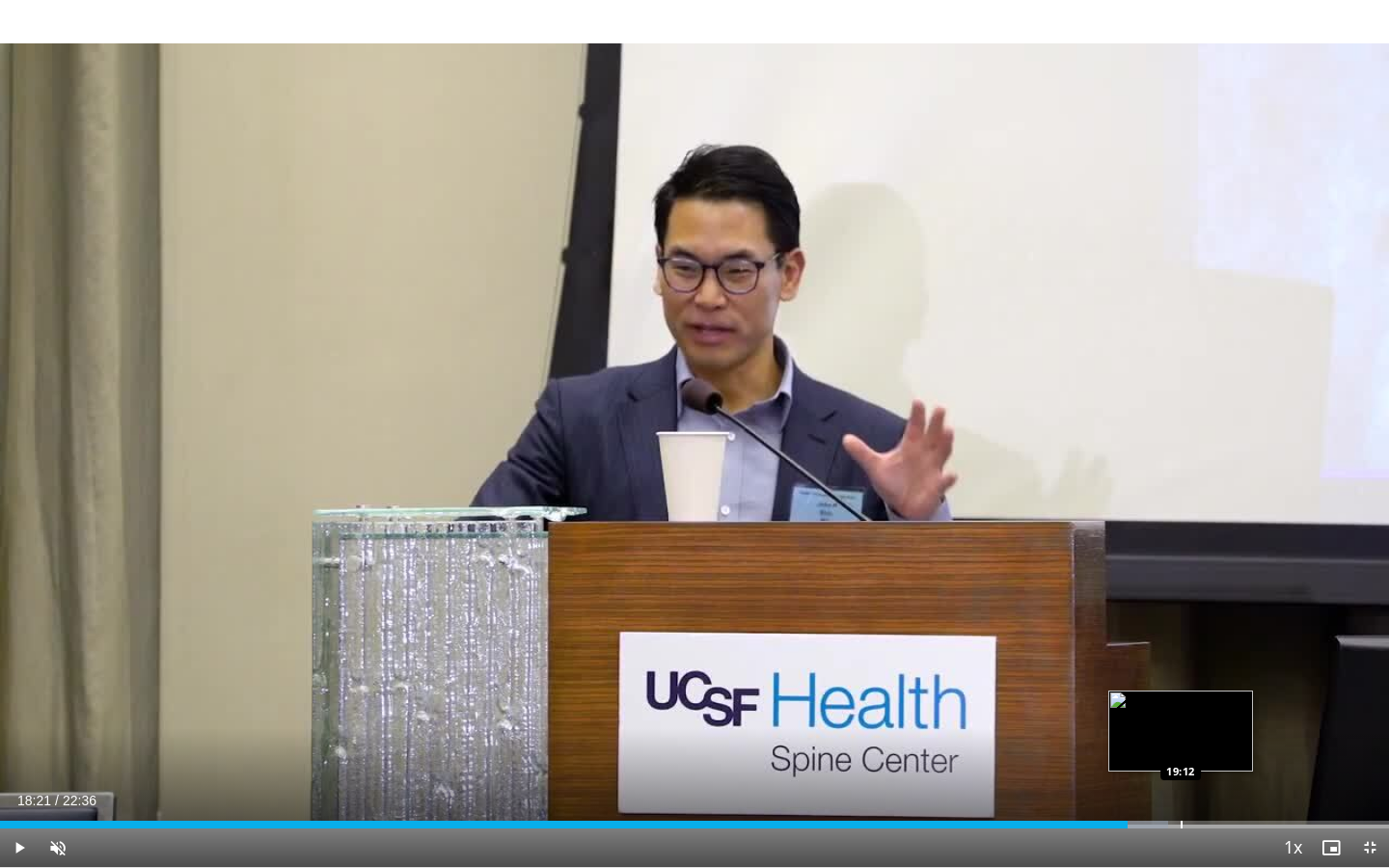 click on "Loaded :  84.13% 18:21 19:12" at bounding box center (694, 819) 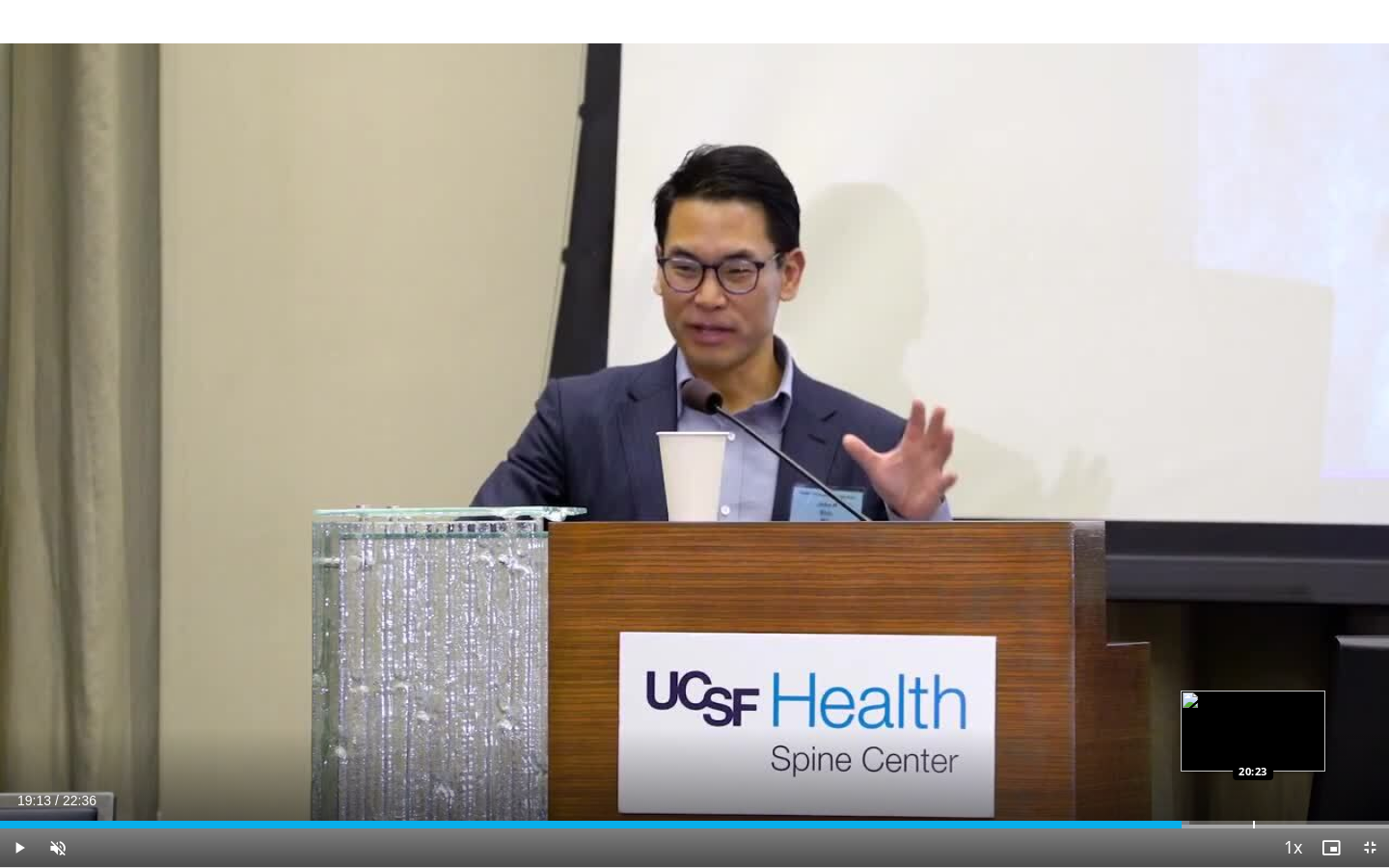 click at bounding box center [1254, 825] 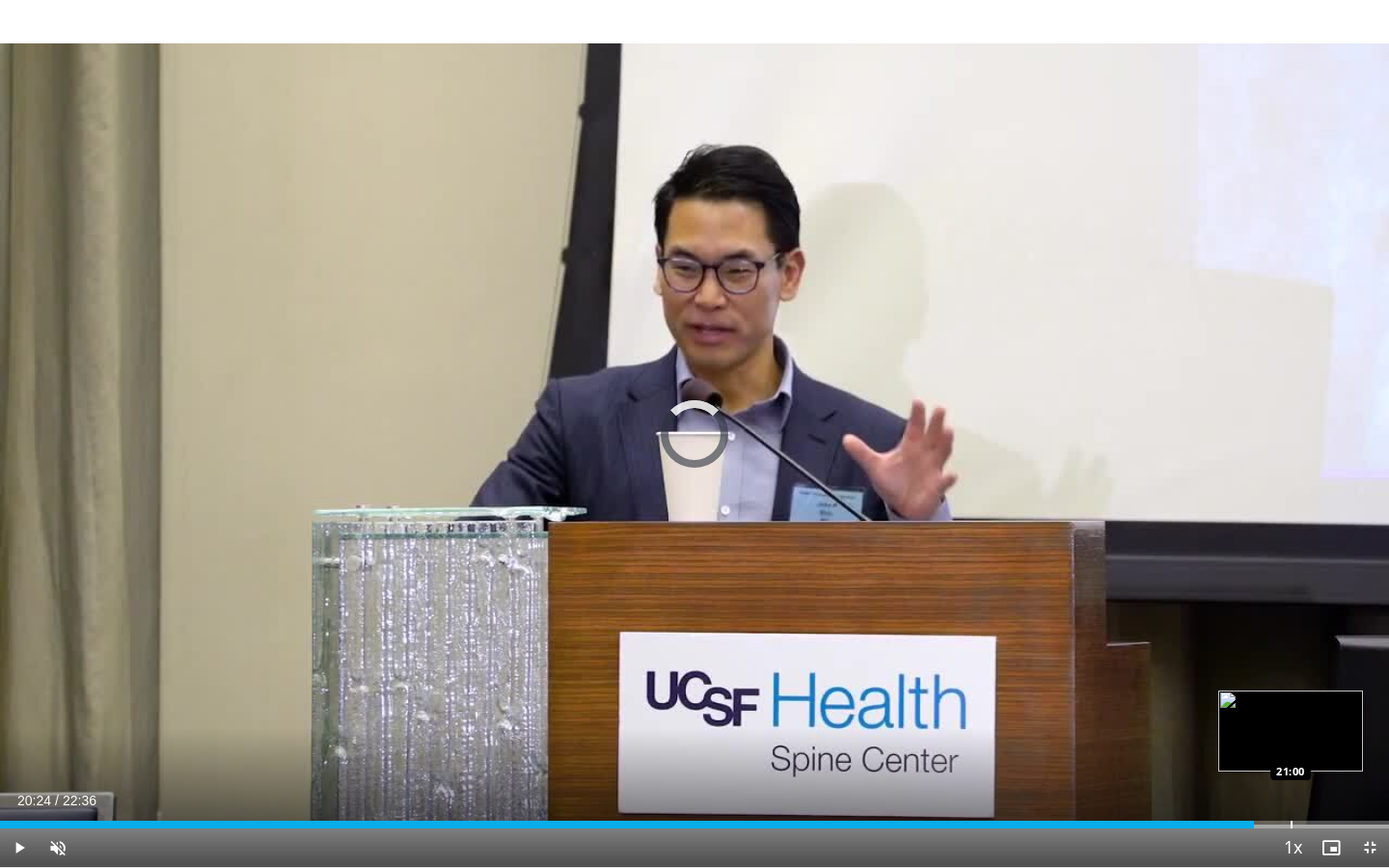 click at bounding box center (1292, 825) 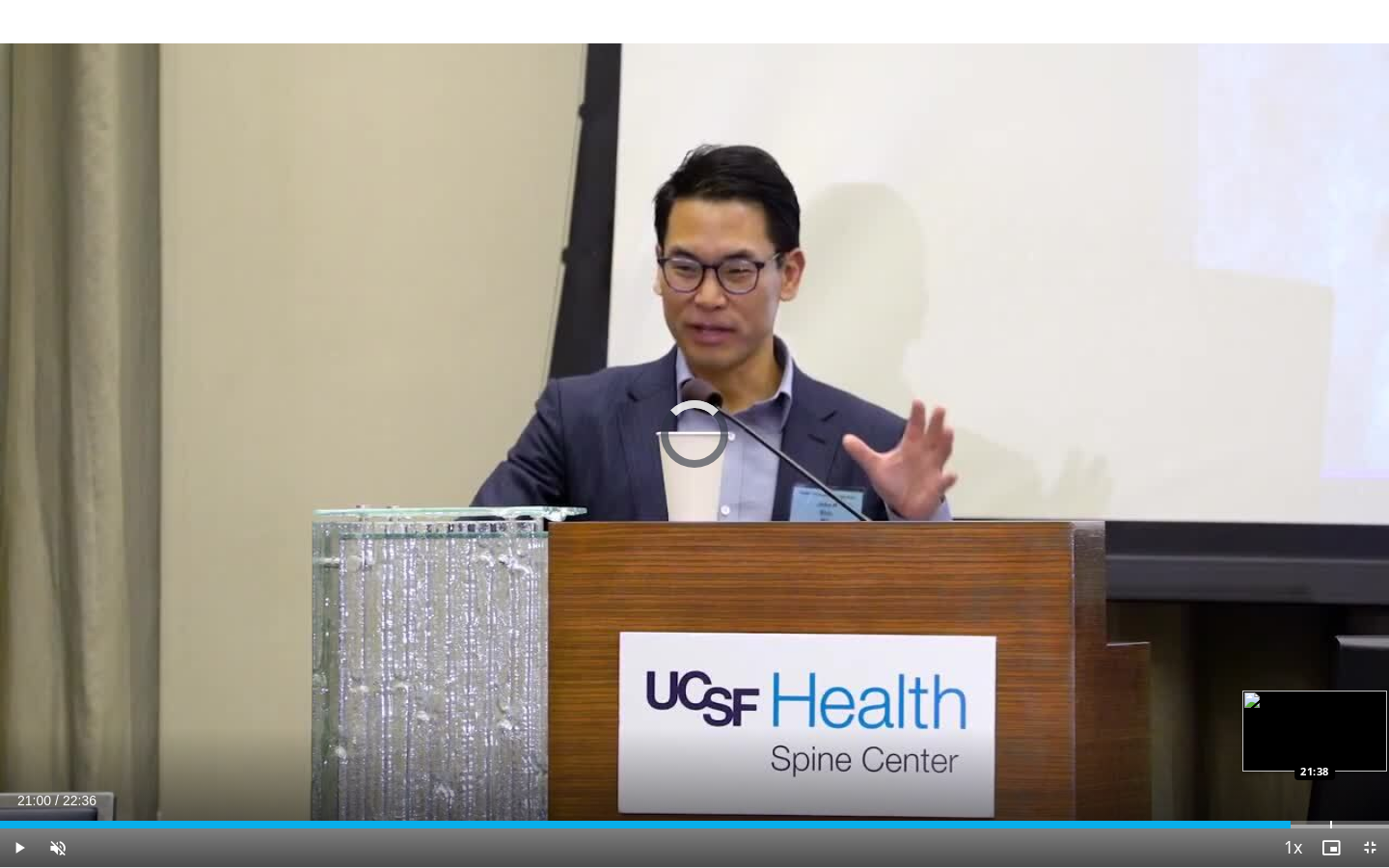 click at bounding box center [1331, 825] 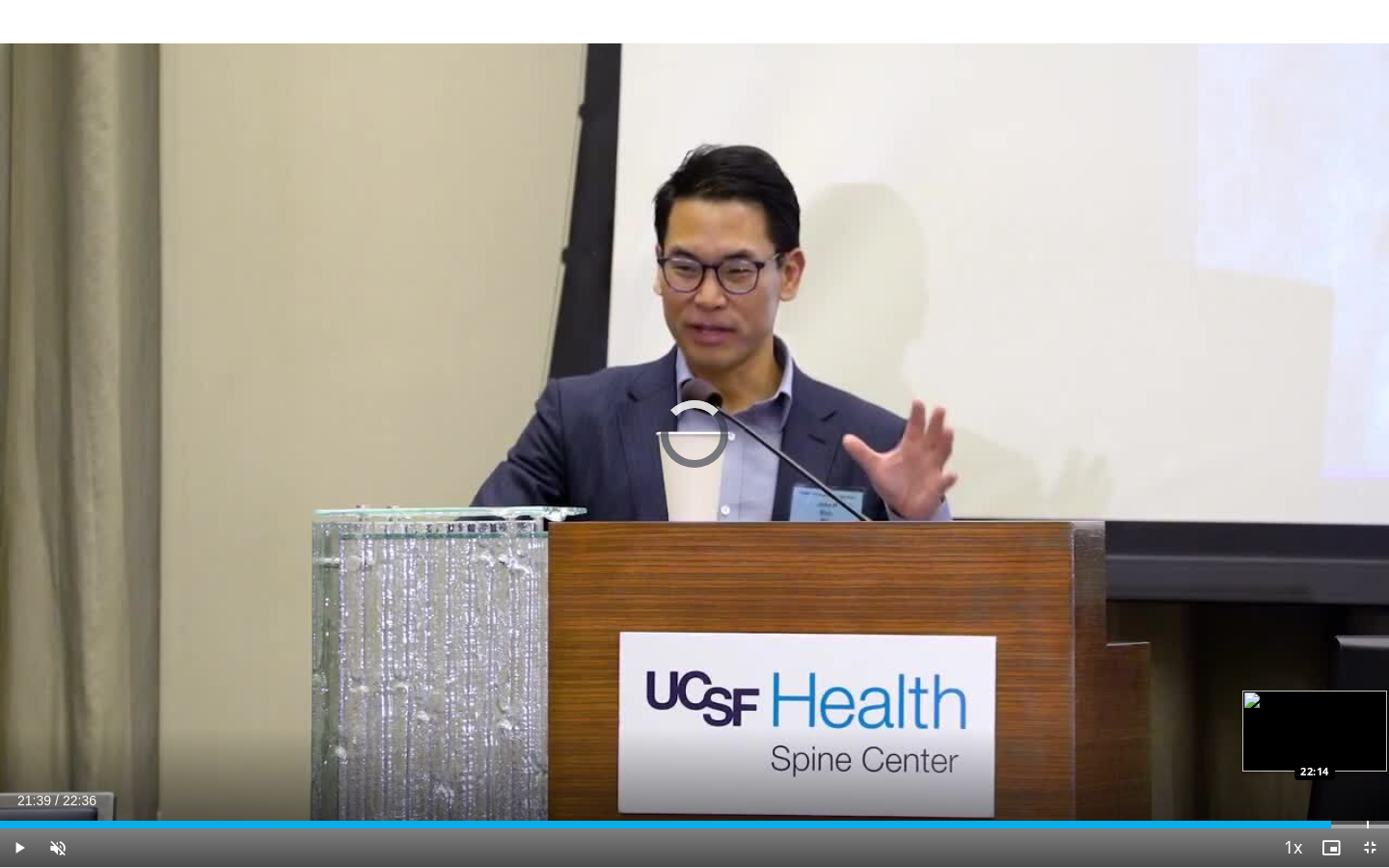 click at bounding box center (1368, 825) 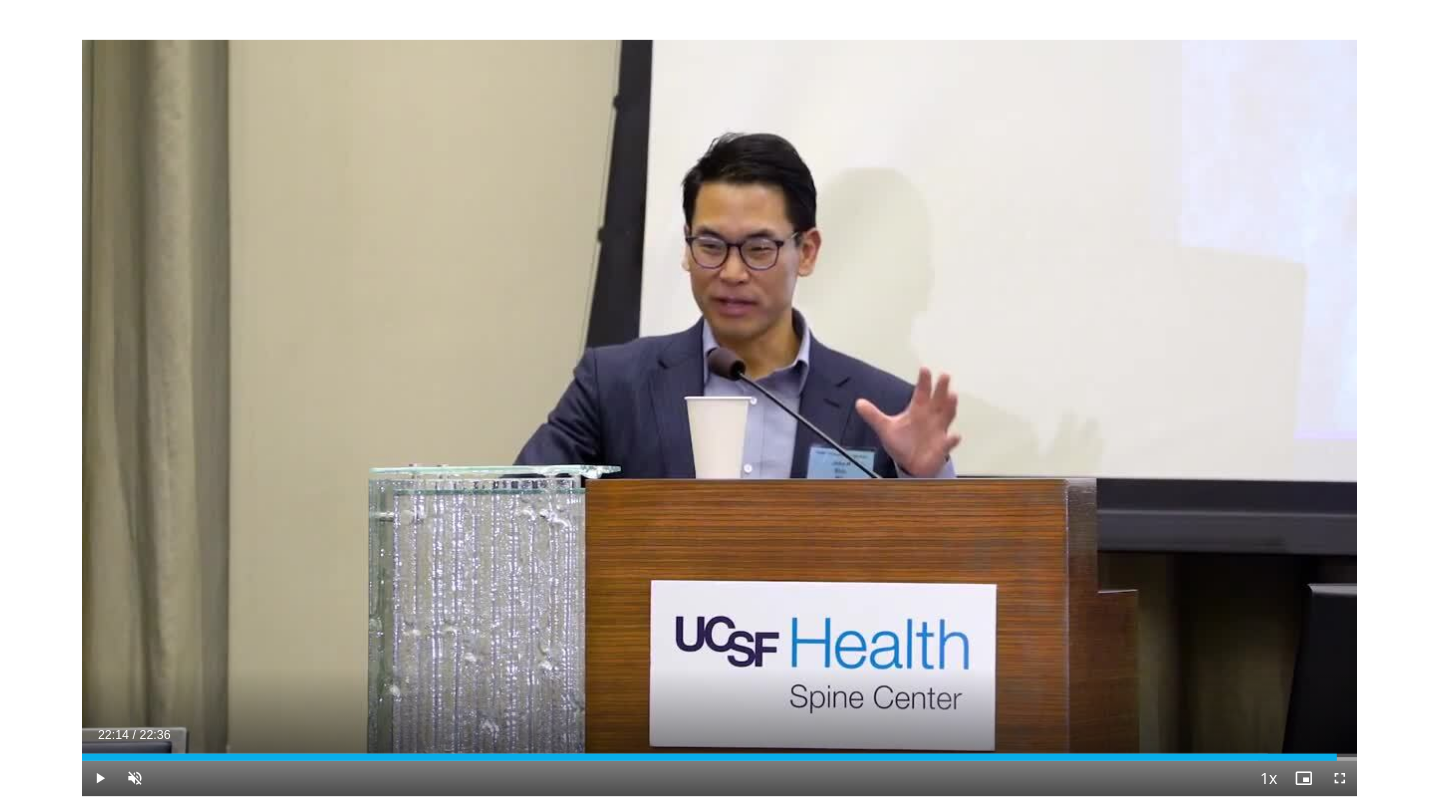 scroll, scrollTop: 0, scrollLeft: 0, axis: both 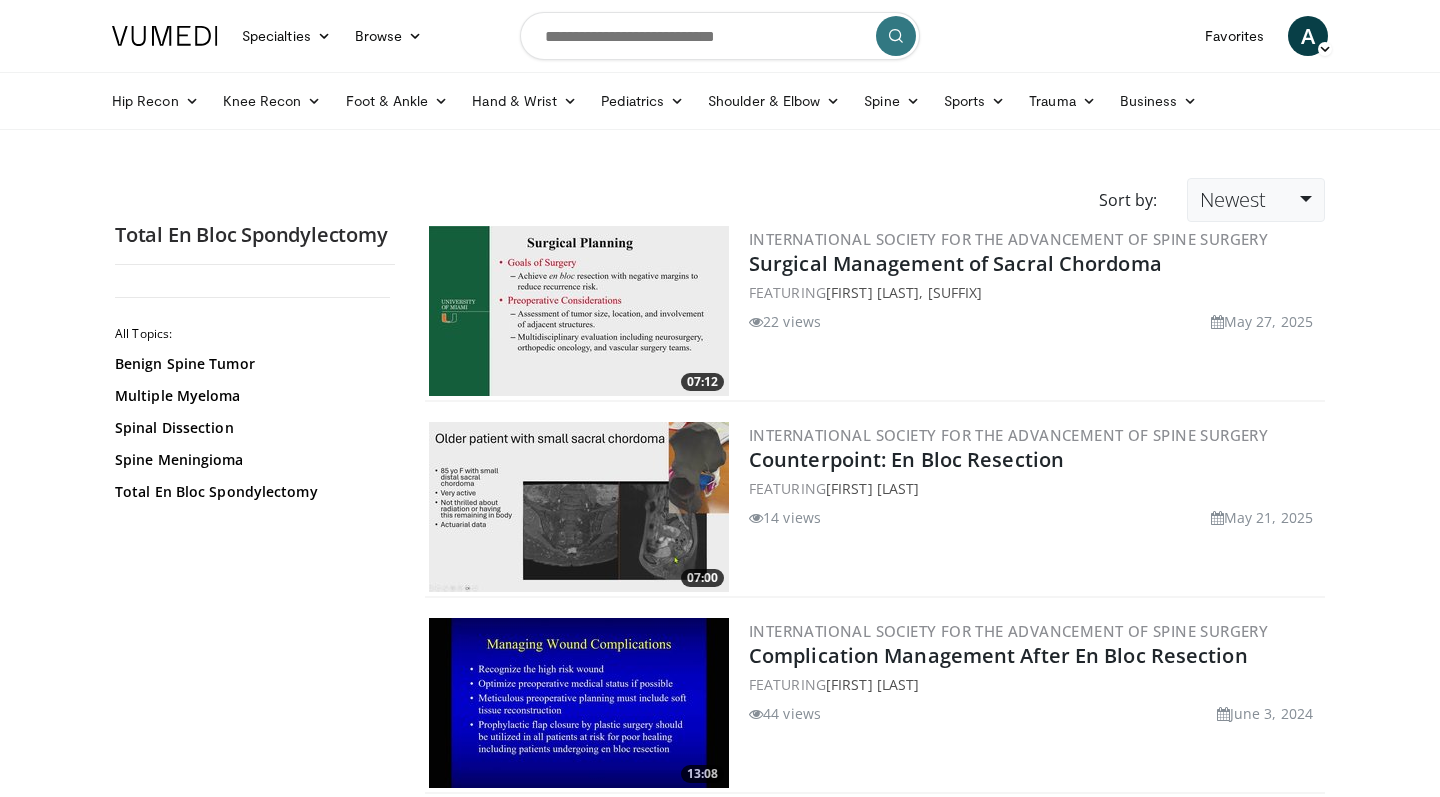 click on "Newest" at bounding box center [1233, 199] 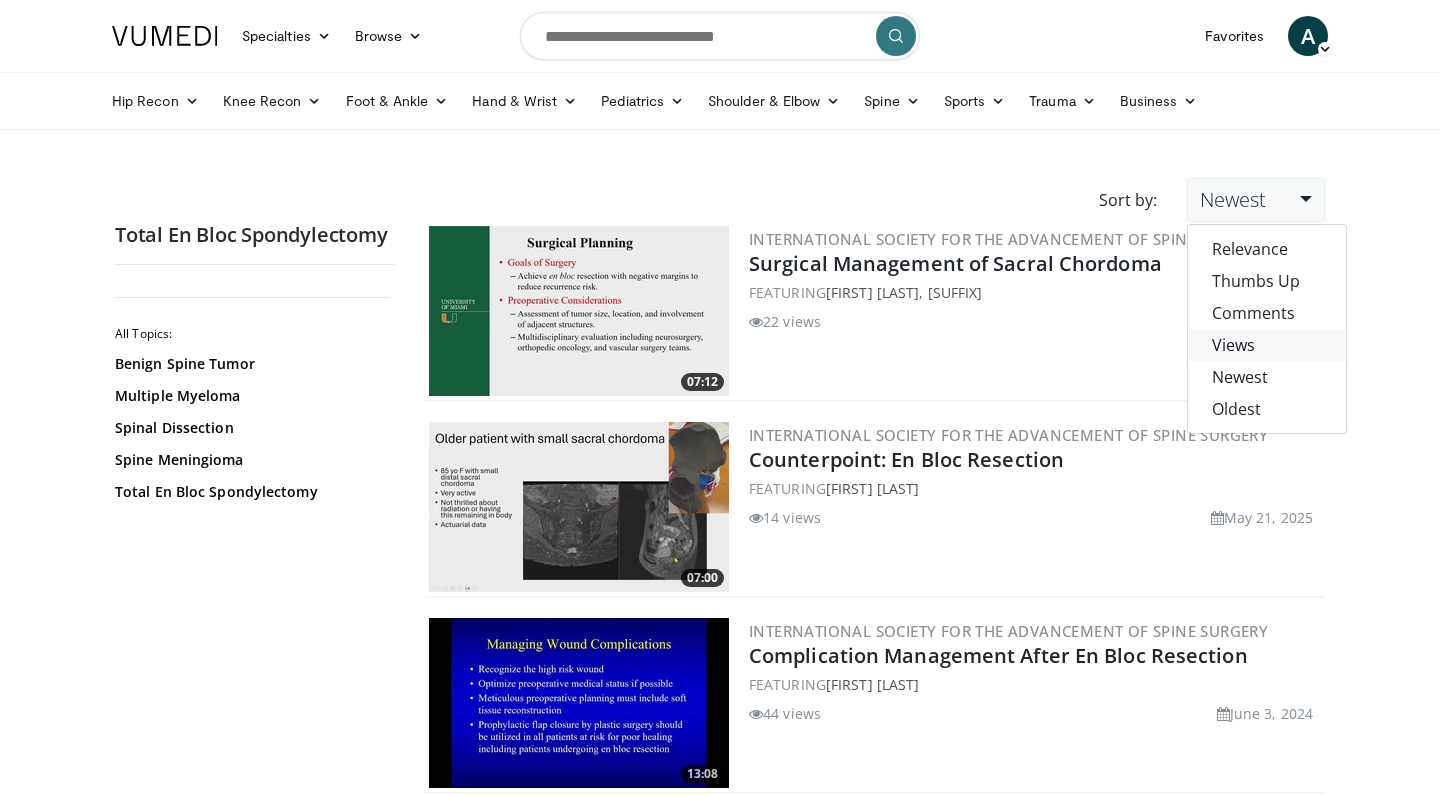 click on "Views" at bounding box center (1267, 345) 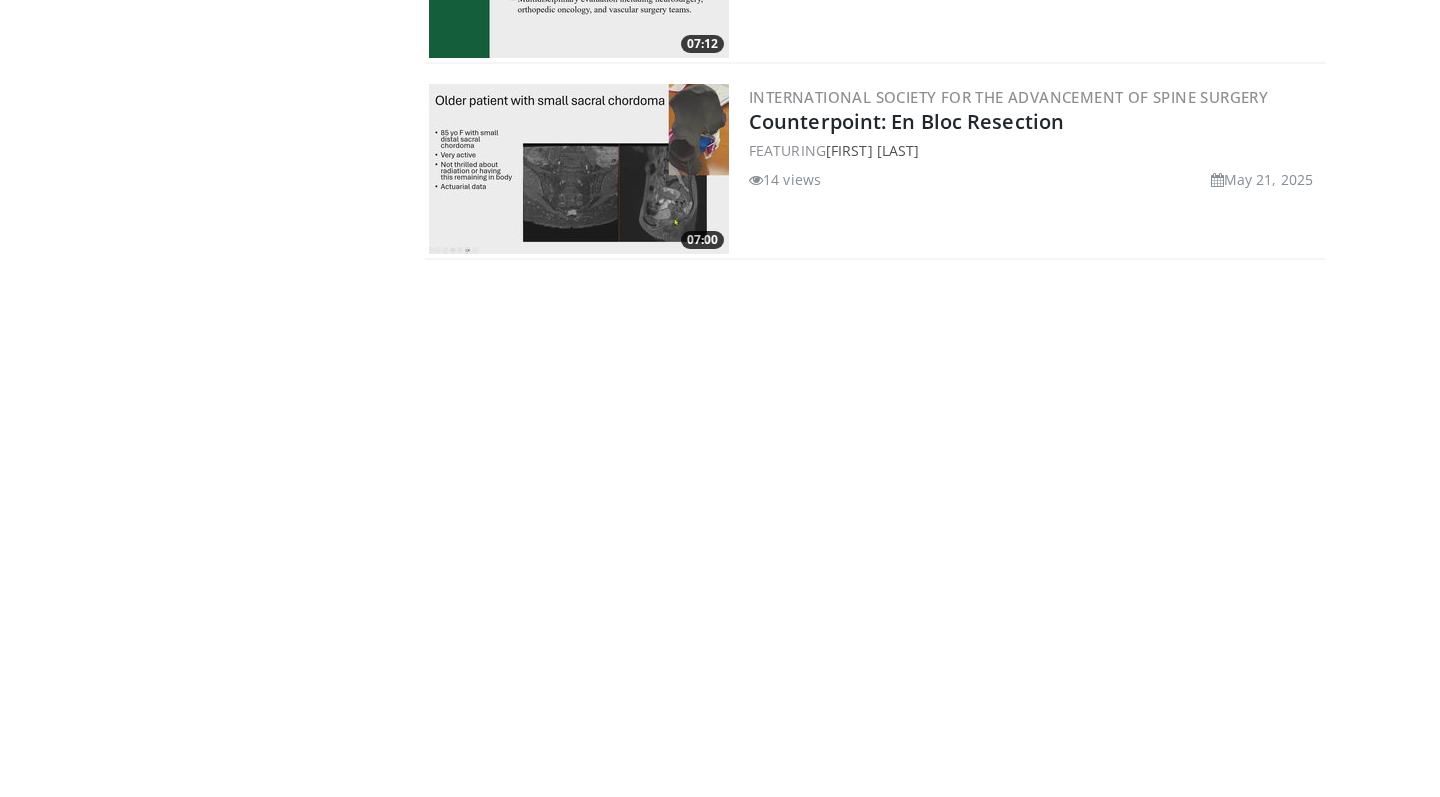 scroll, scrollTop: 1902, scrollLeft: 0, axis: vertical 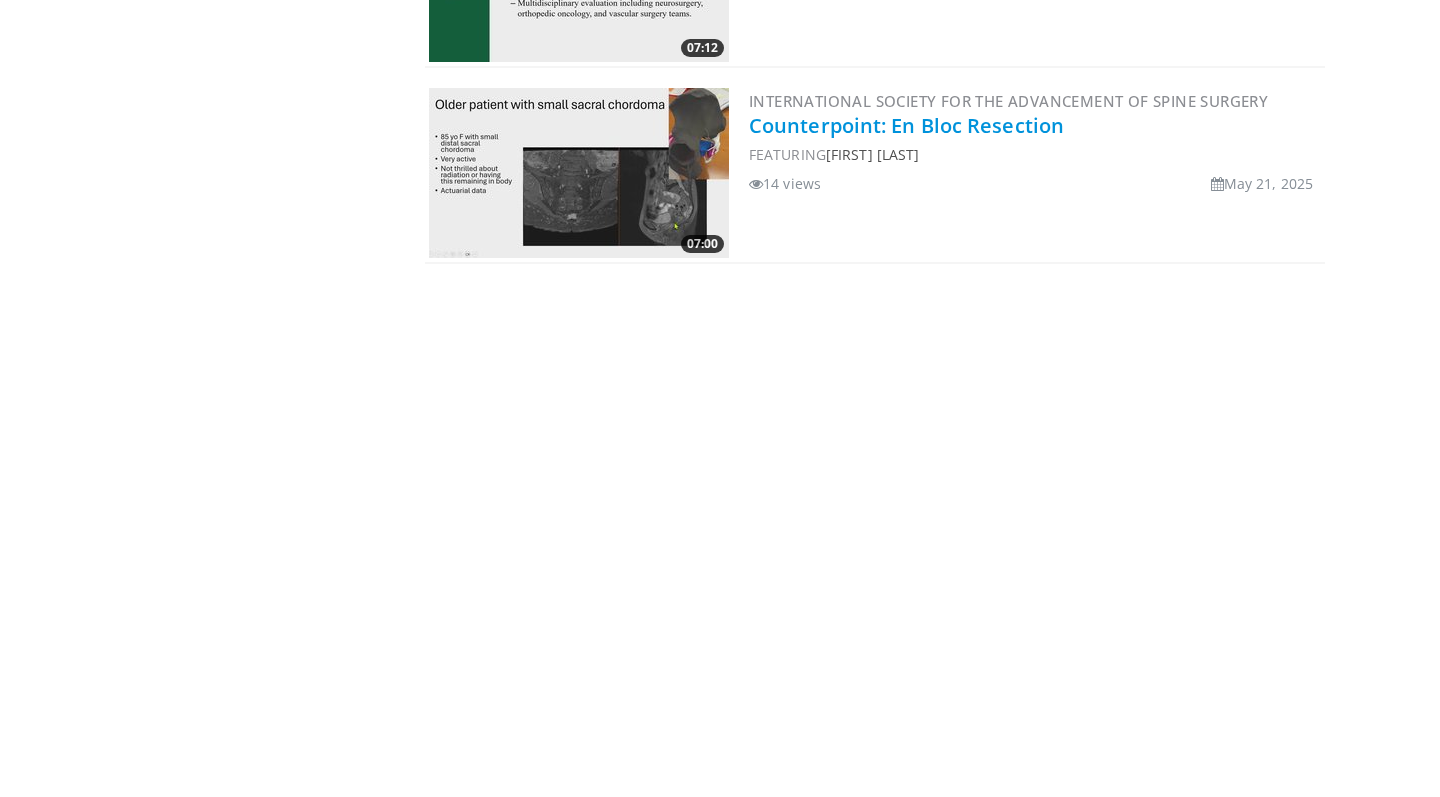 click on "Counterpoint: En Bloc Resection" at bounding box center [906, 125] 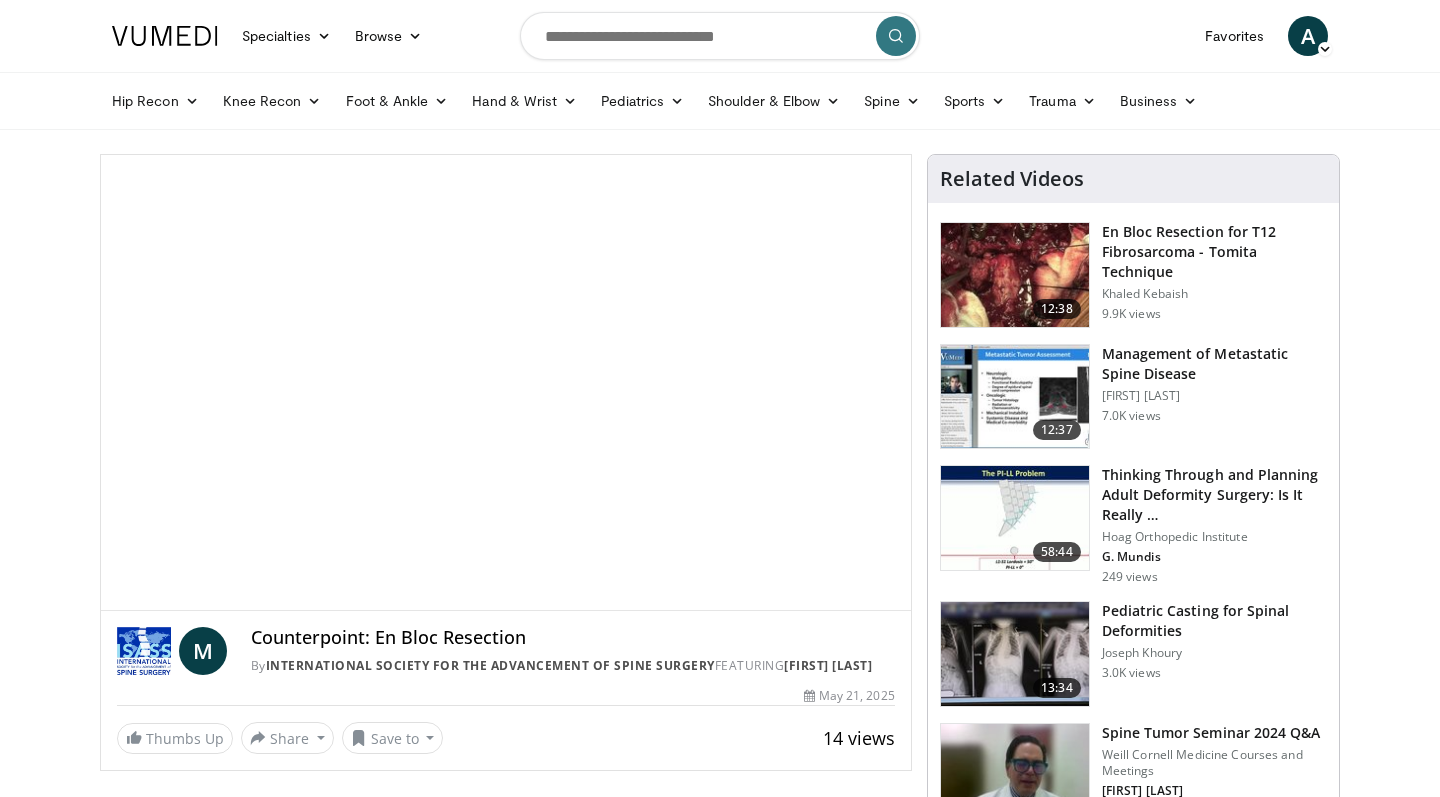 scroll, scrollTop: 0, scrollLeft: 0, axis: both 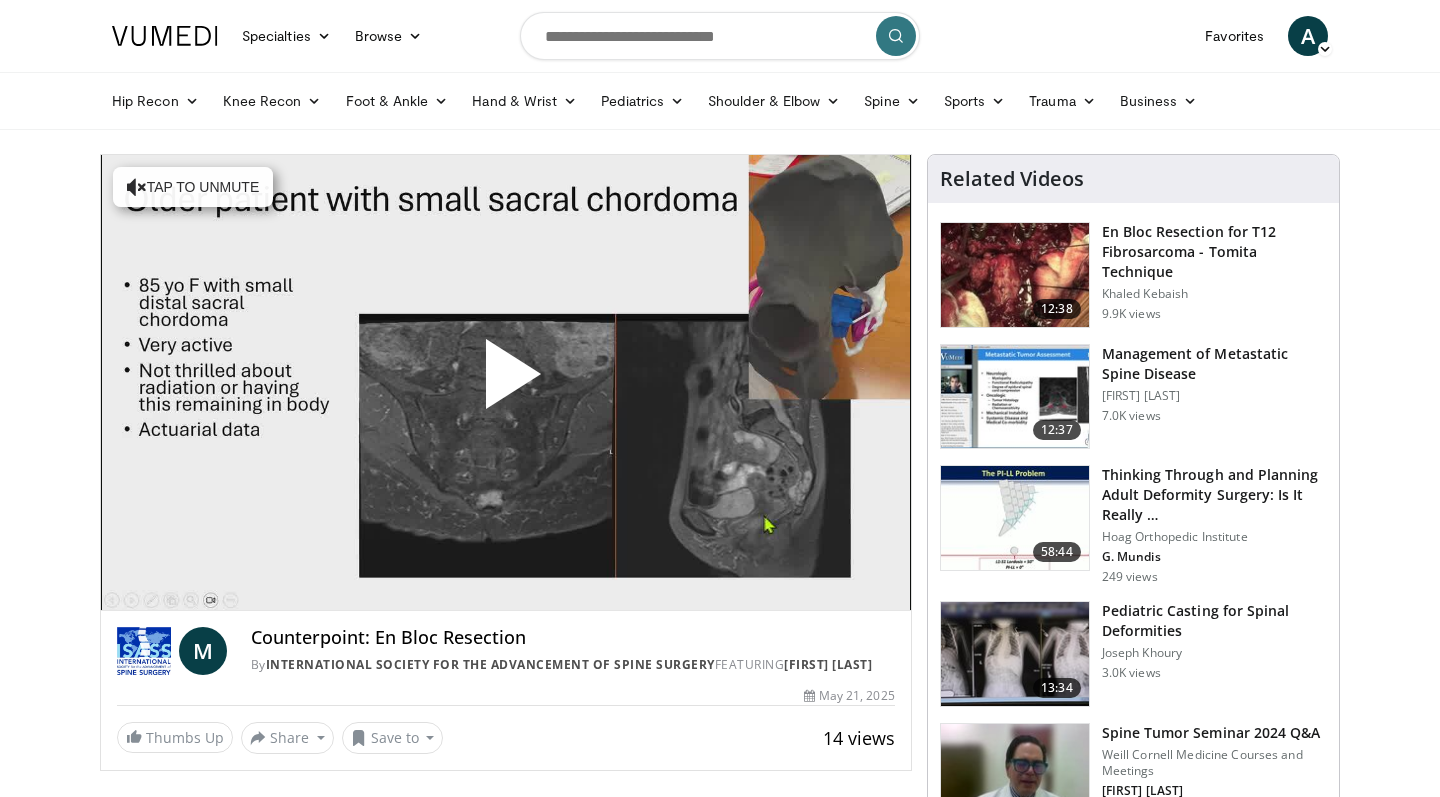 click at bounding box center [506, 382] 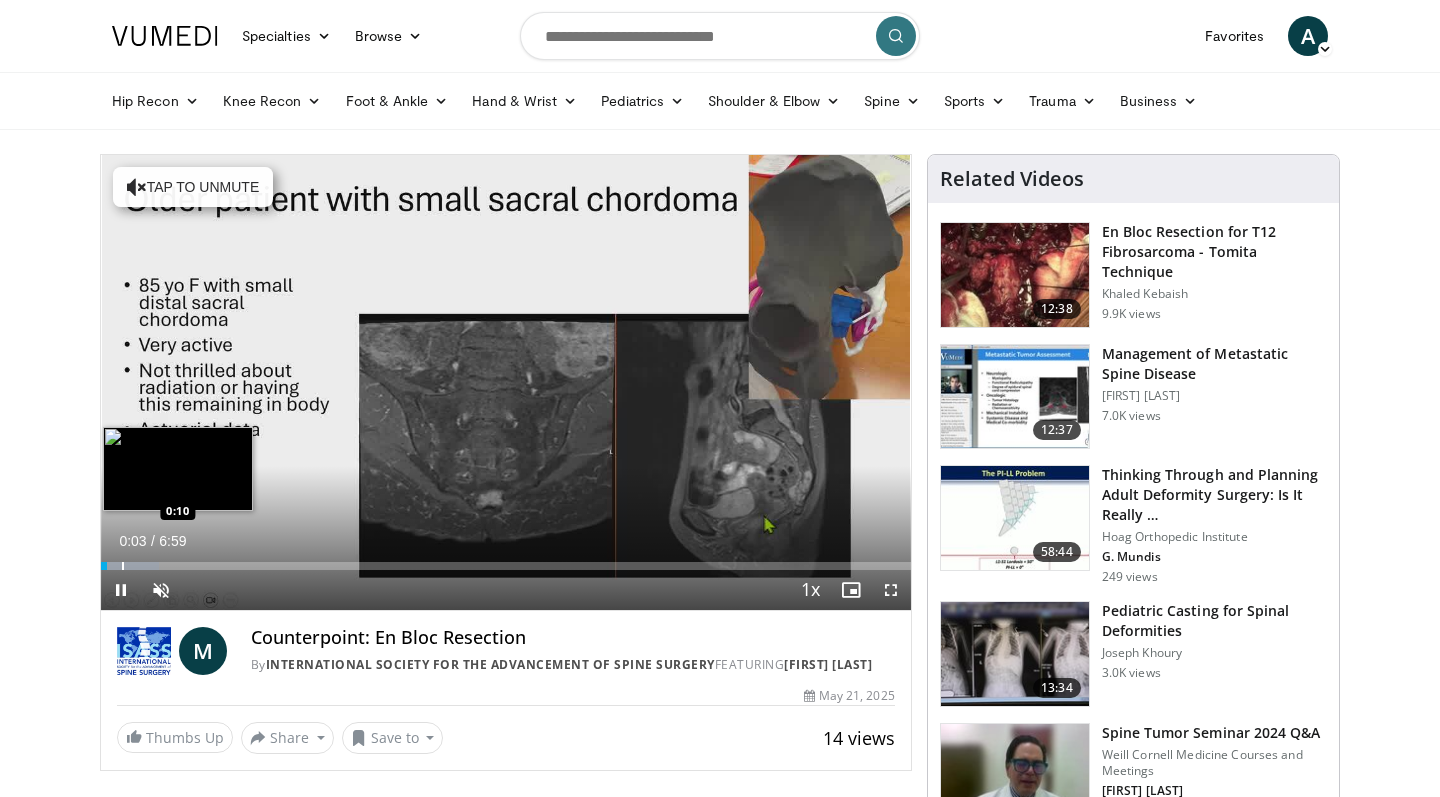 click at bounding box center [123, 566] 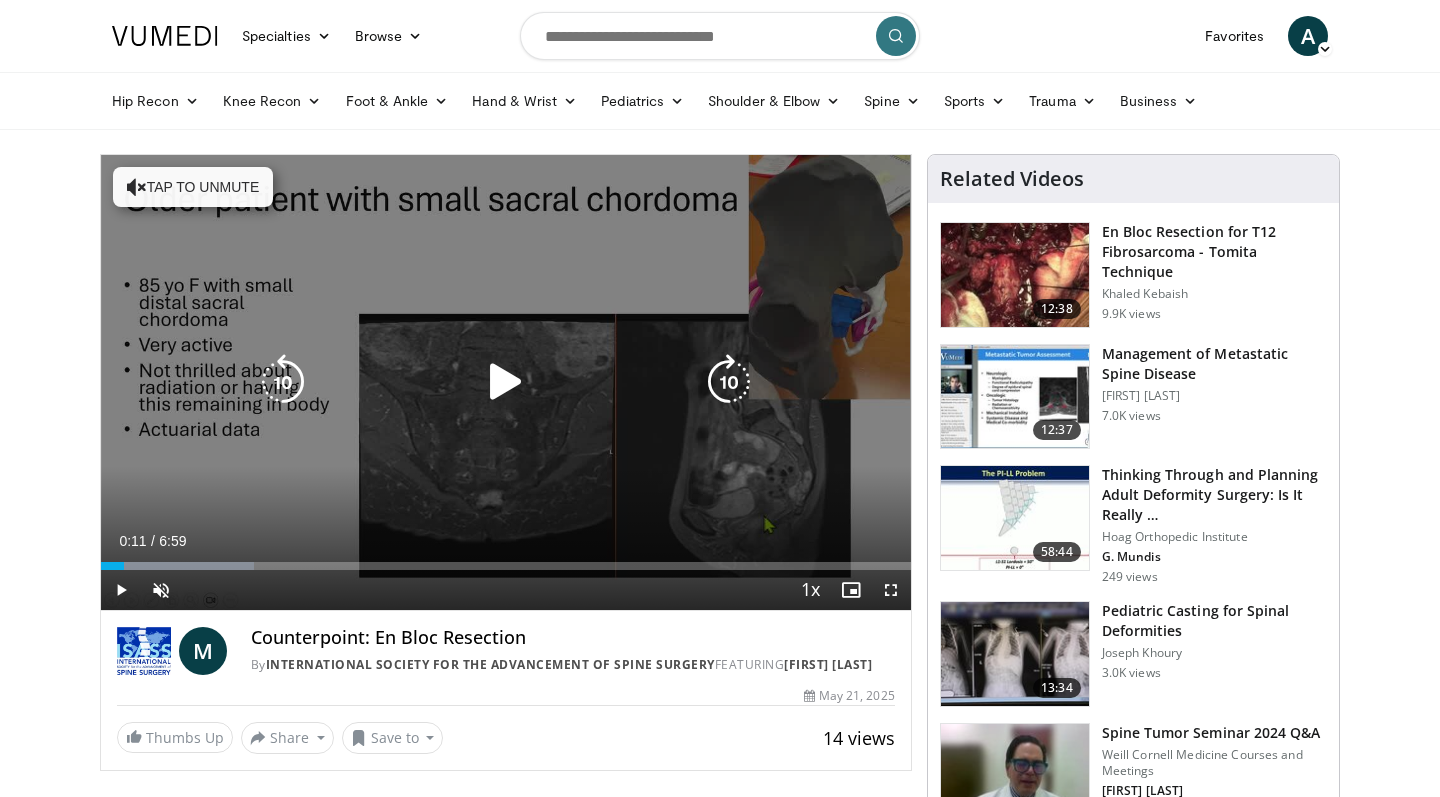 click on "Loaded :  18.85% 0:11 0:25" at bounding box center (506, 560) 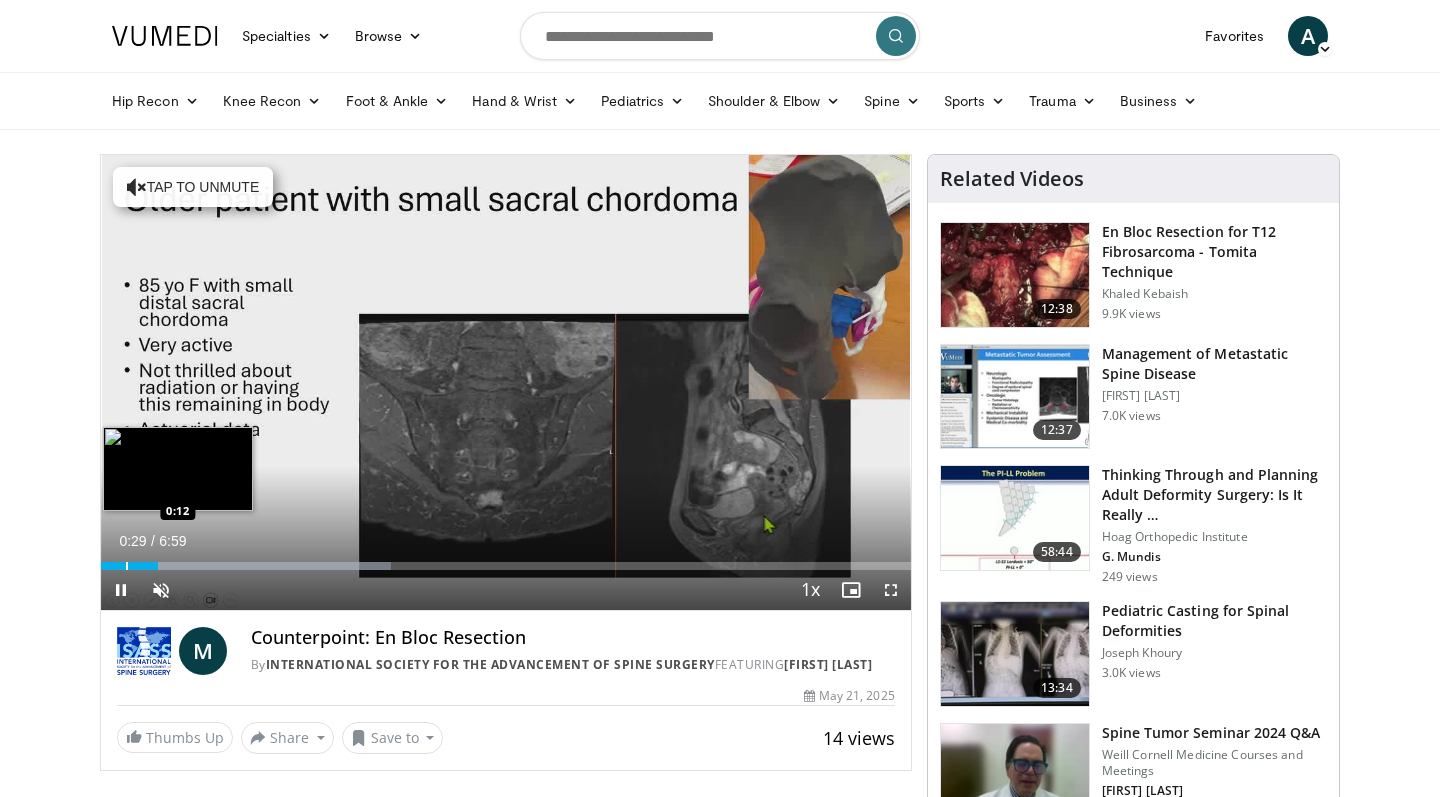 click at bounding box center (127, 566) 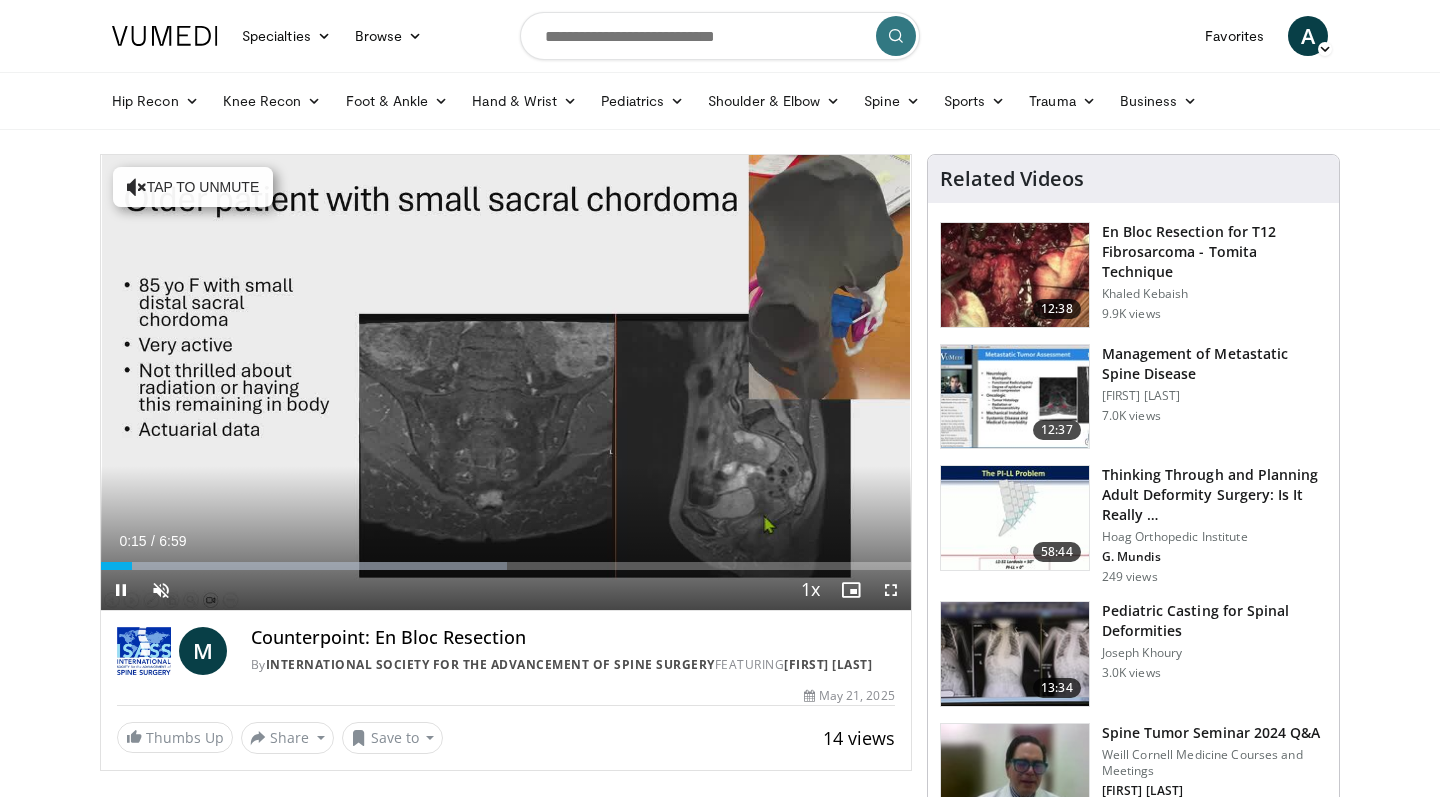 click at bounding box center (891, 590) 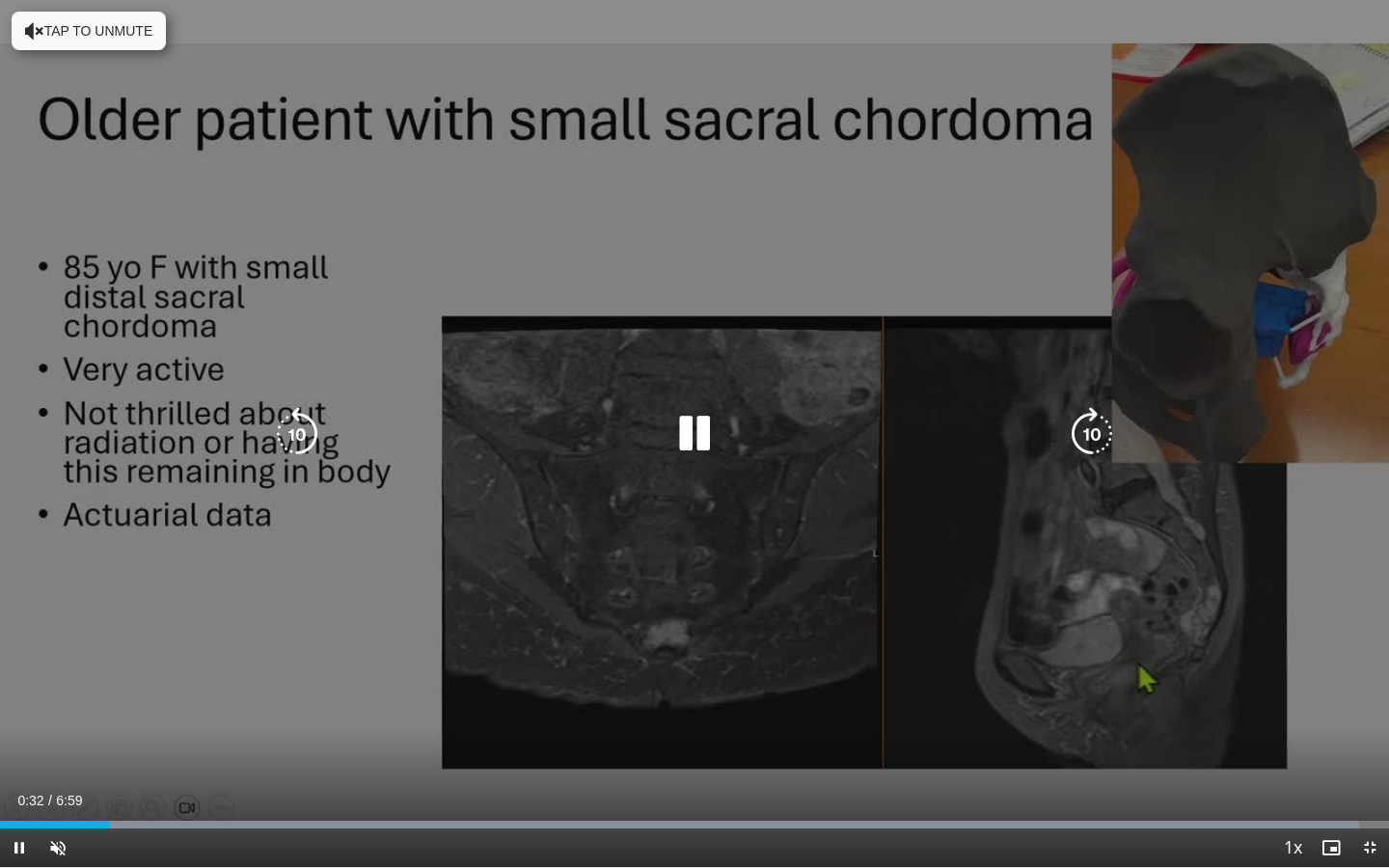 click on "10 seconds
Tap to unmute" at bounding box center [694, 433] 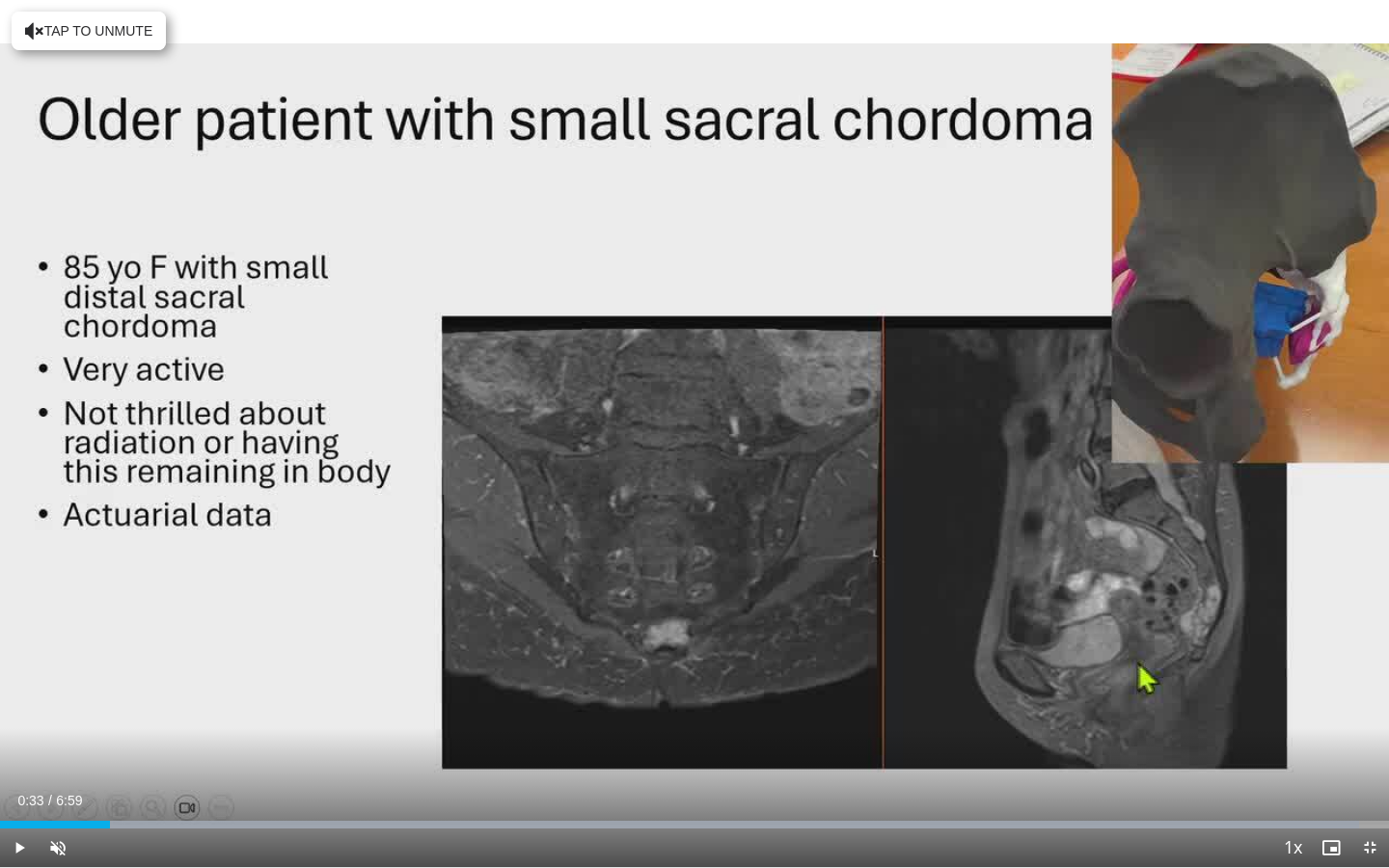 click at bounding box center (19, 848) 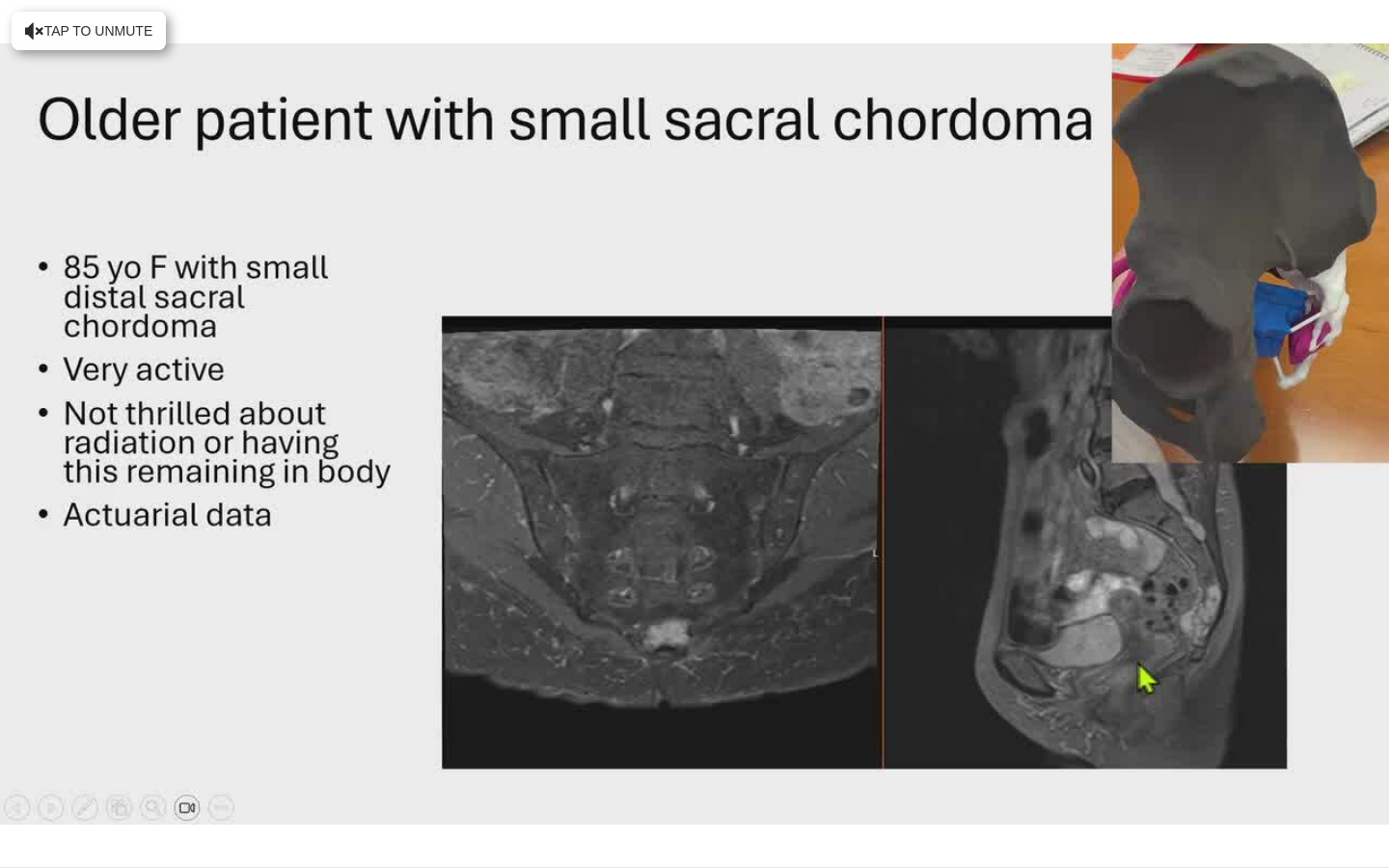click on "10 seconds
Tap to unmute" at bounding box center (694, 433) 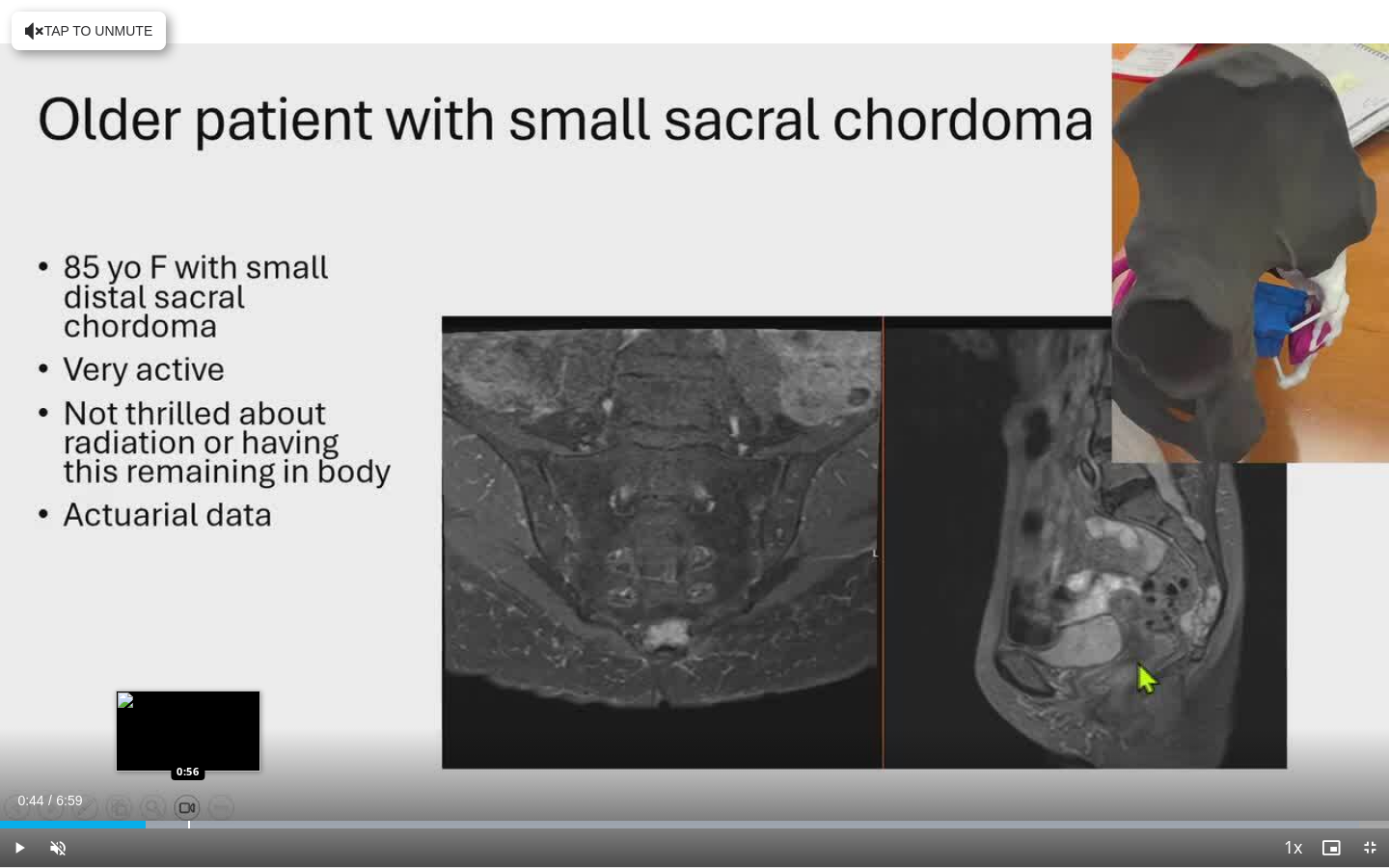 click at bounding box center (189, 825) 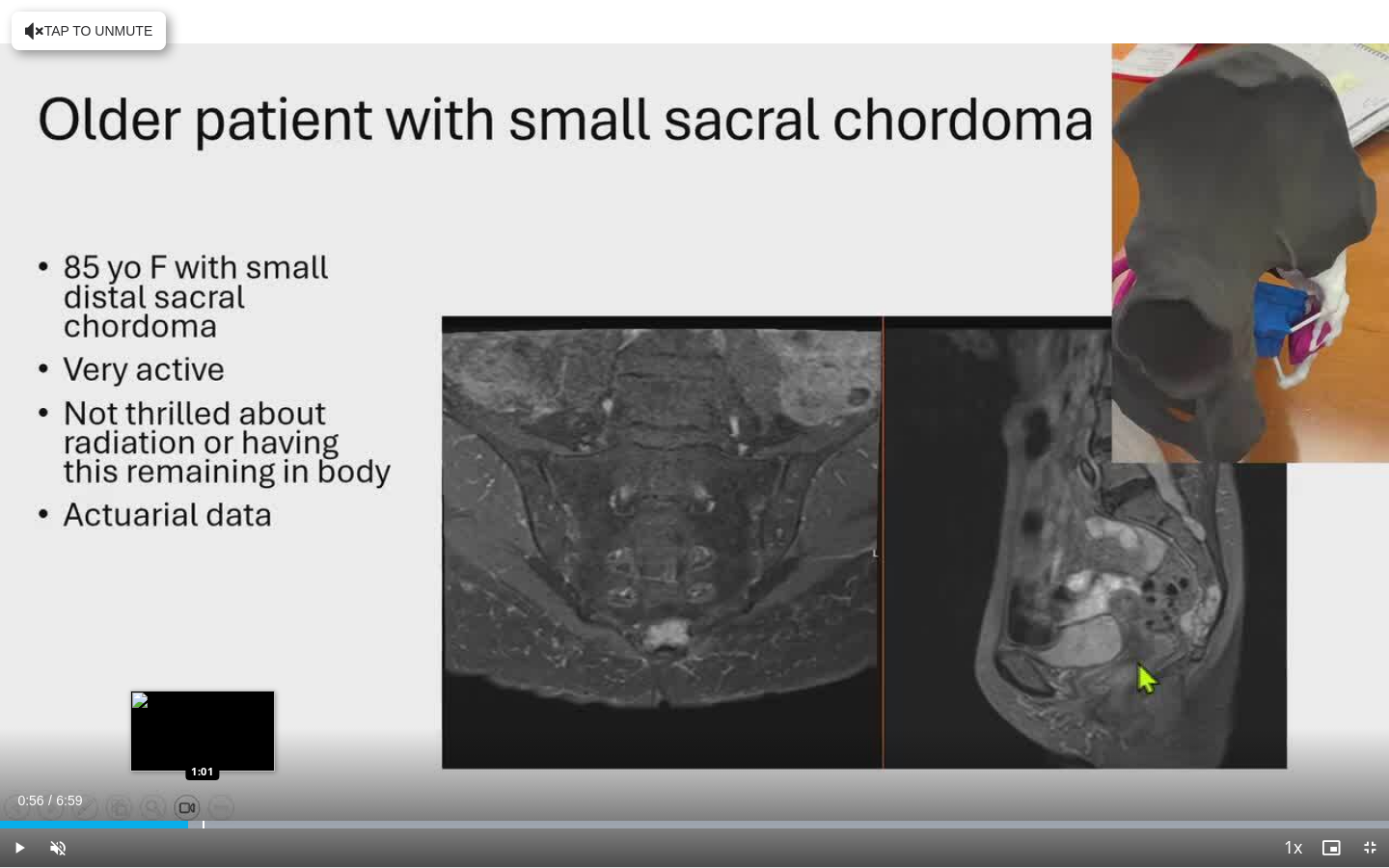 click at bounding box center (204, 825) 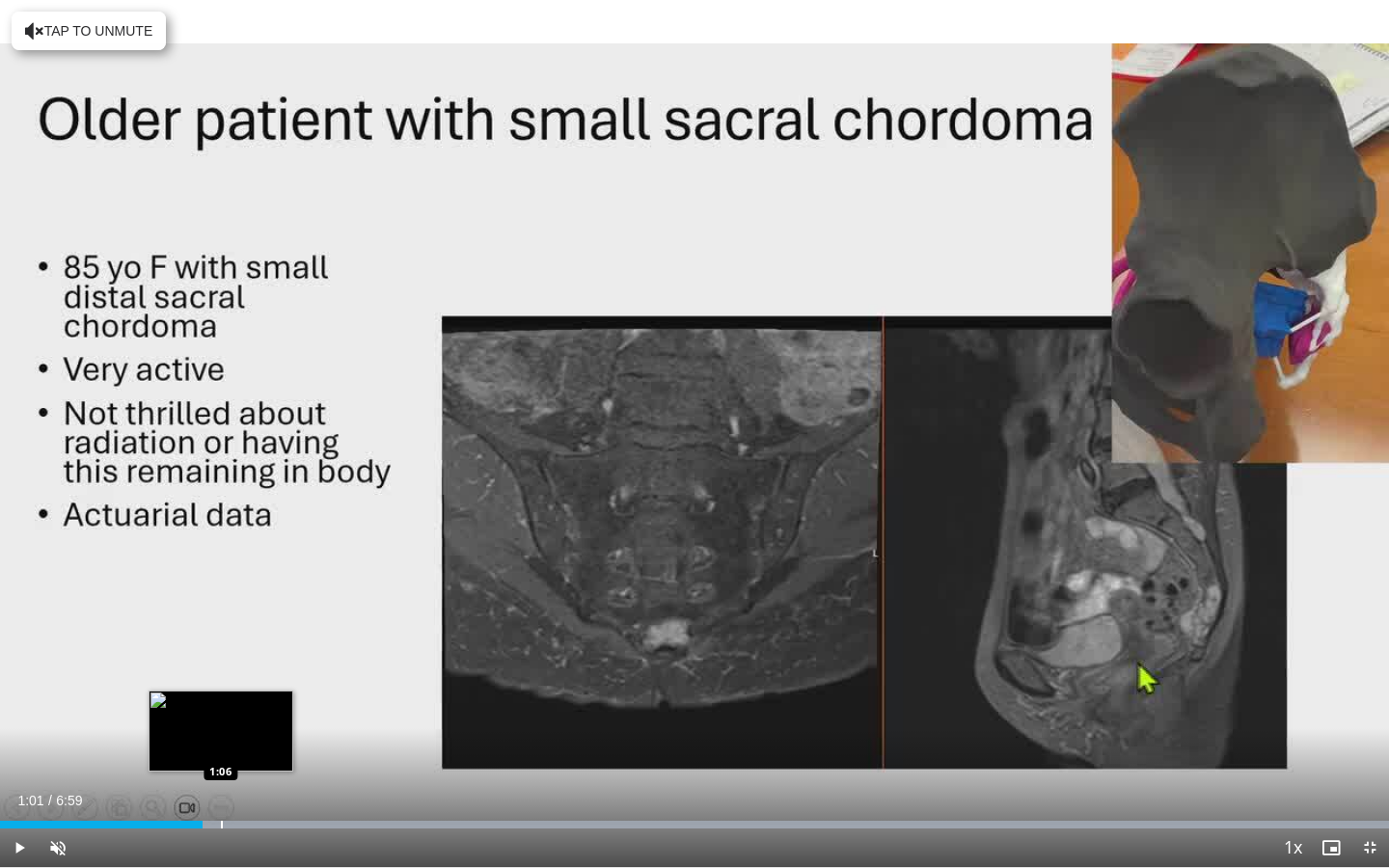 click at bounding box center [222, 825] 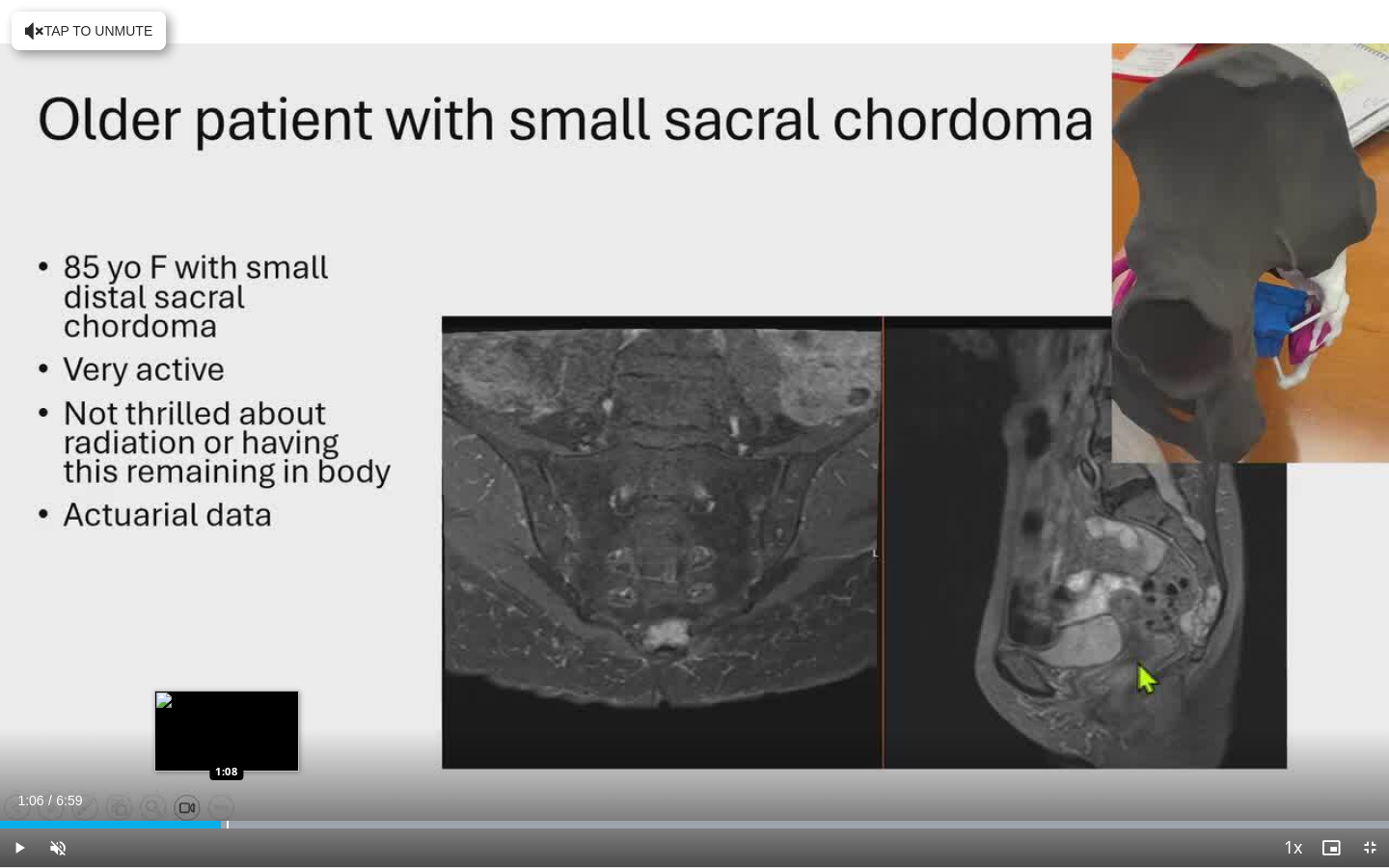 click at bounding box center [228, 825] 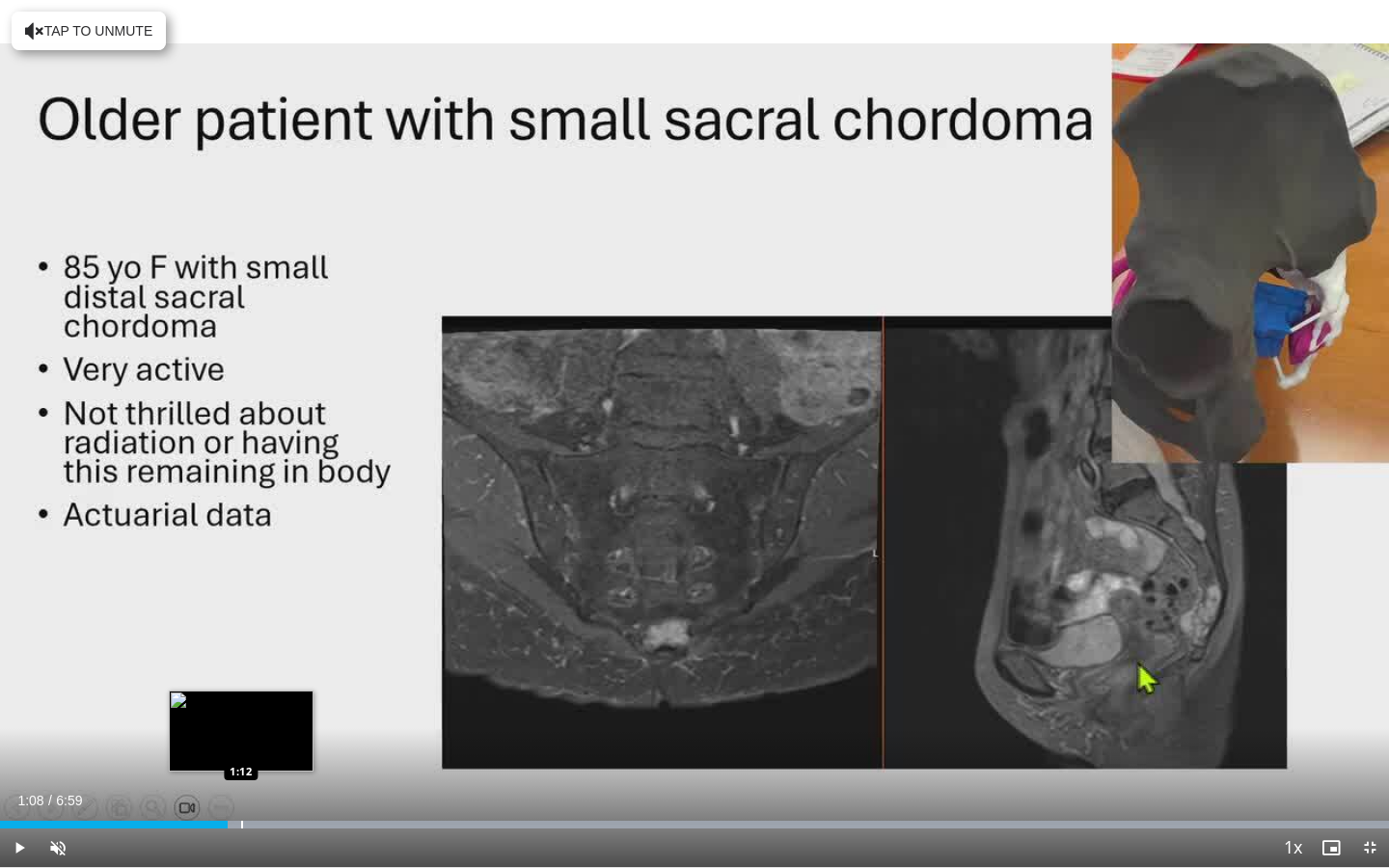 click at bounding box center [242, 825] 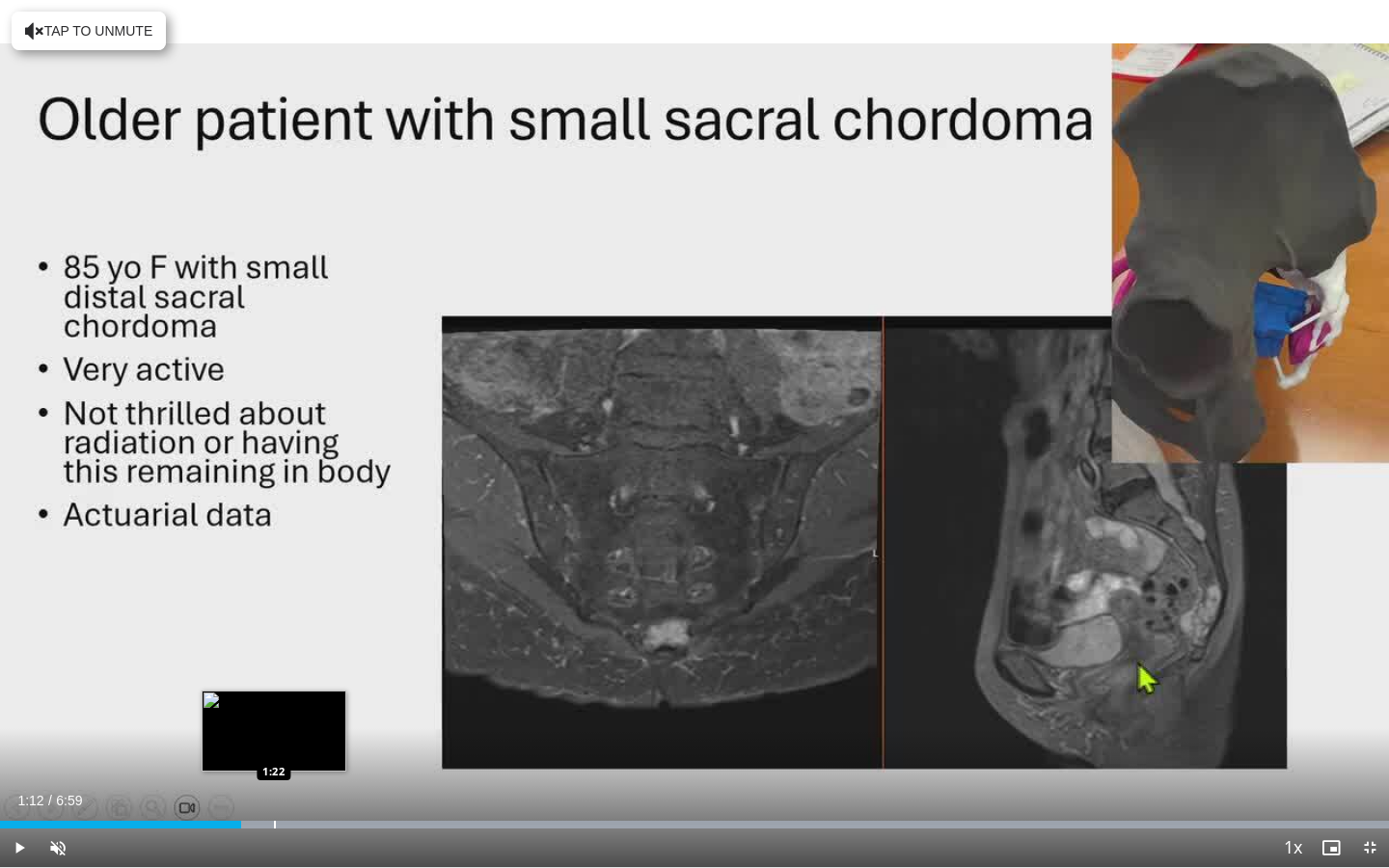 click at bounding box center (275, 825) 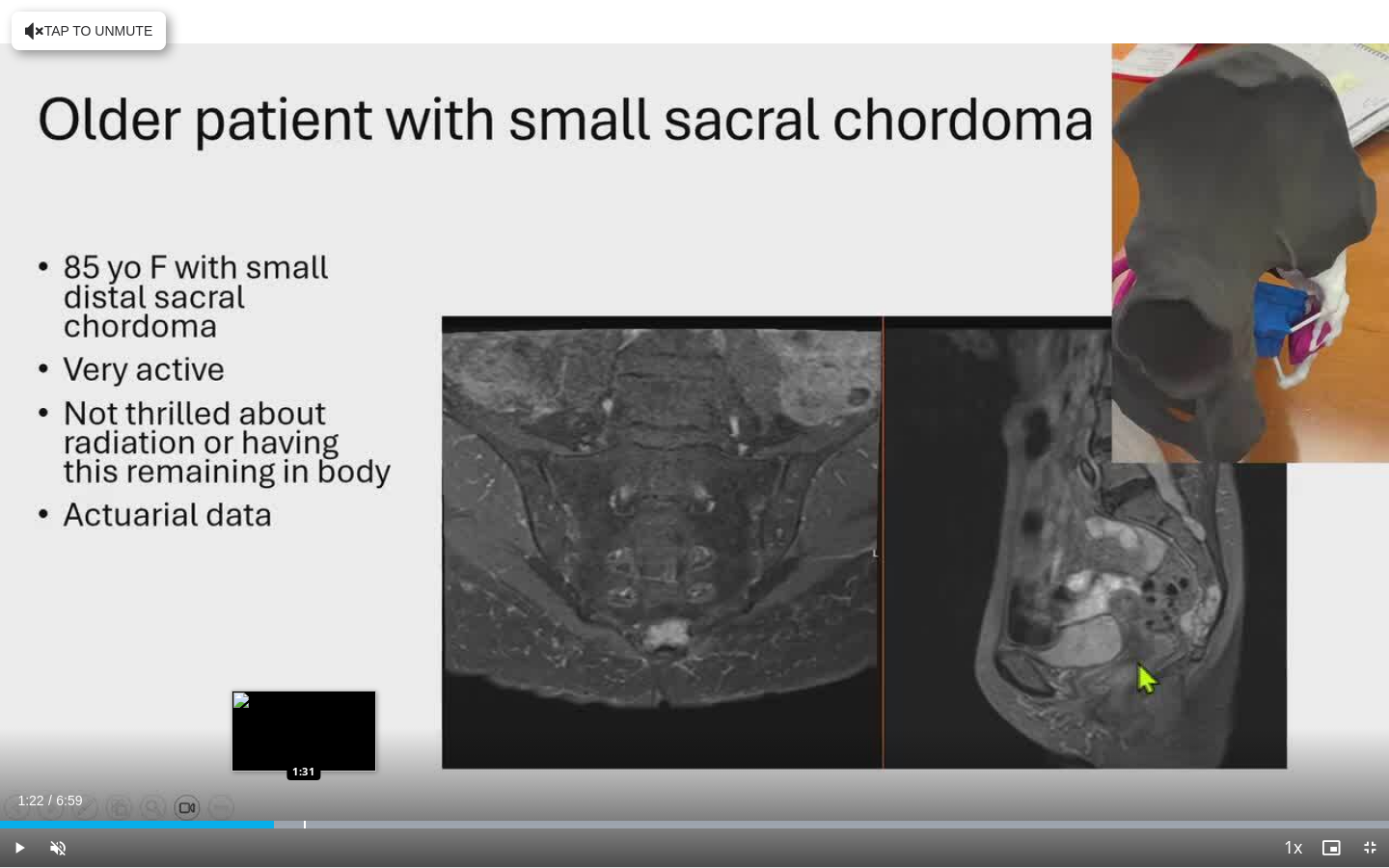 click at bounding box center [305, 825] 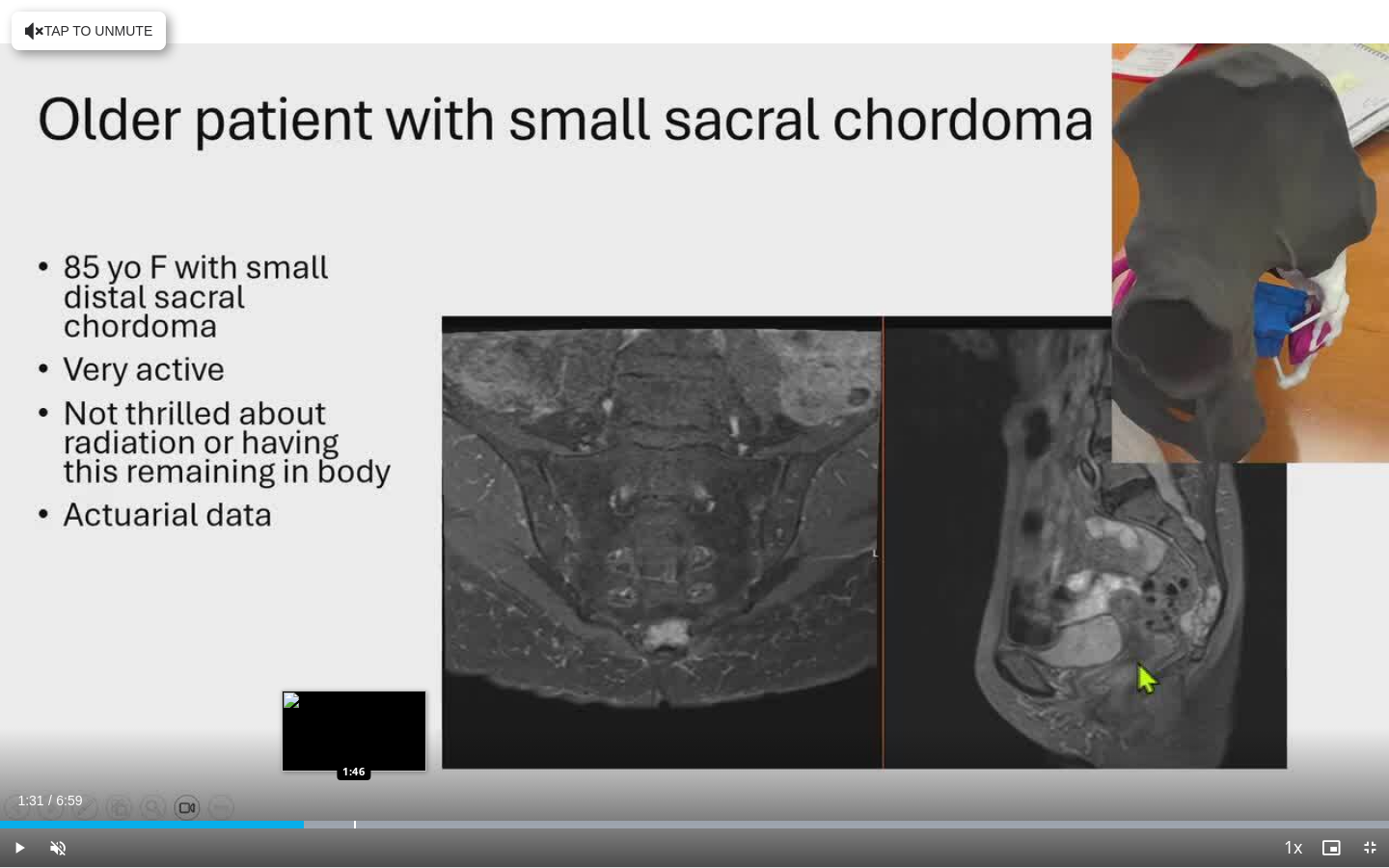 click at bounding box center [355, 825] 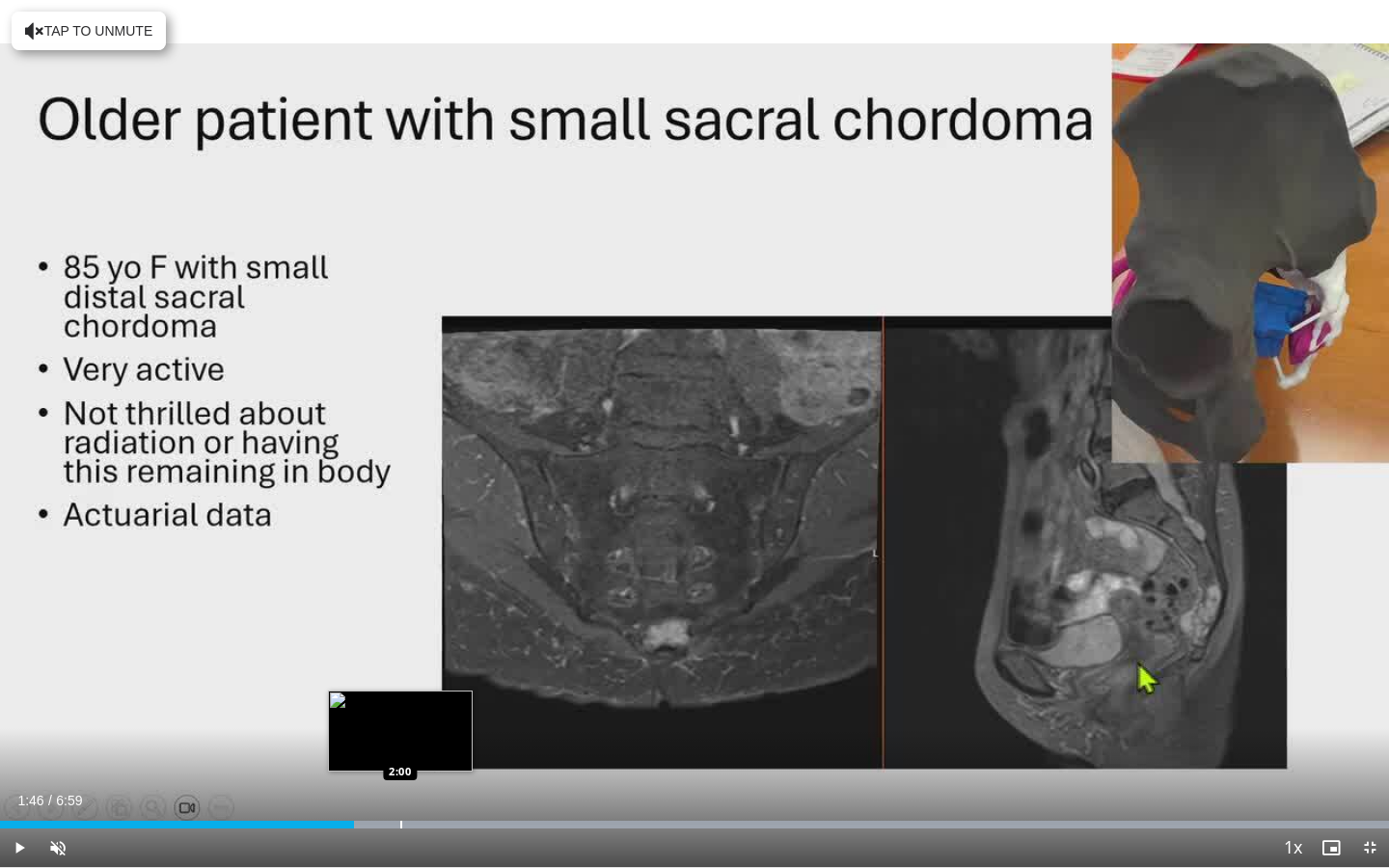 click on "Loaded :  99.98% 1:46 2:00" at bounding box center (694, 819) 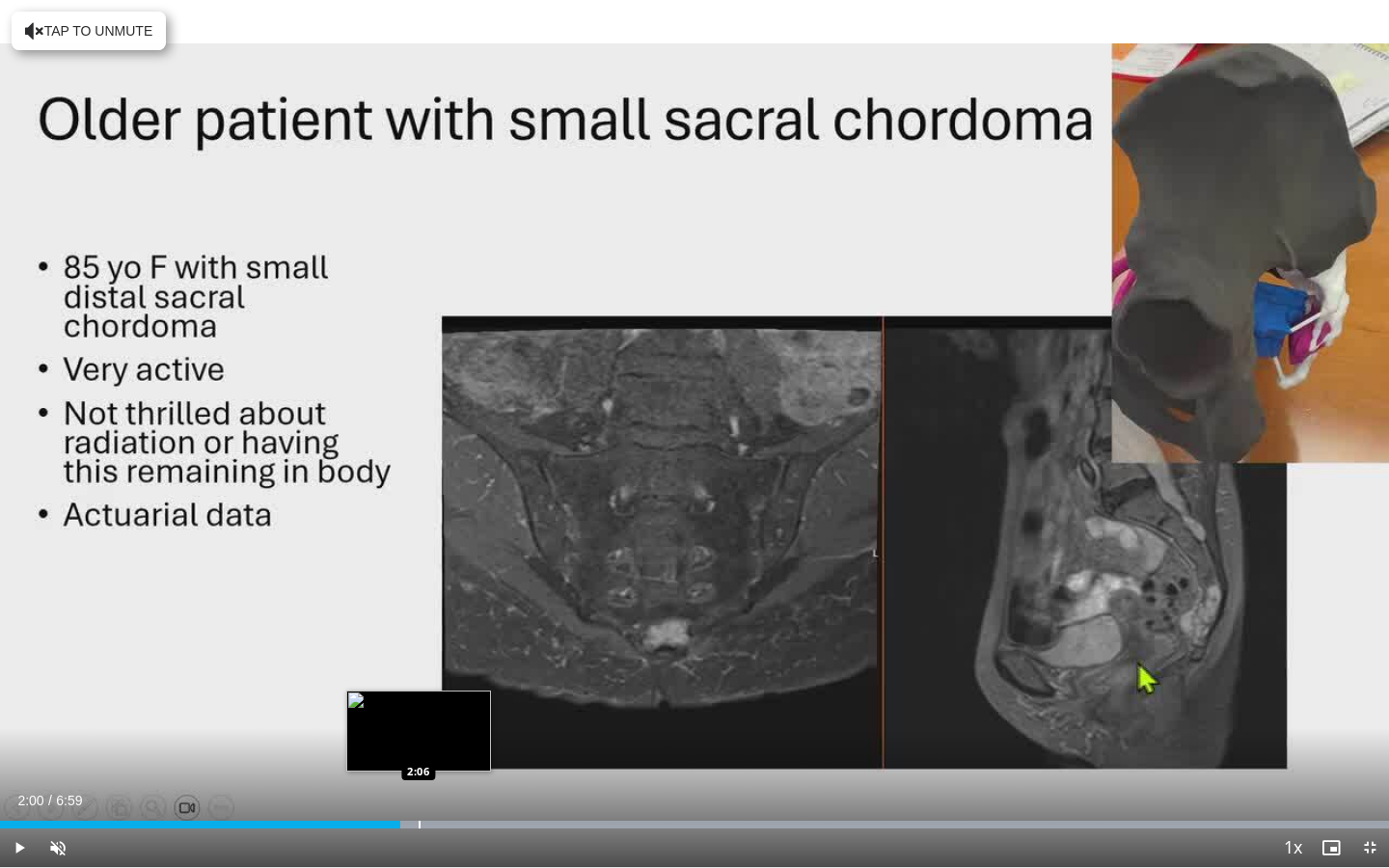 click on "Loaded :  99.98% 2:00 2:06" at bounding box center [694, 819] 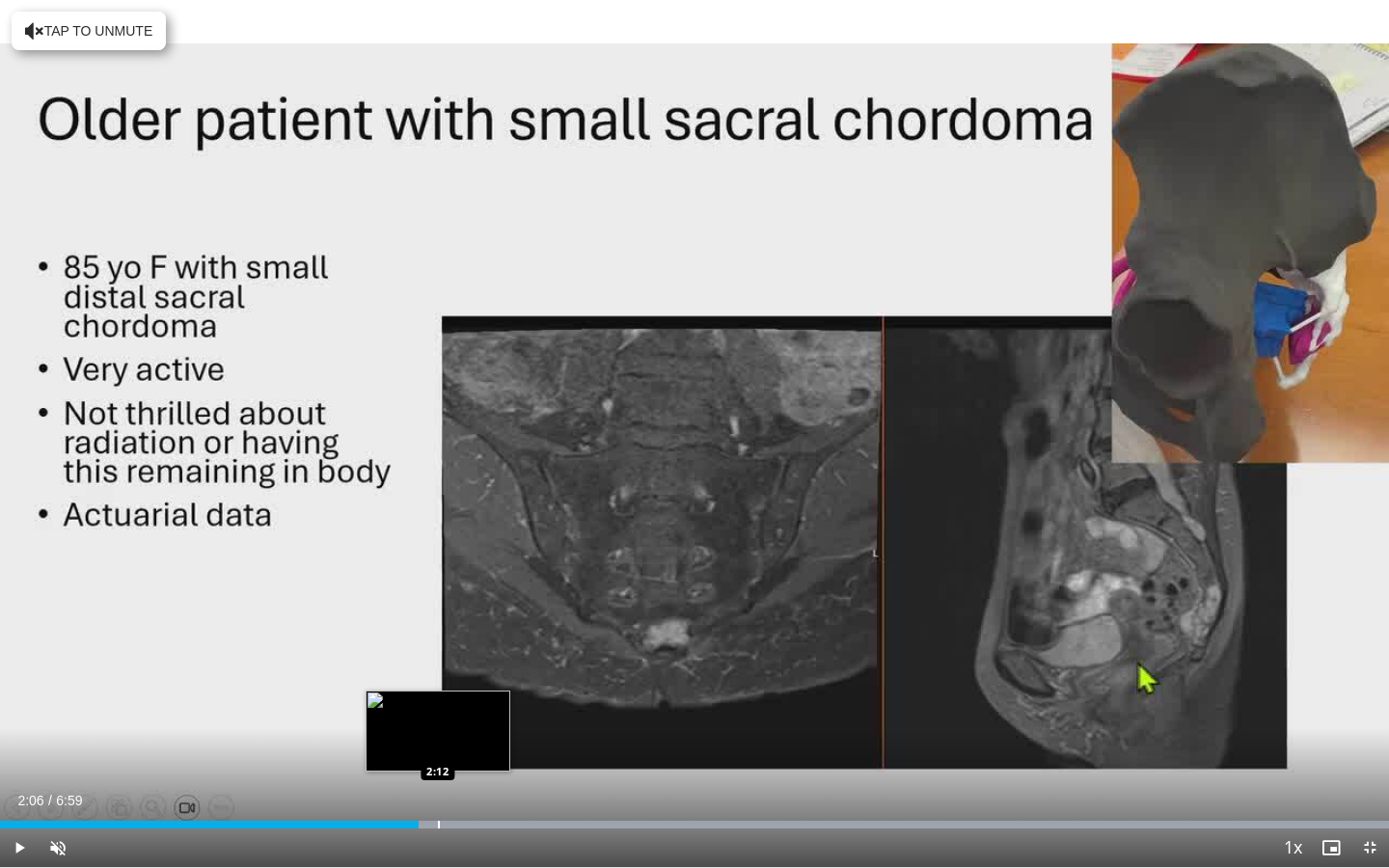 click on "Loaded :  99.98% 2:06 2:12" at bounding box center (694, 819) 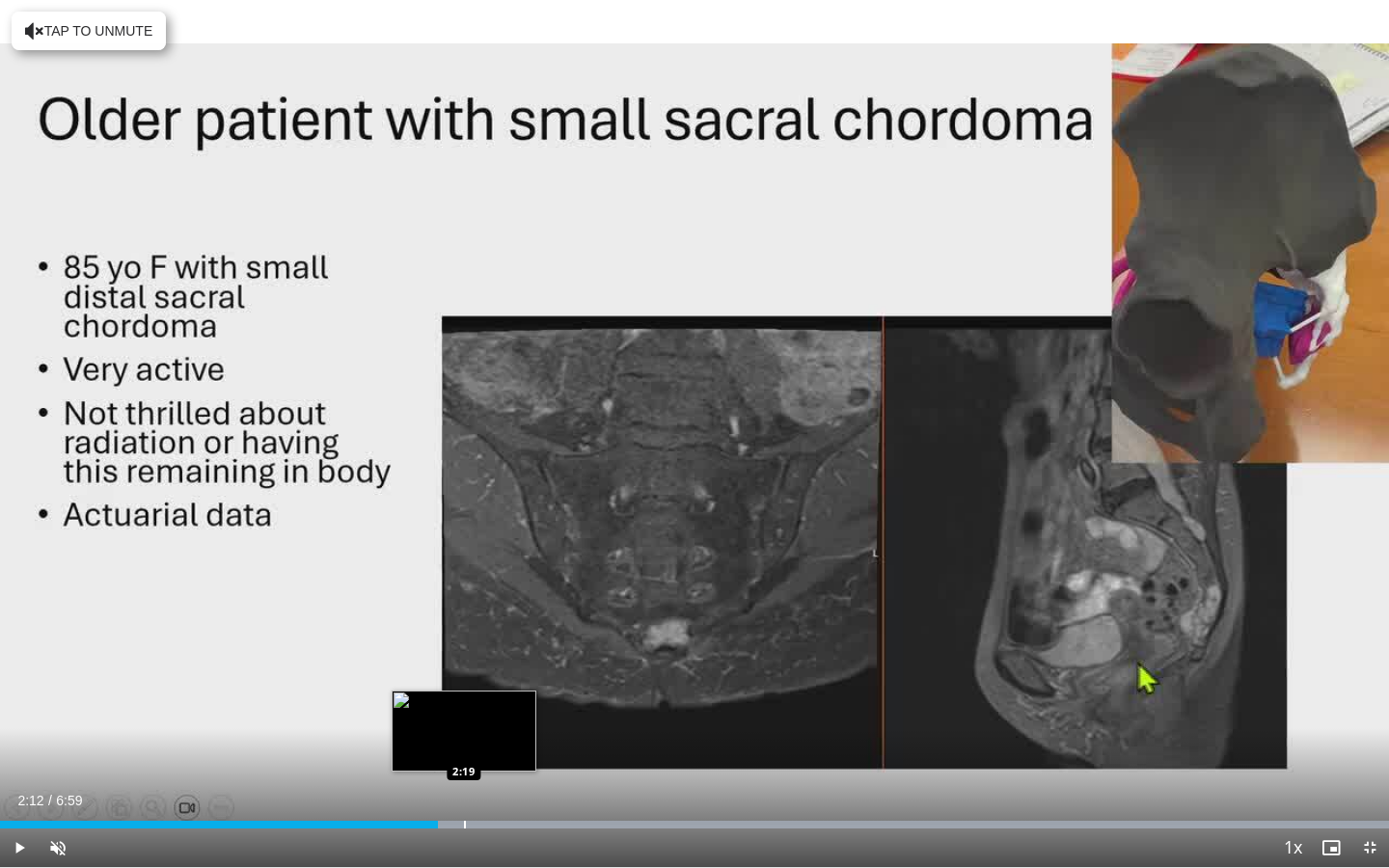 click on "Loaded :  99.98% 2:12 2:19" at bounding box center [694, 819] 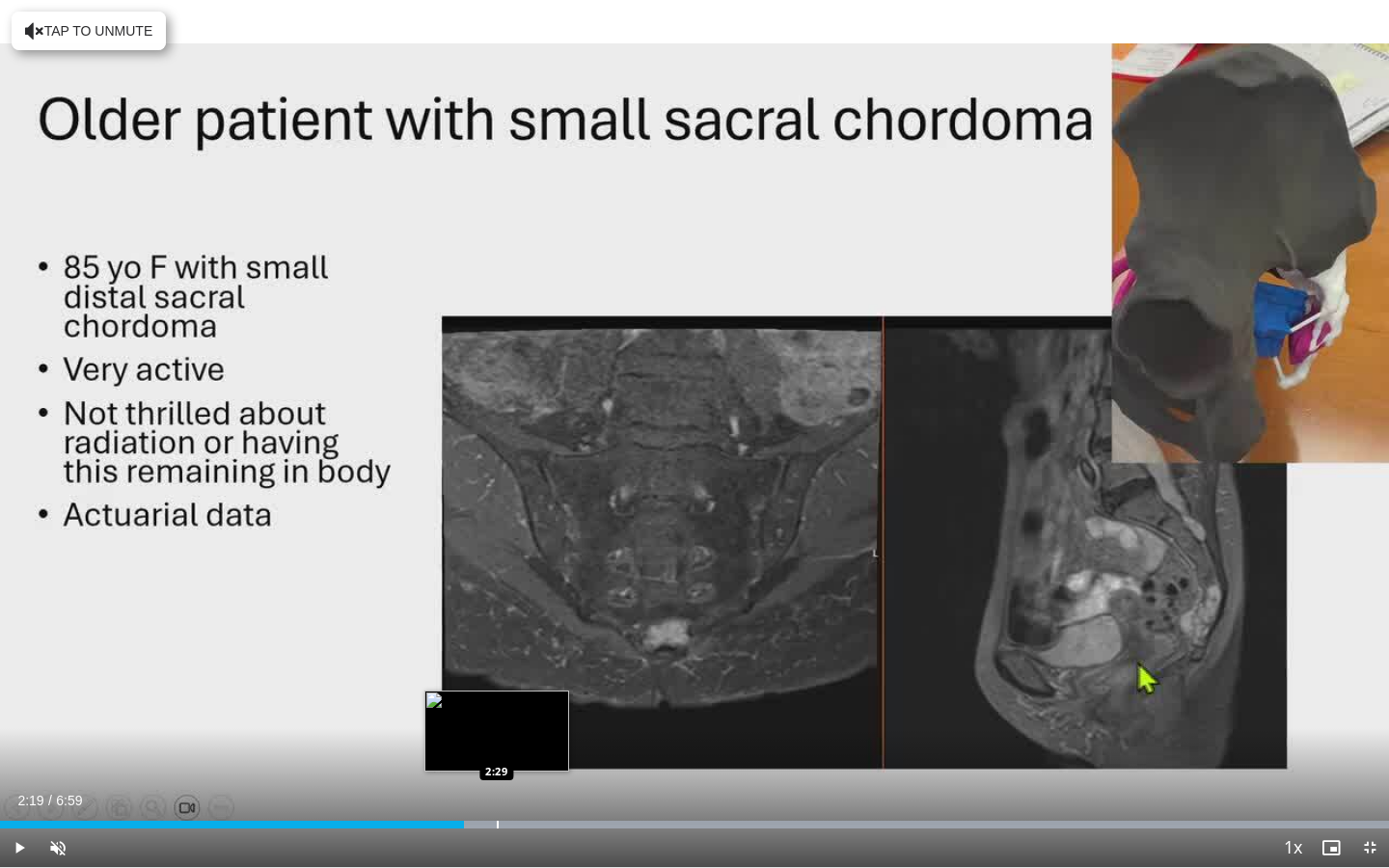 click on "Loaded :  99.98% 2:19 2:29" at bounding box center (694, 819) 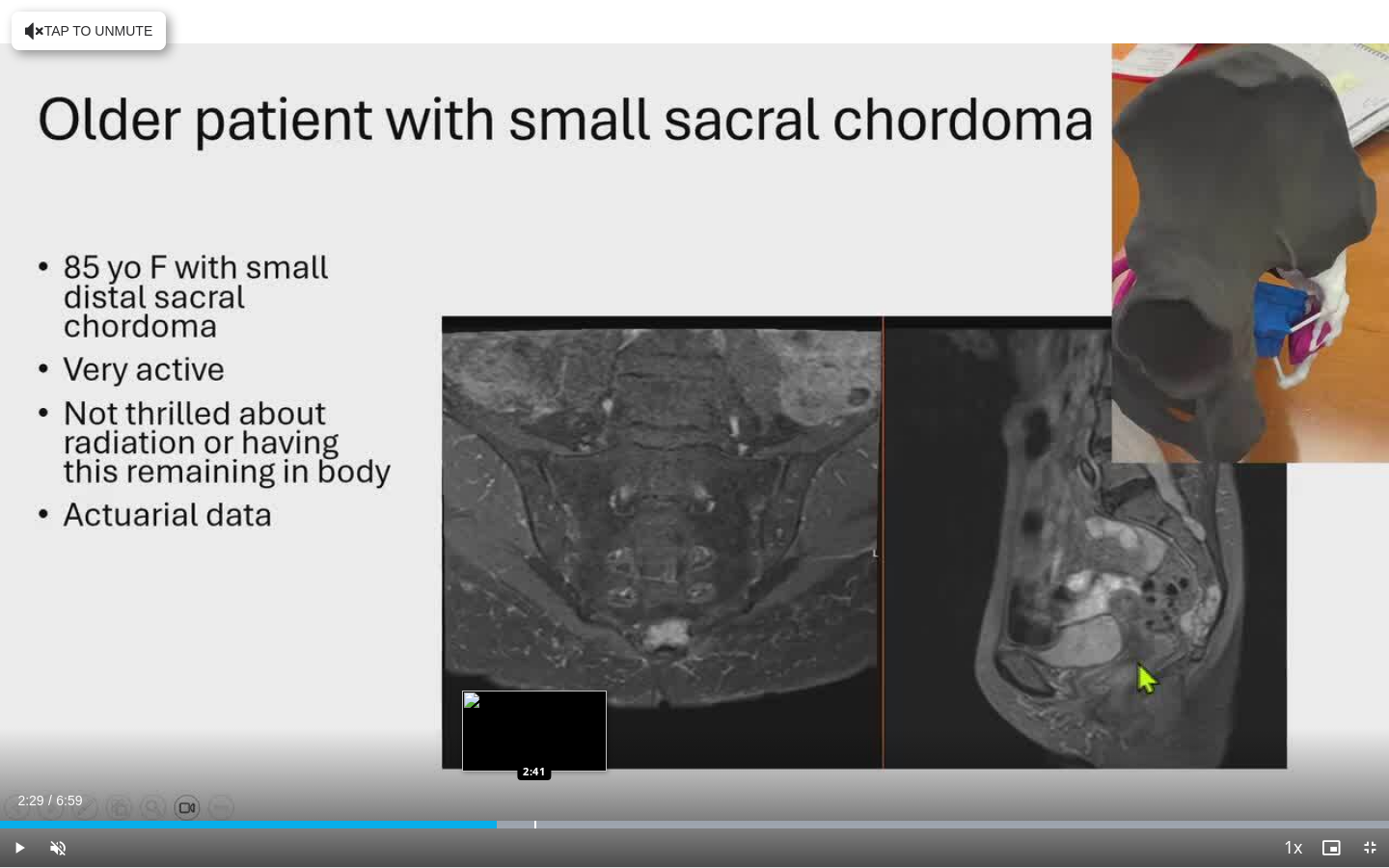 click on "Loaded :  99.98% 2:29 2:41" at bounding box center [694, 819] 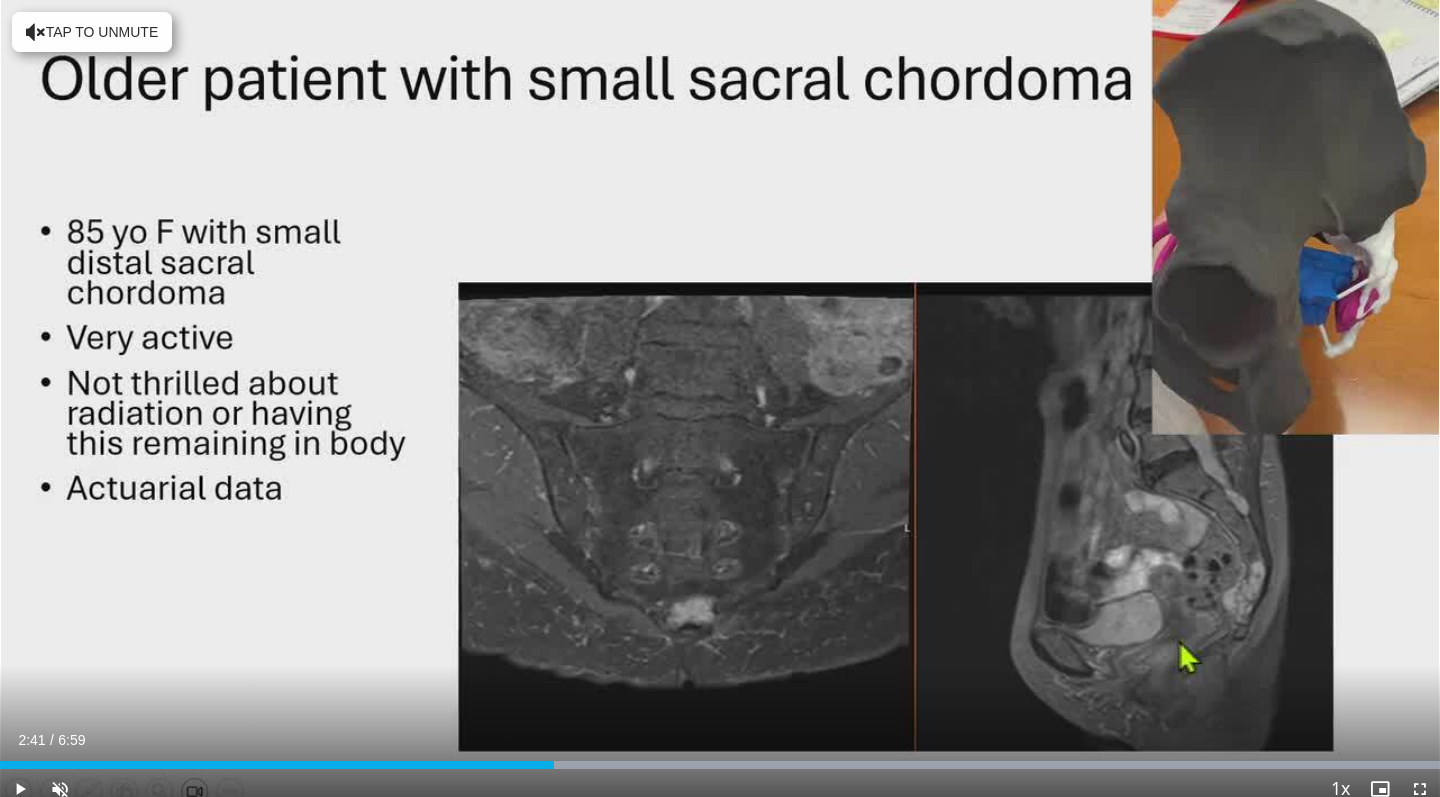 scroll, scrollTop: 58, scrollLeft: 0, axis: vertical 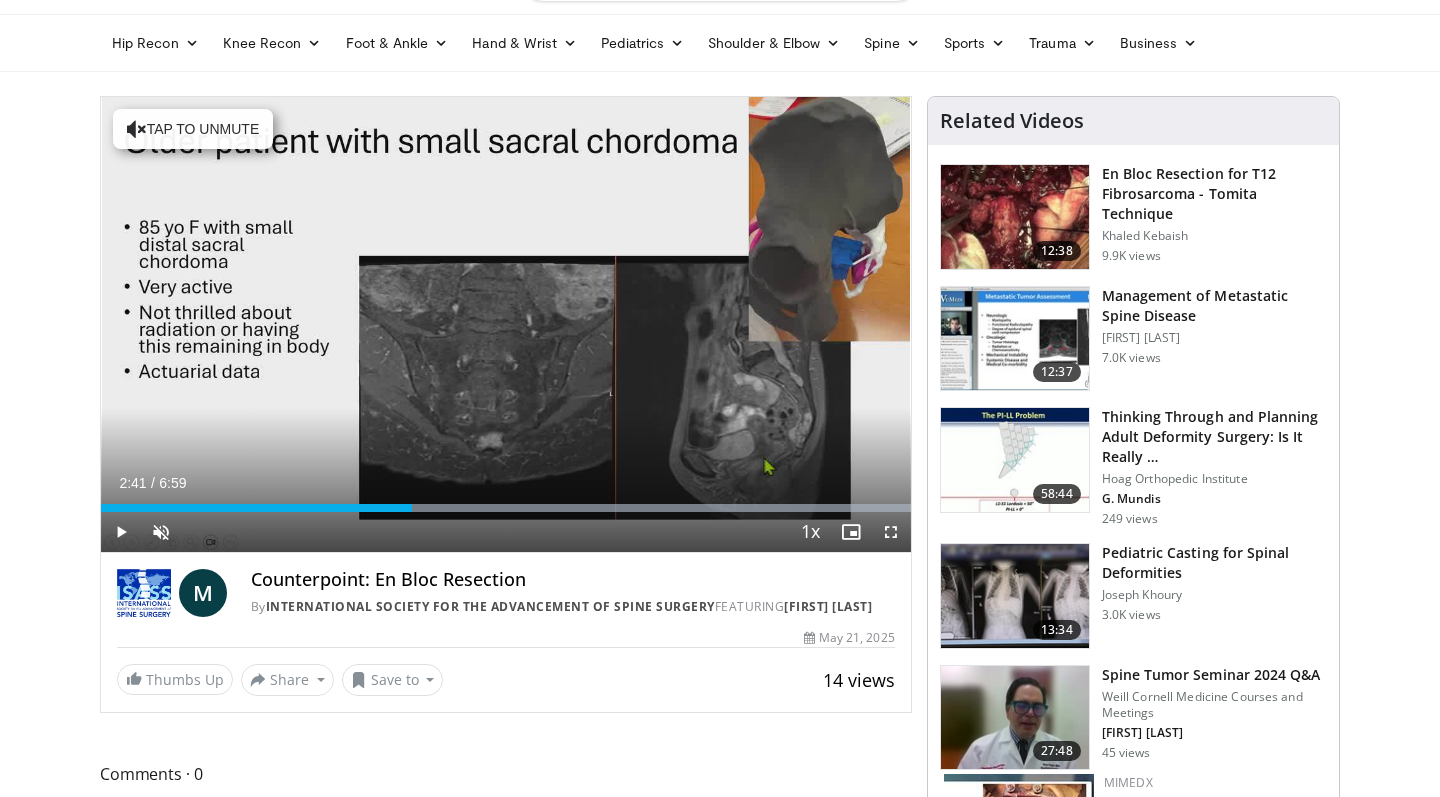 click at bounding box center (891, 532) 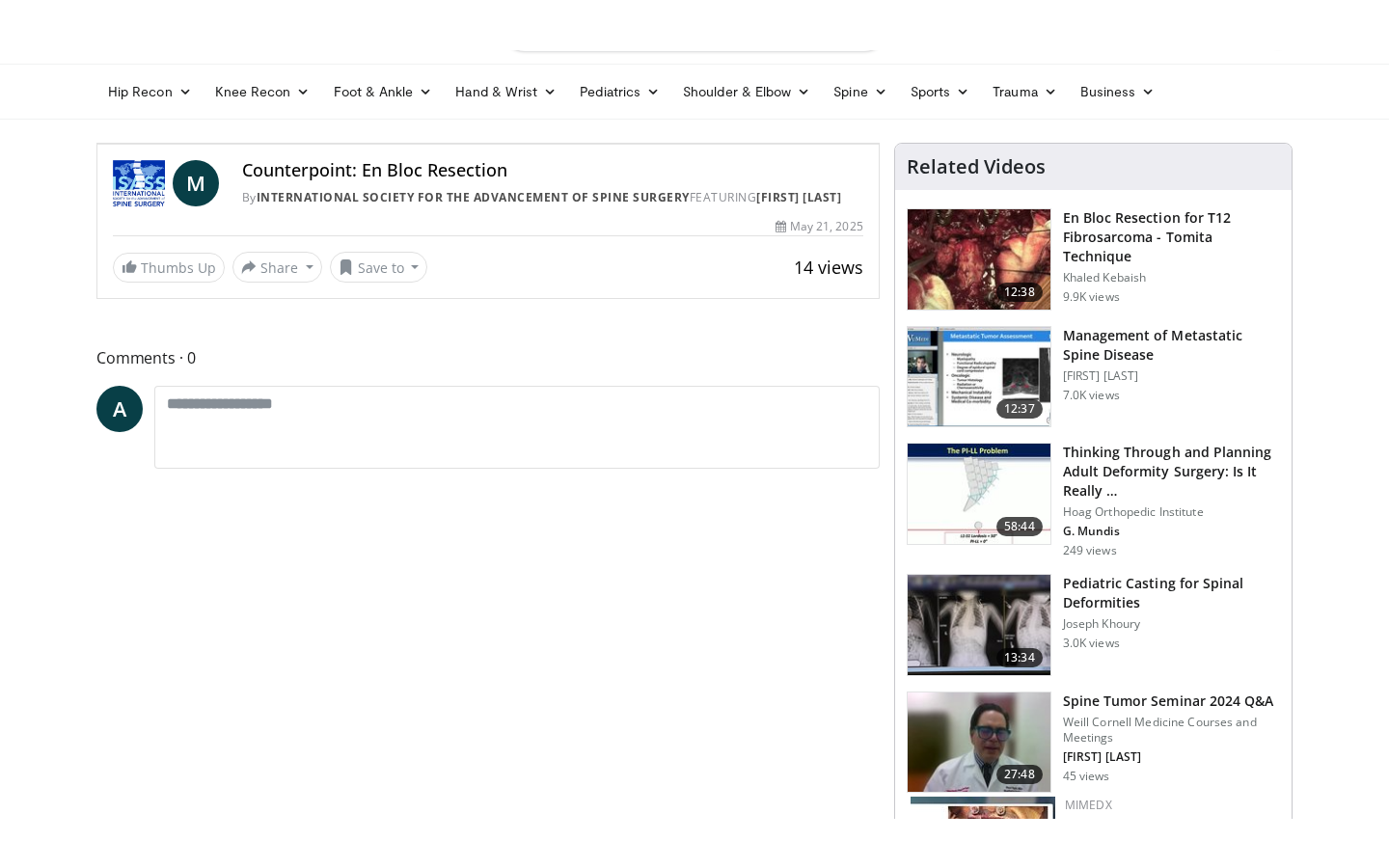 scroll, scrollTop: 0, scrollLeft: 0, axis: both 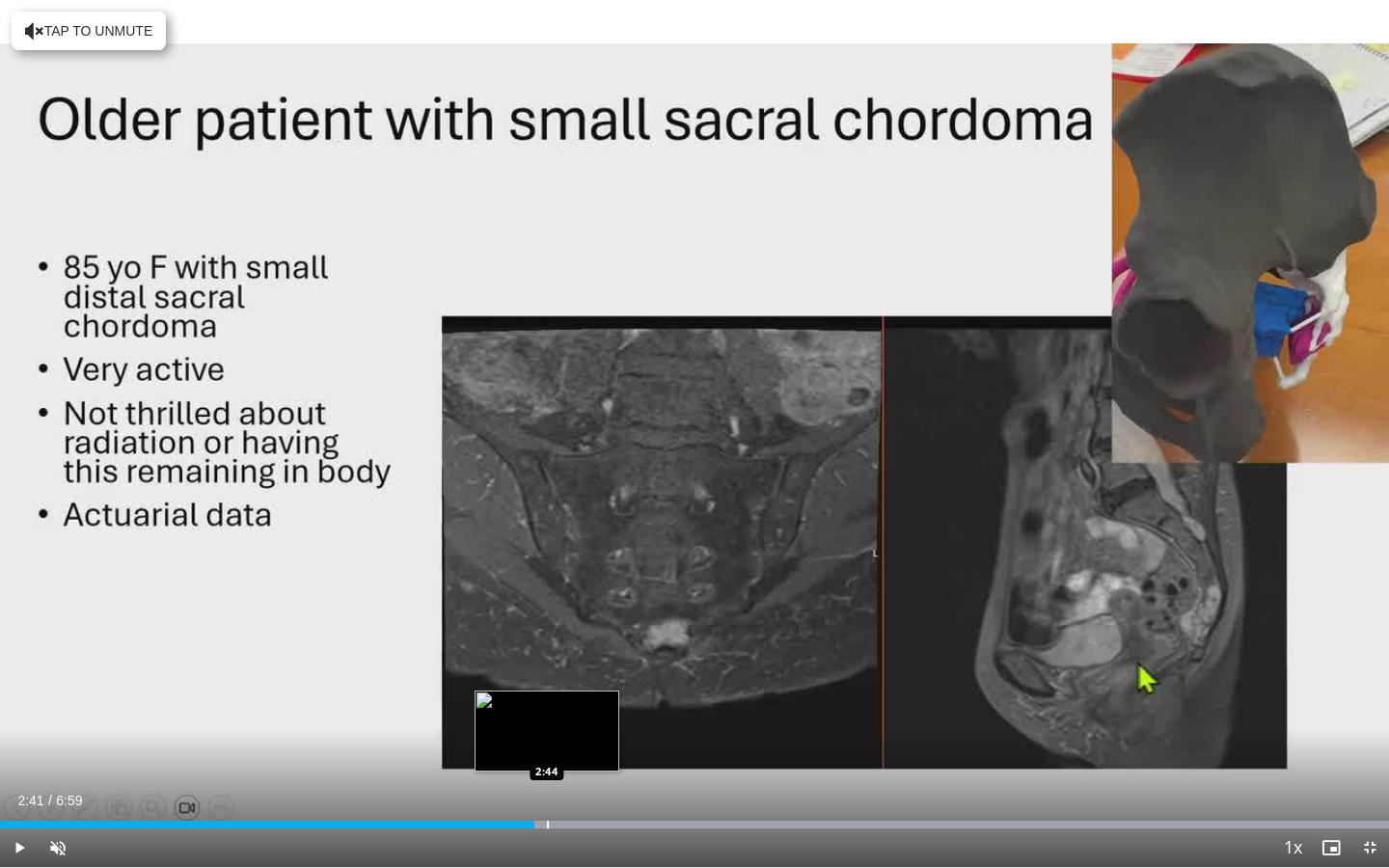 click at bounding box center (548, 825) 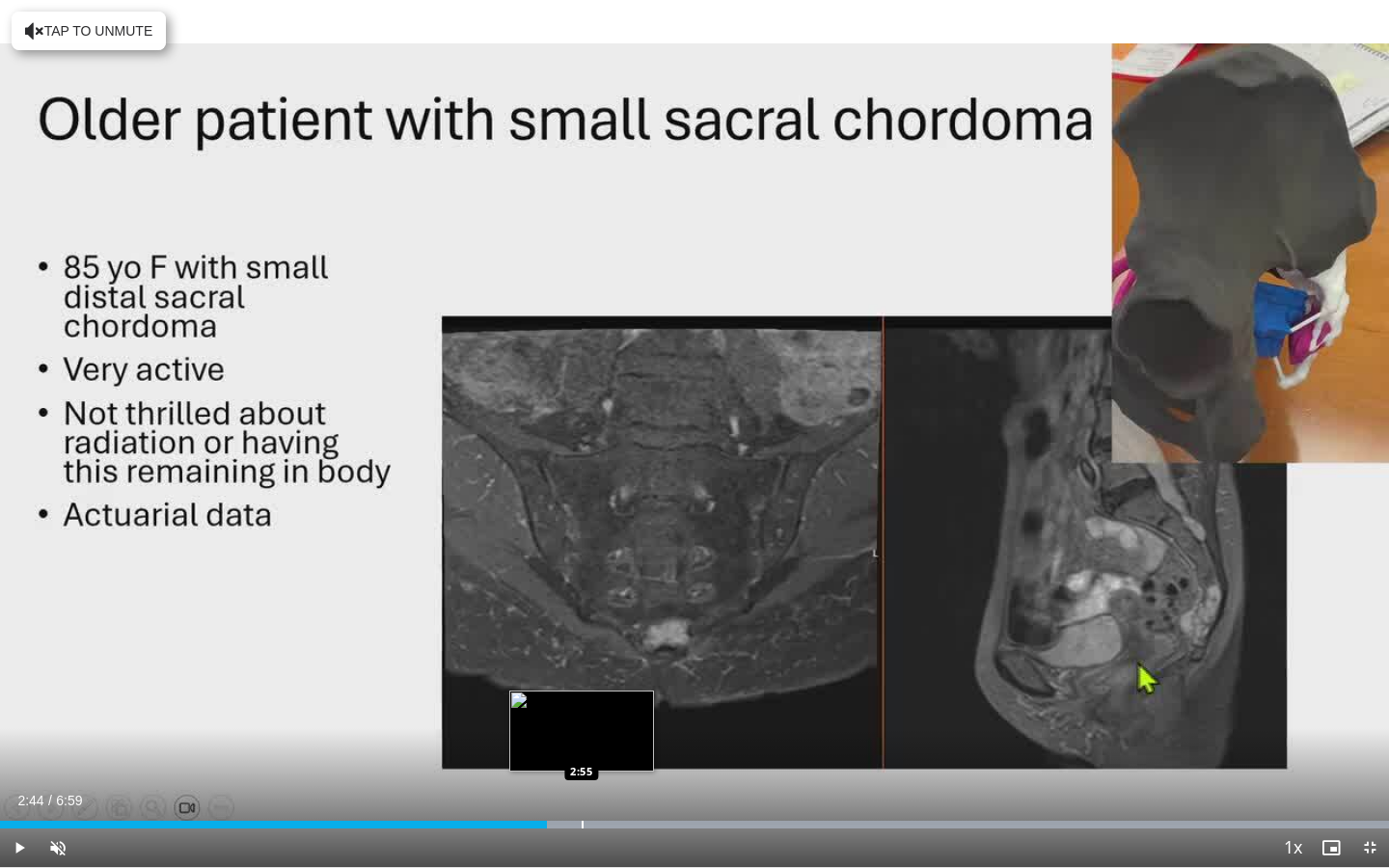 click on "Loaded :  99.98% 2:44 2:55" at bounding box center (694, 819) 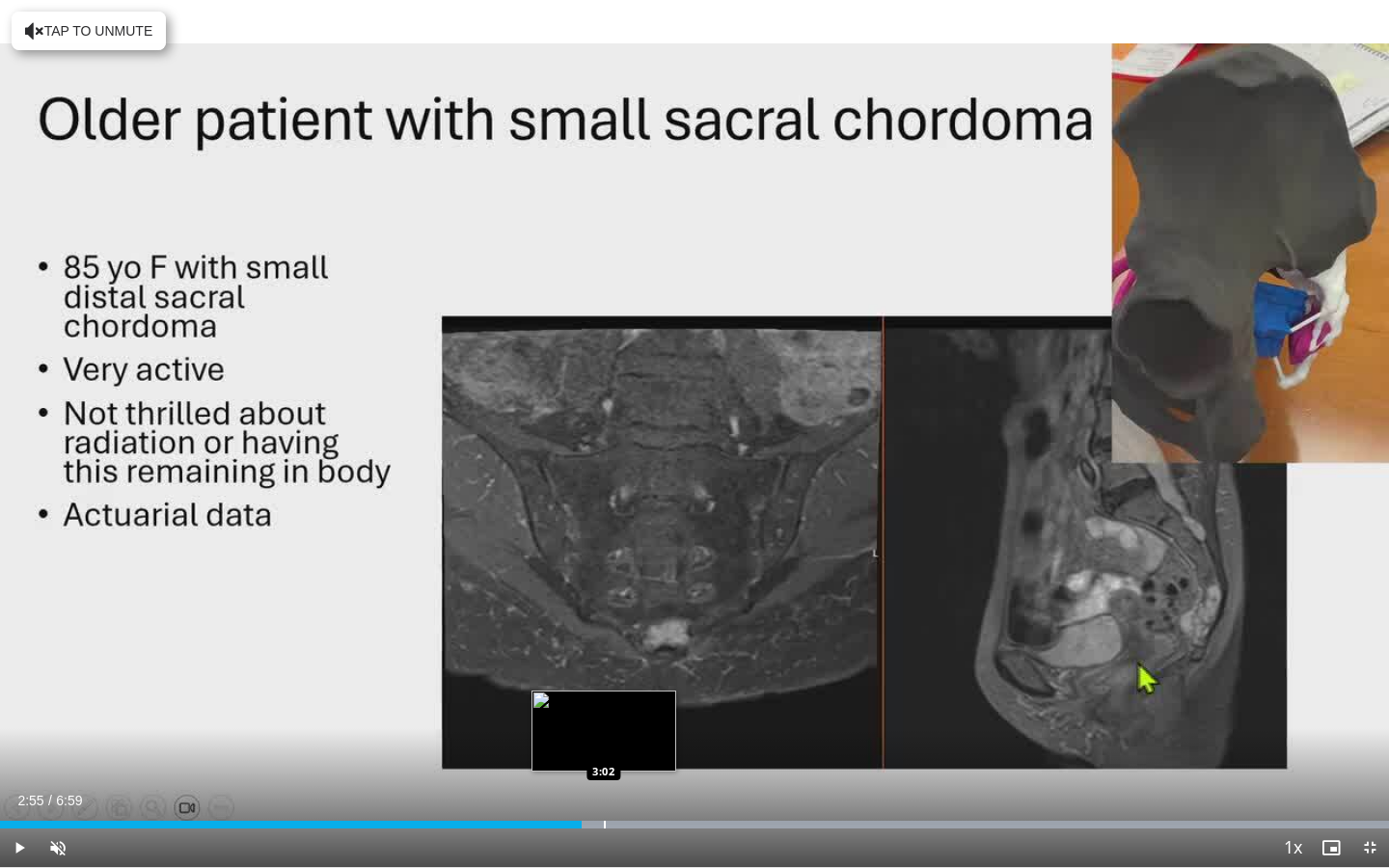 click on "Loaded :  99.98% 2:55 3:02" at bounding box center (694, 819) 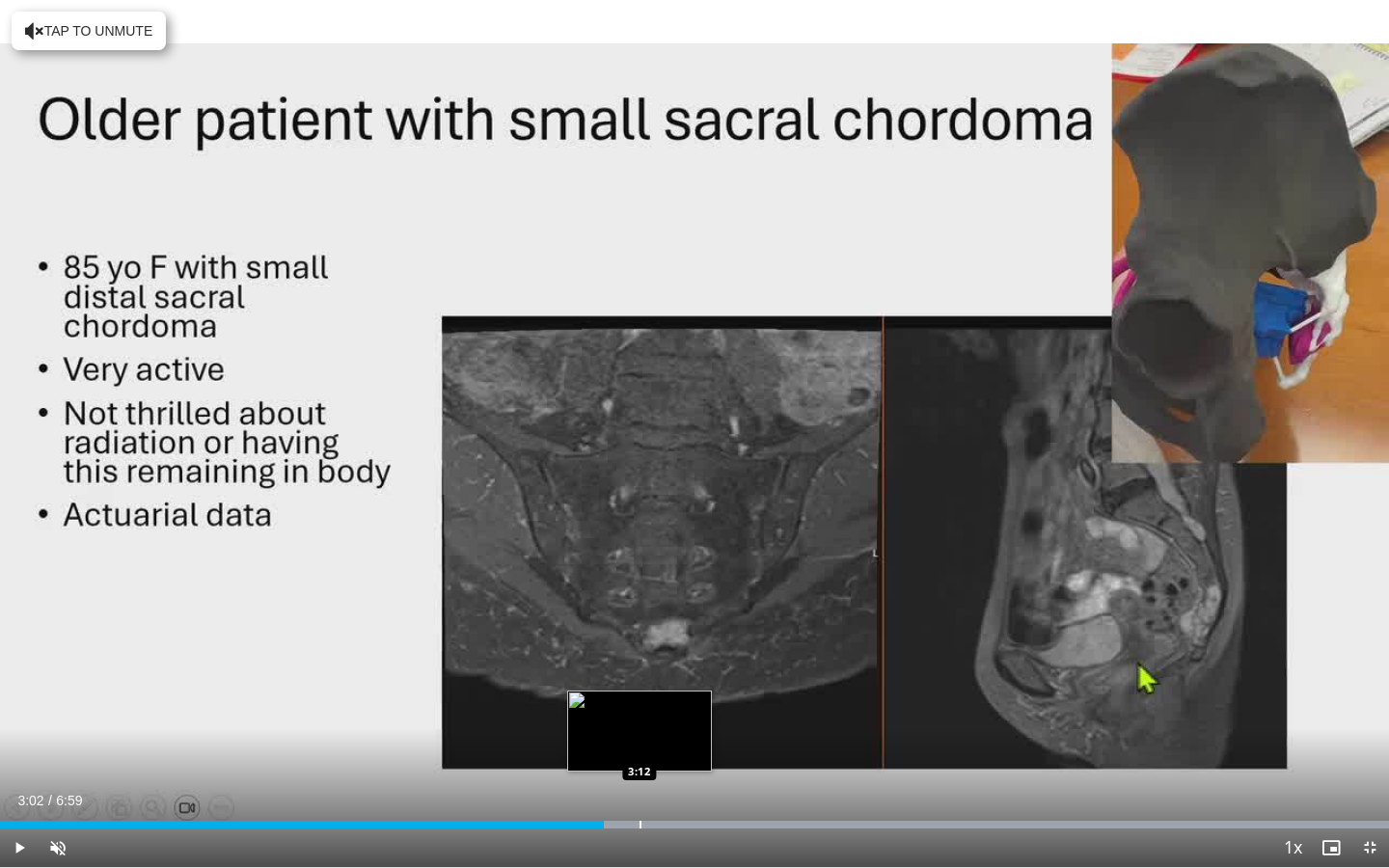 click at bounding box center (640, 825) 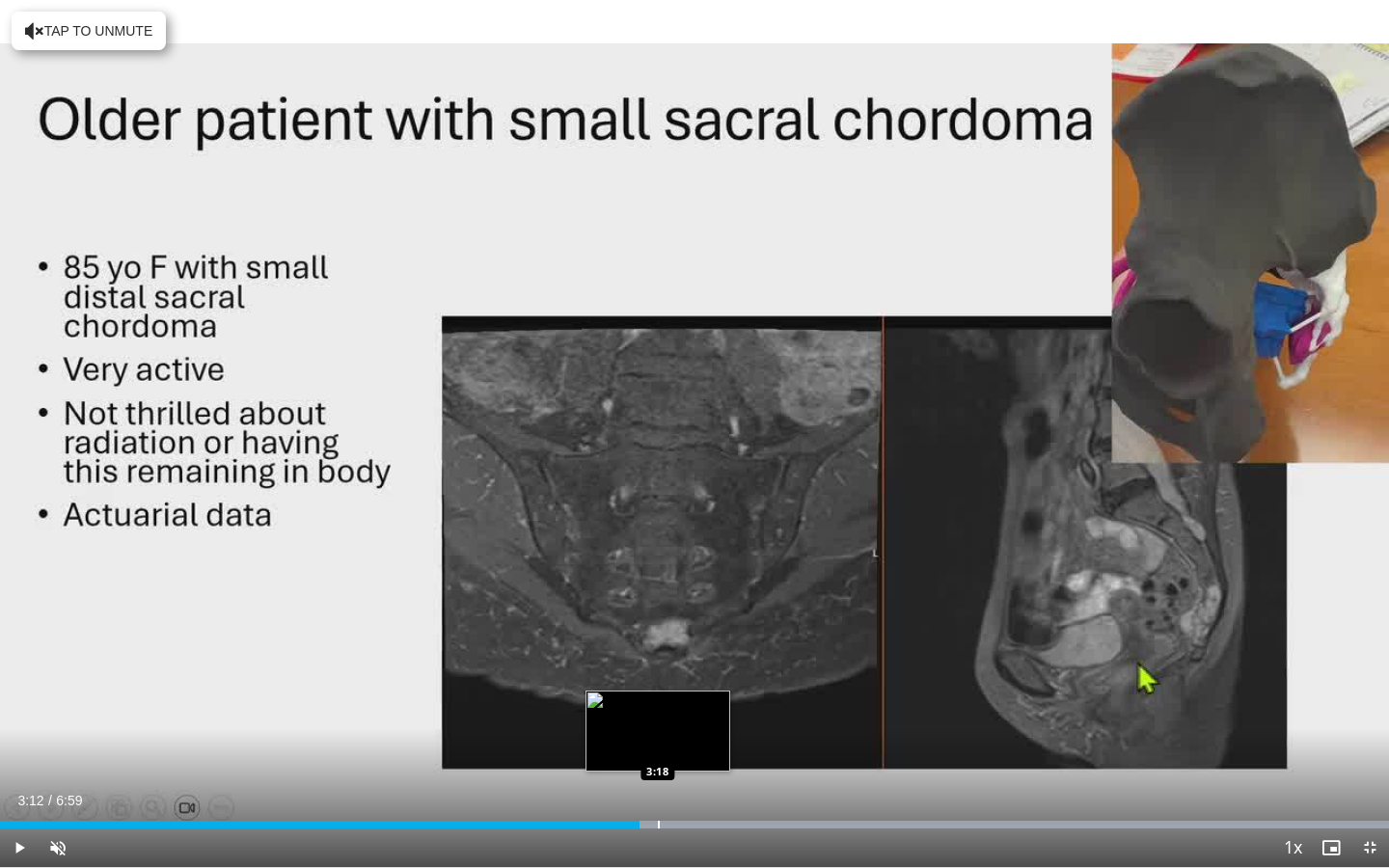click at bounding box center [659, 825] 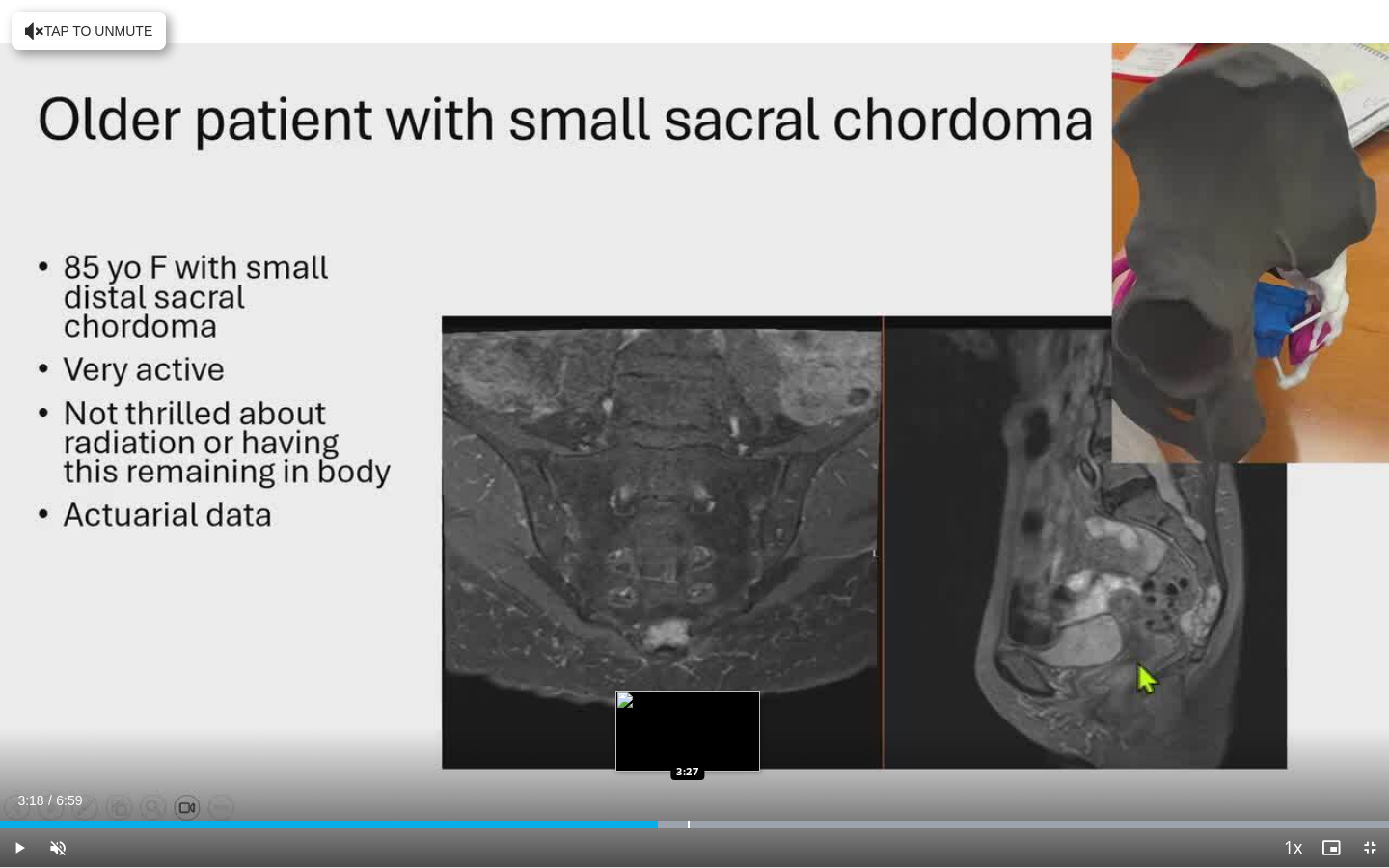 click at bounding box center (689, 825) 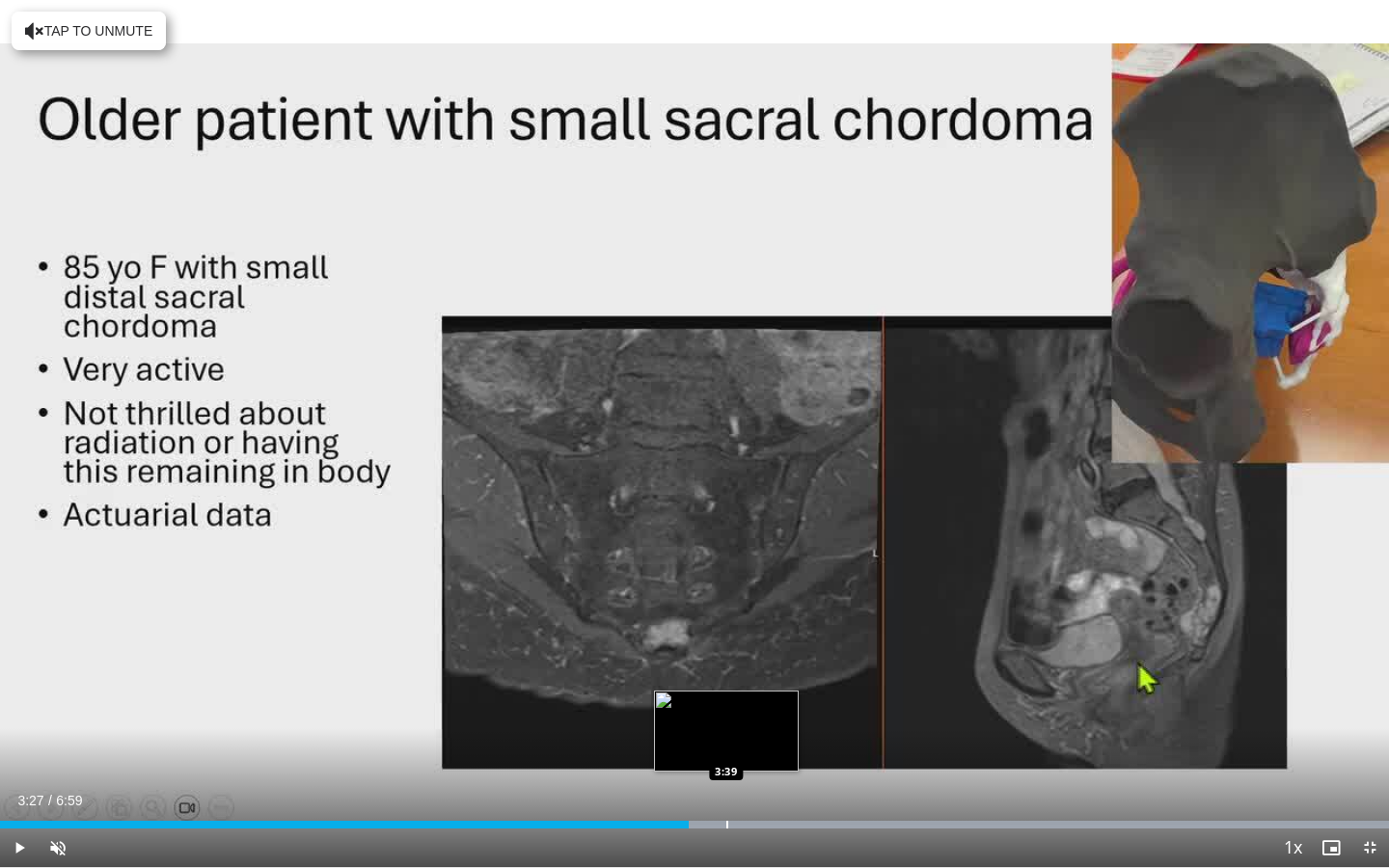 click on "Loaded :  99.98% 3:27 3:39" at bounding box center (694, 819) 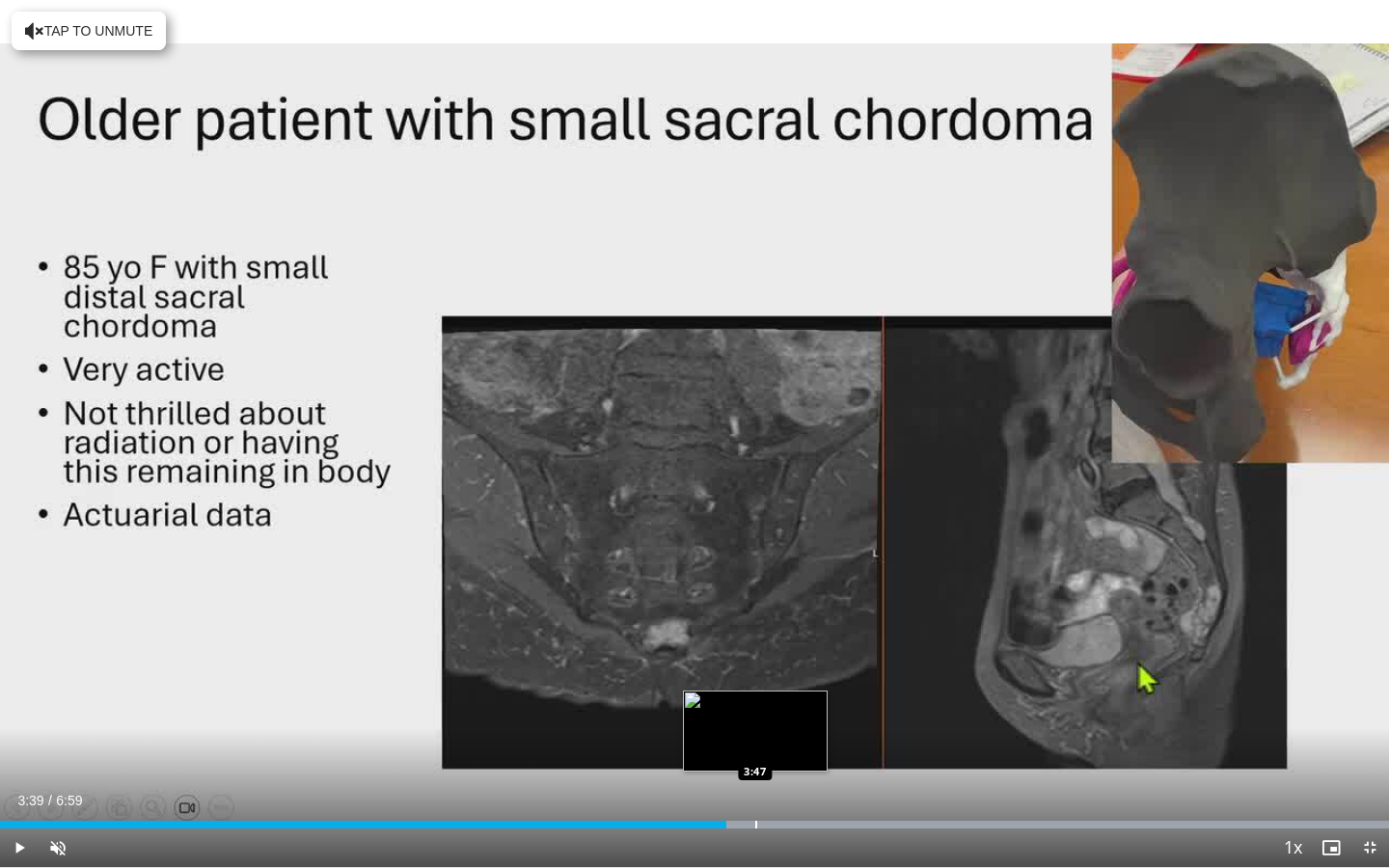 click on "Loaded :  99.98% 3:39 3:47" at bounding box center [694, 819] 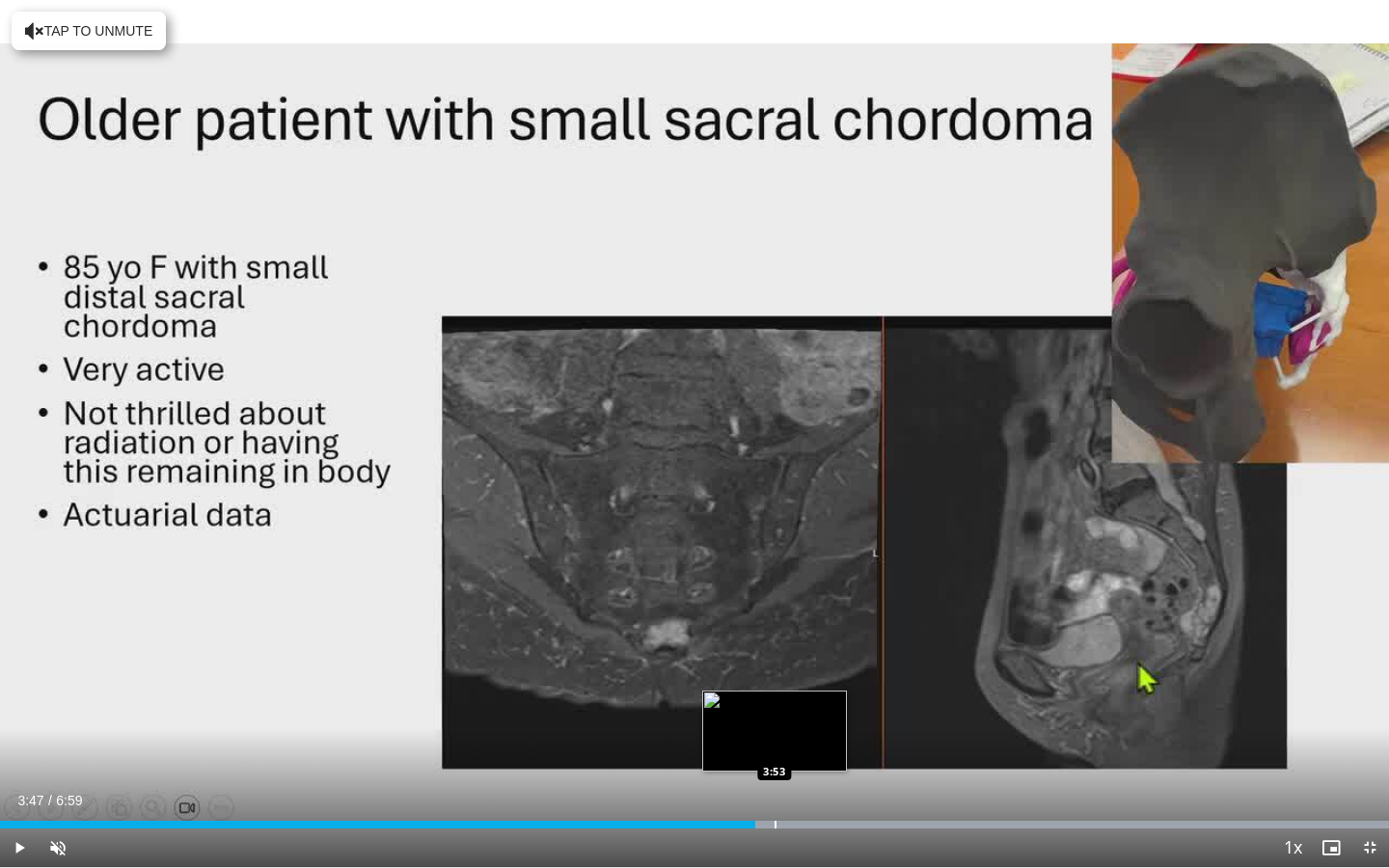 click at bounding box center (776, 825) 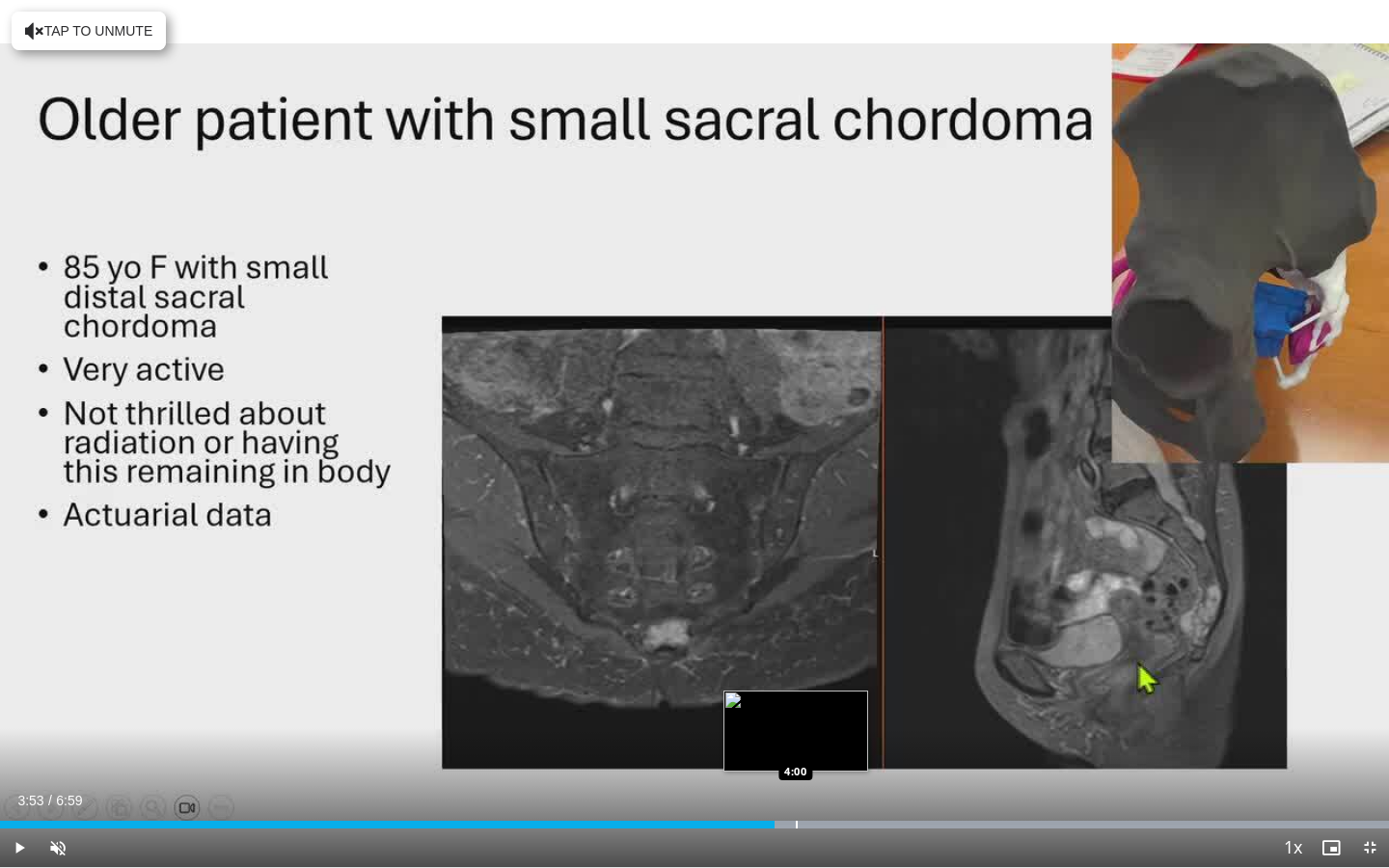 click on "Loaded :  99.98% 3:53 4:00" at bounding box center (694, 819) 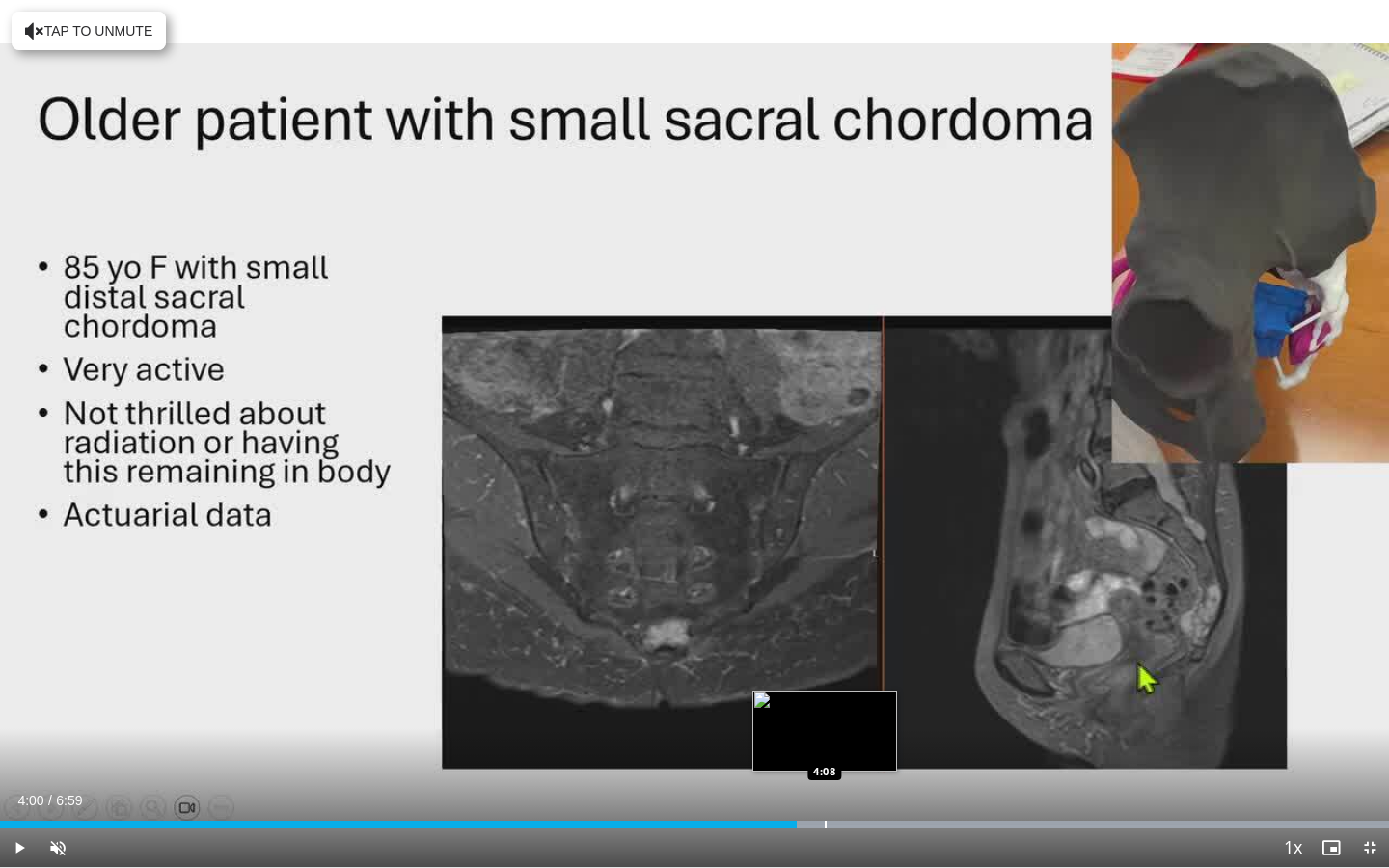 click on "Loaded :  99.98% 4:00 4:08" at bounding box center (694, 819) 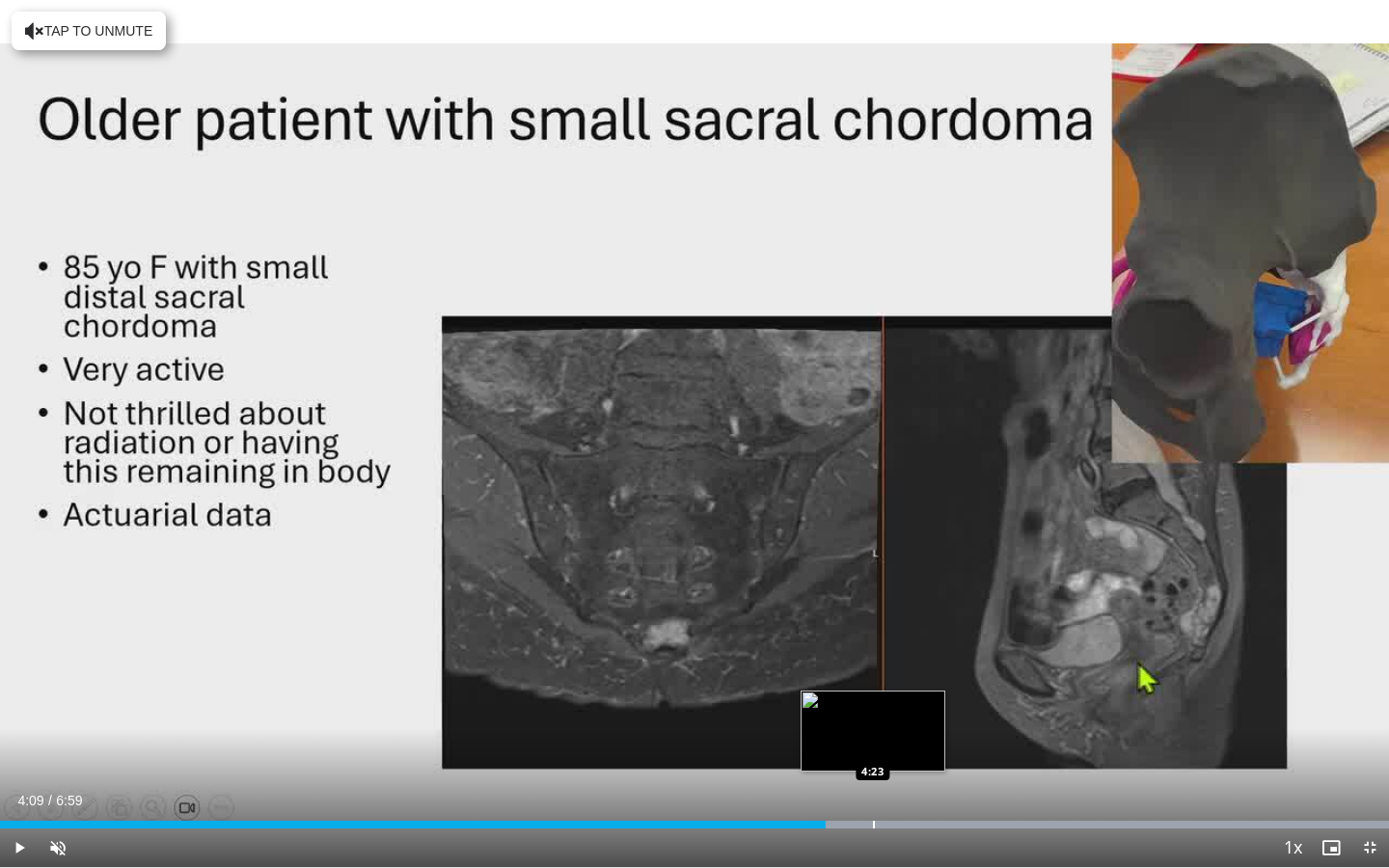 click on "Loaded :  99.98% 4:09 4:23" at bounding box center [694, 819] 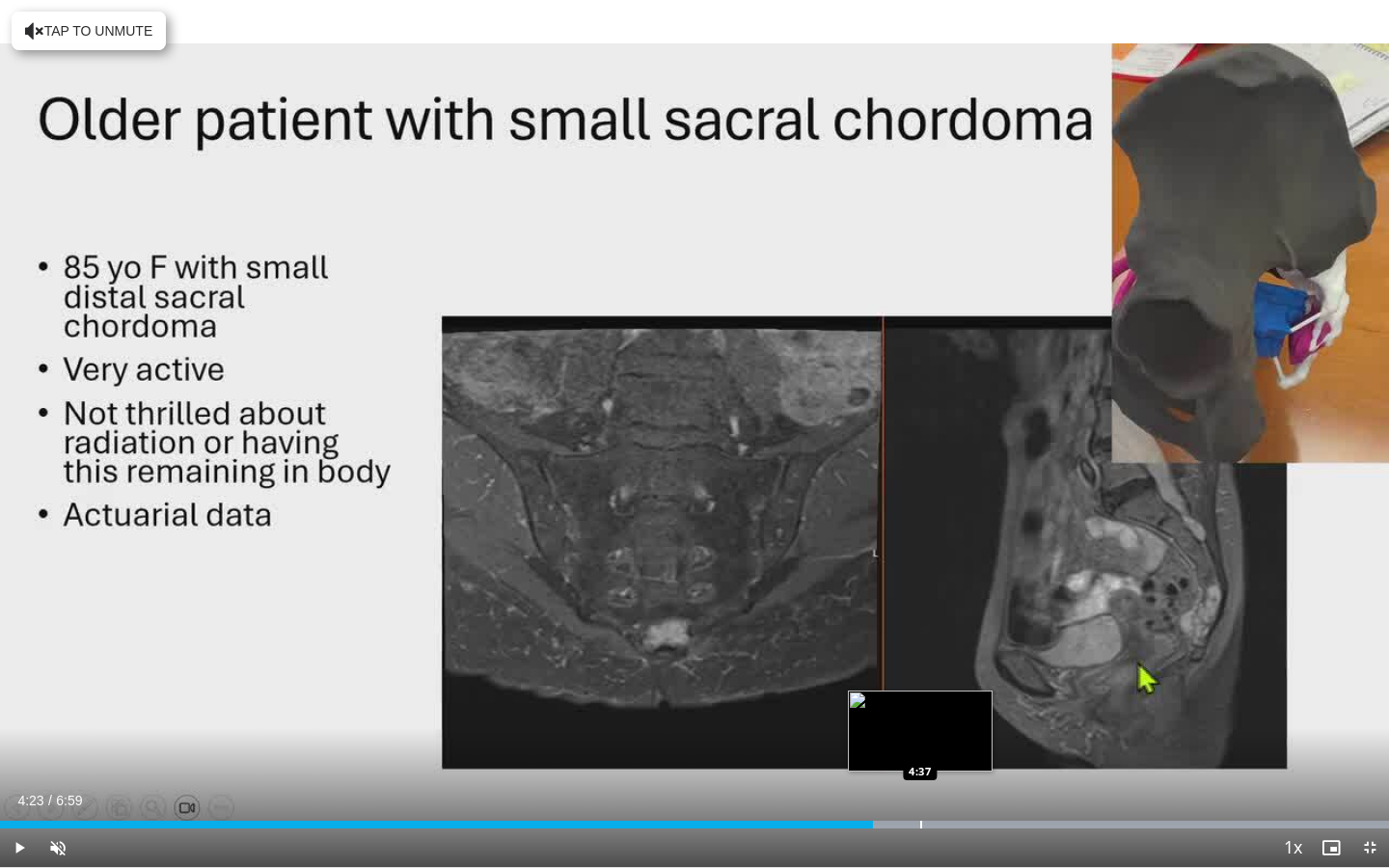 click at bounding box center (921, 825) 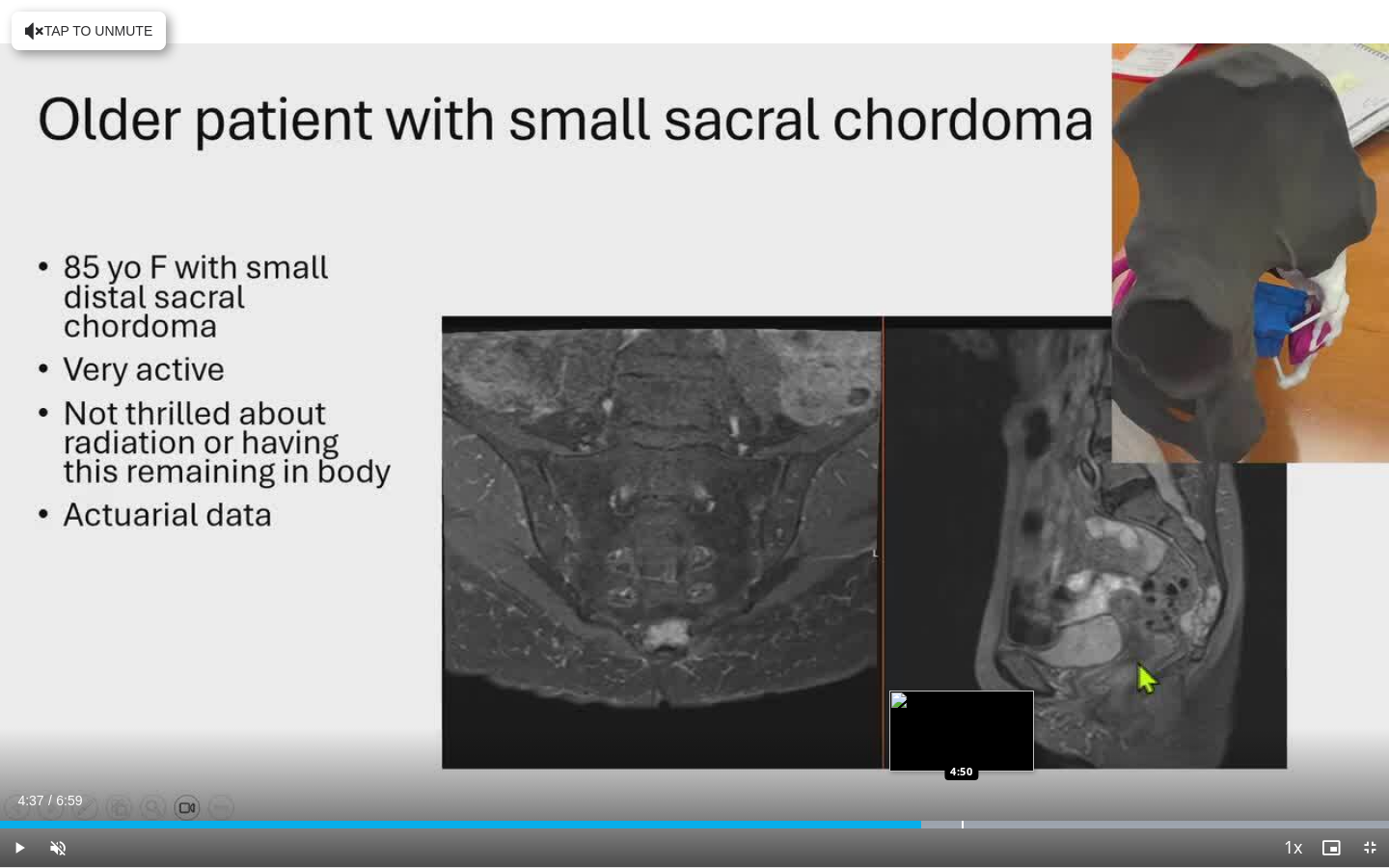 click on "Loaded :  99.98% 4:37 4:50" at bounding box center (694, 819) 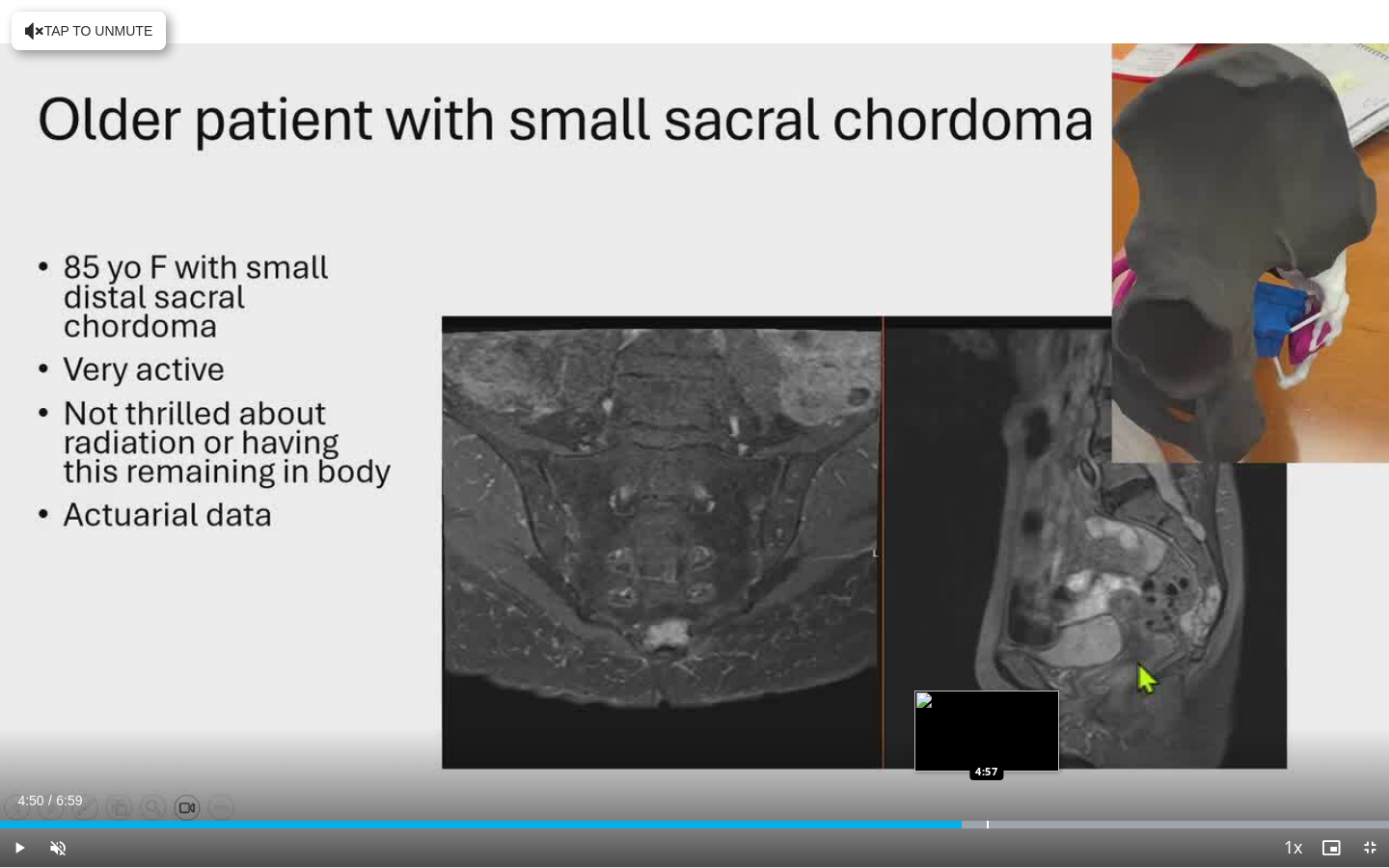 click at bounding box center [988, 825] 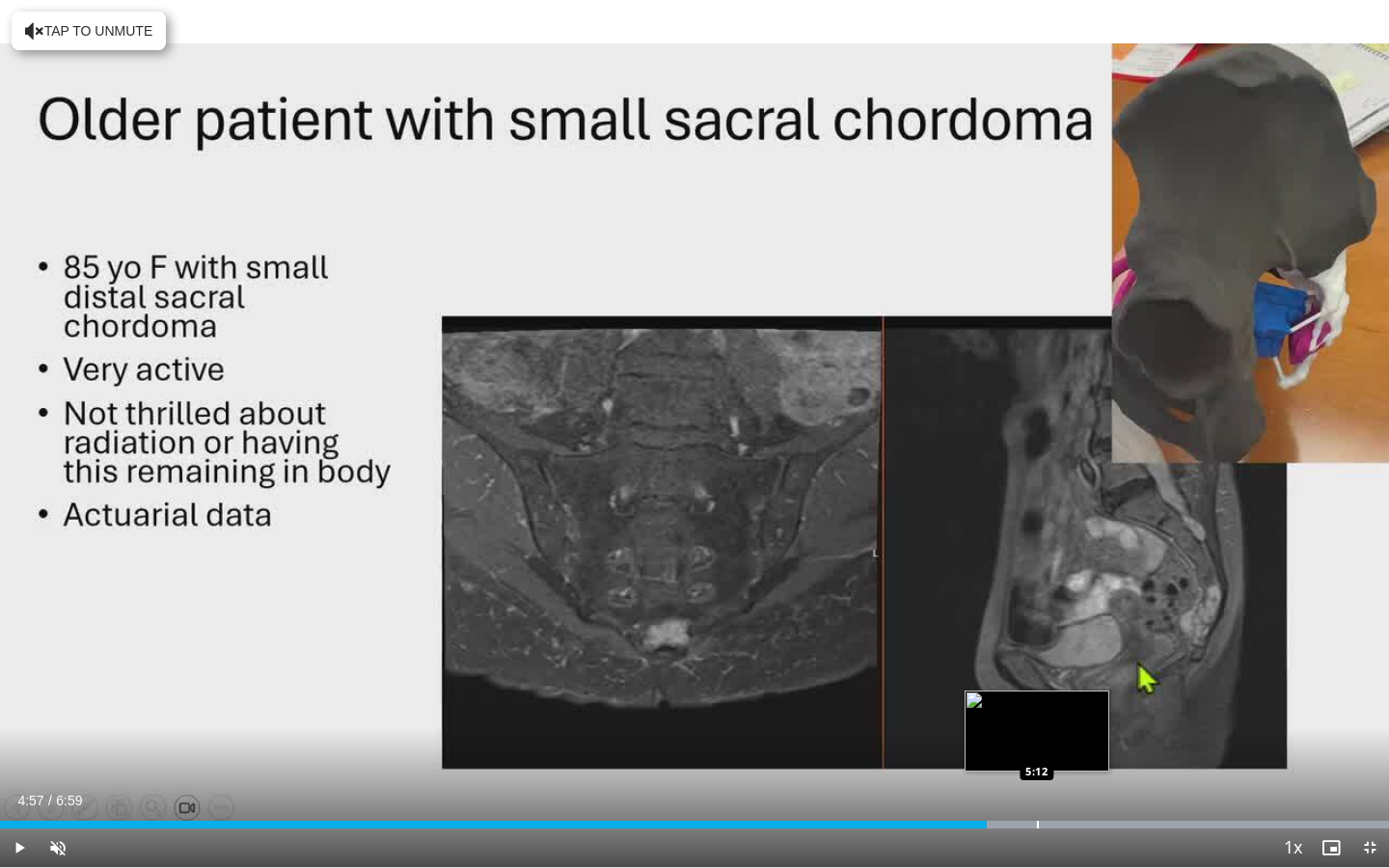 click at bounding box center (1038, 825) 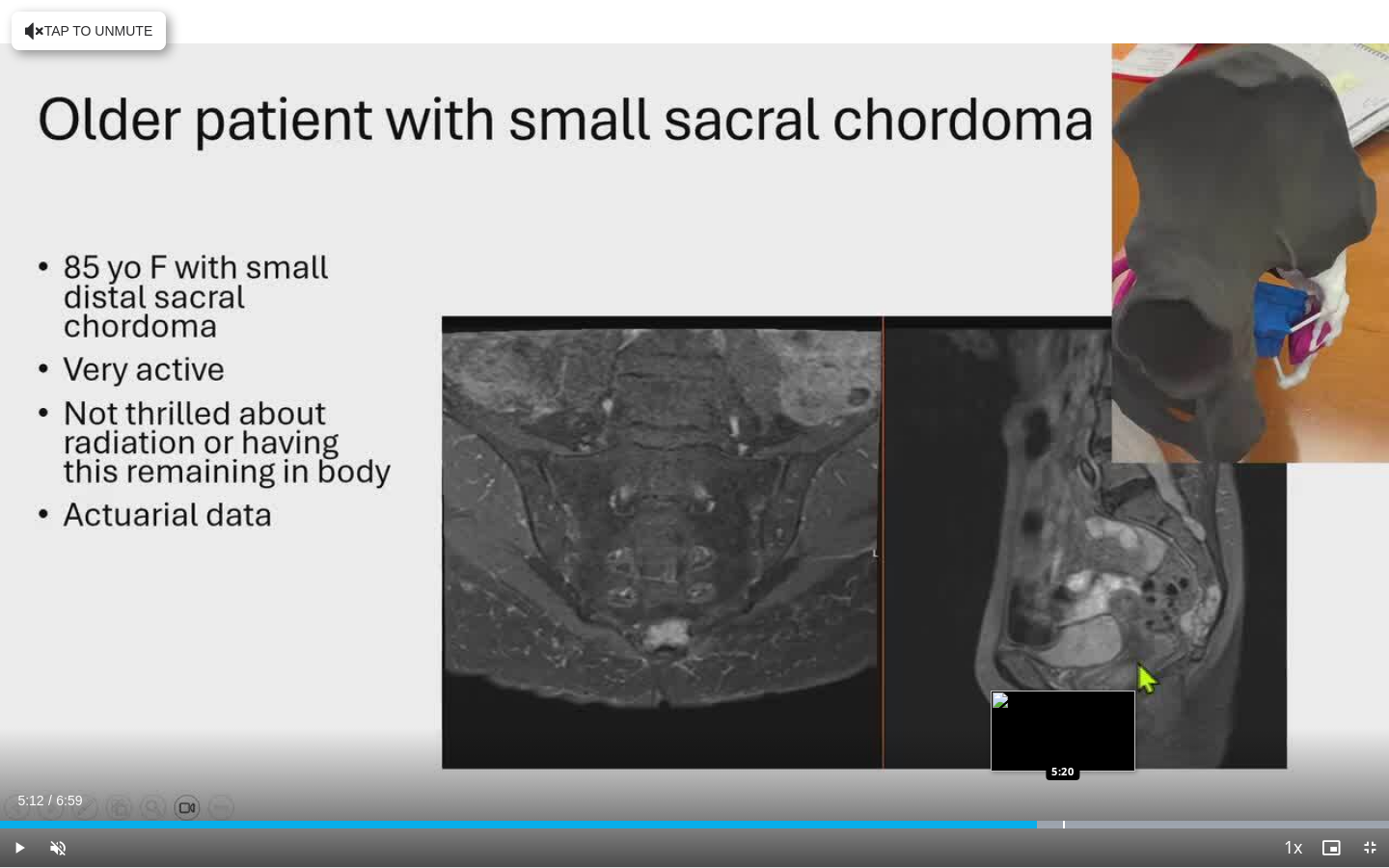 click at bounding box center [1064, 825] 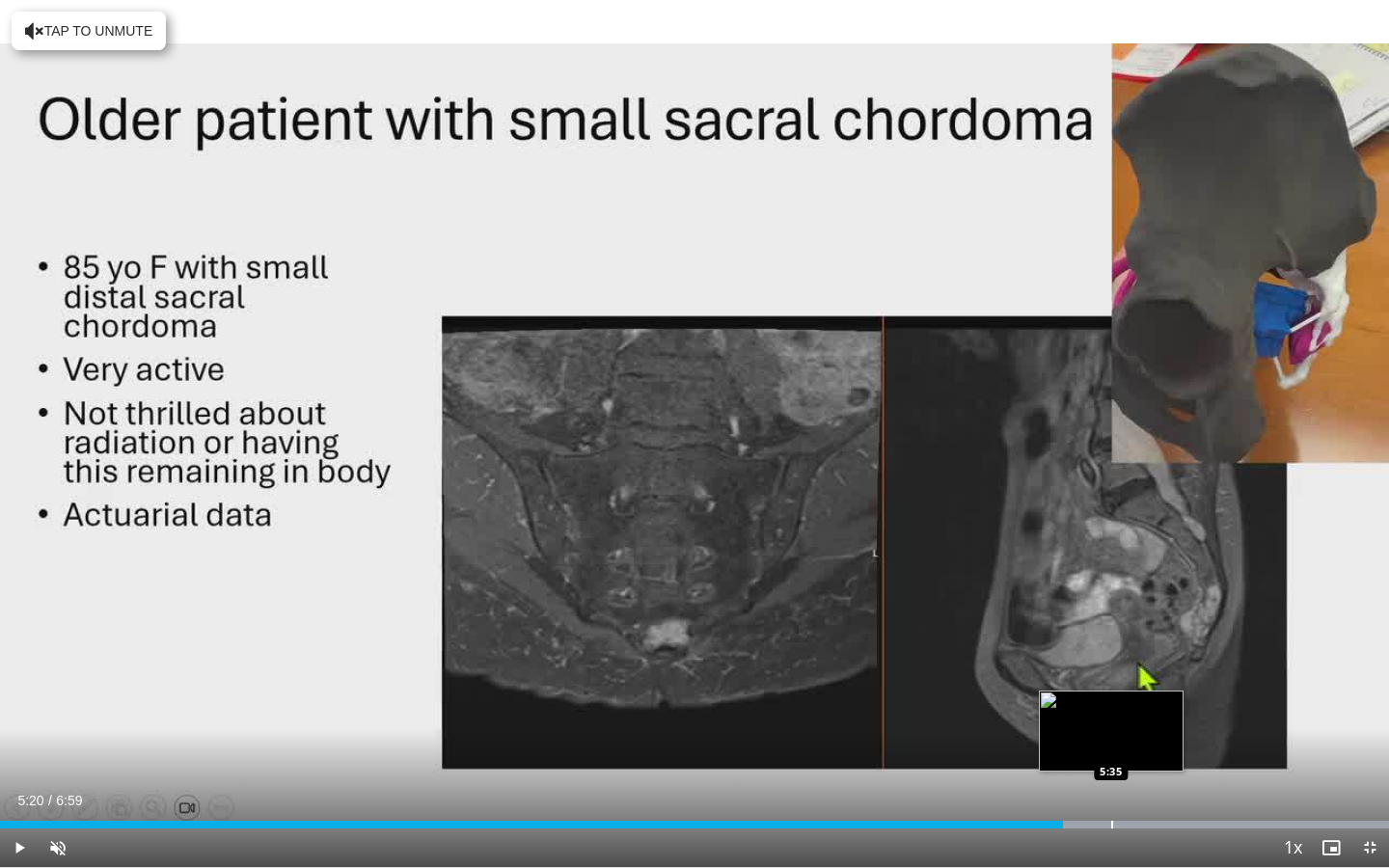 click at bounding box center (1112, 825) 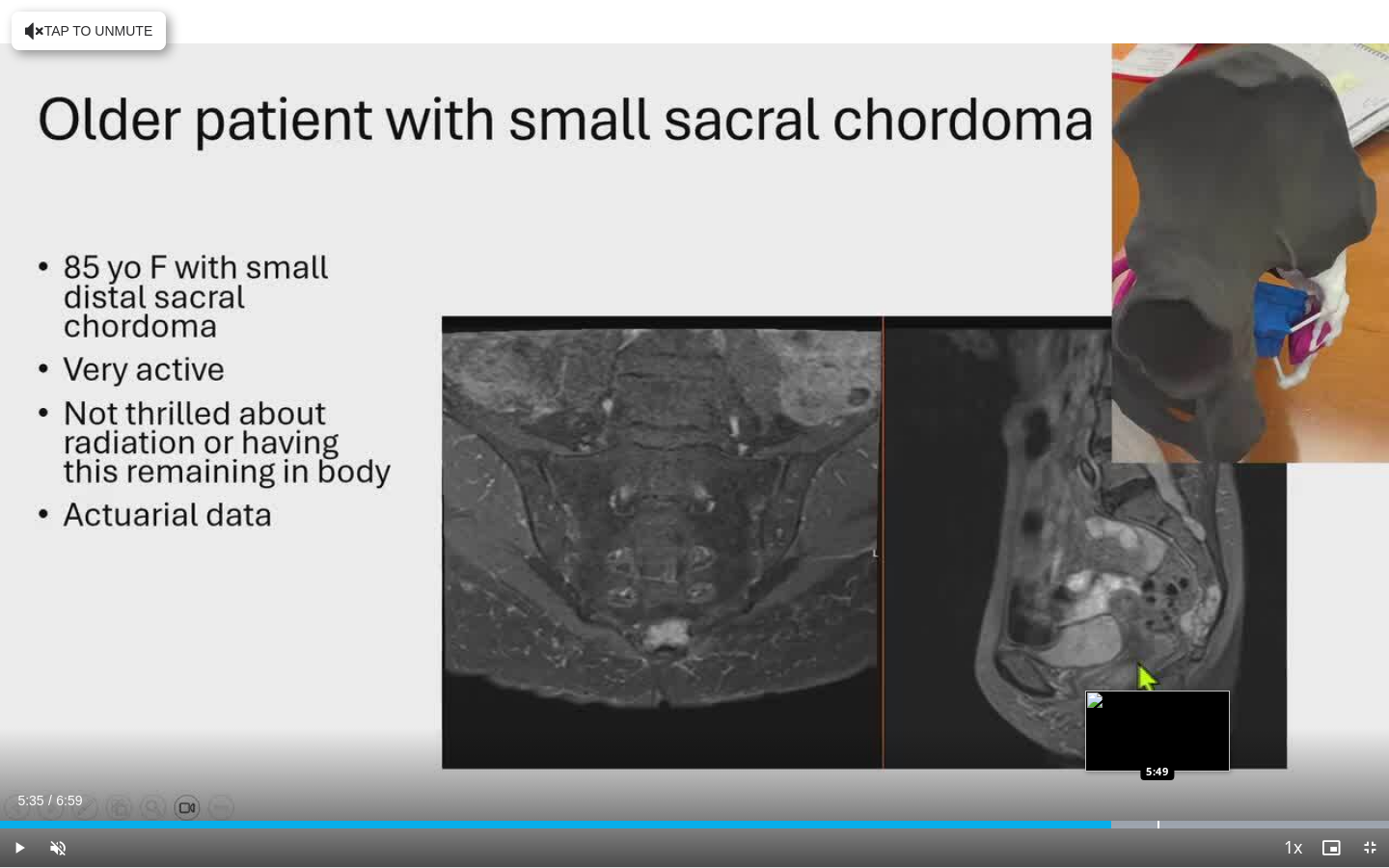 click on "Loaded :  99.98% 5:35 5:49" at bounding box center (694, 819) 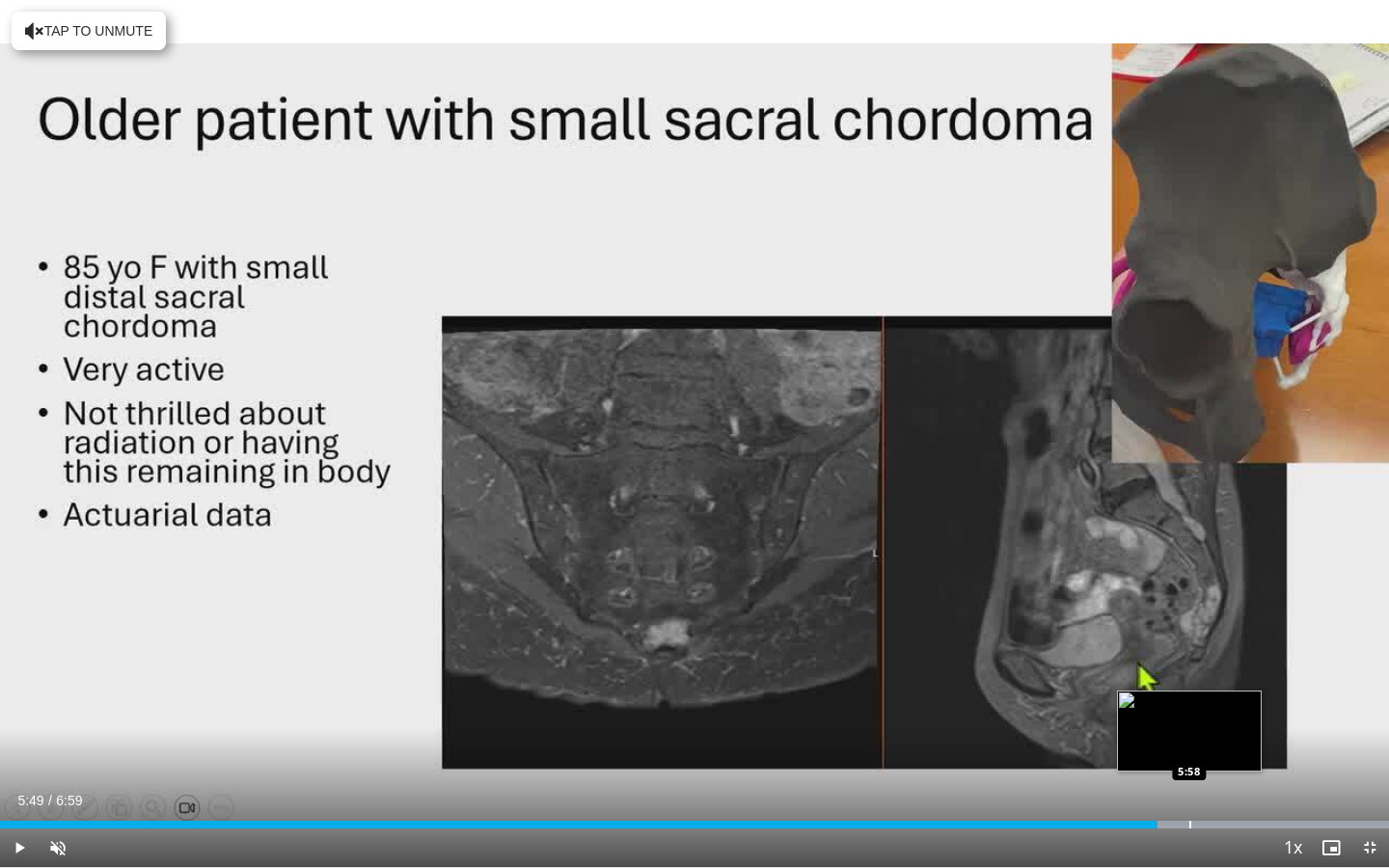 click on "Loaded :  99.98% 5:49 5:58" at bounding box center (694, 819) 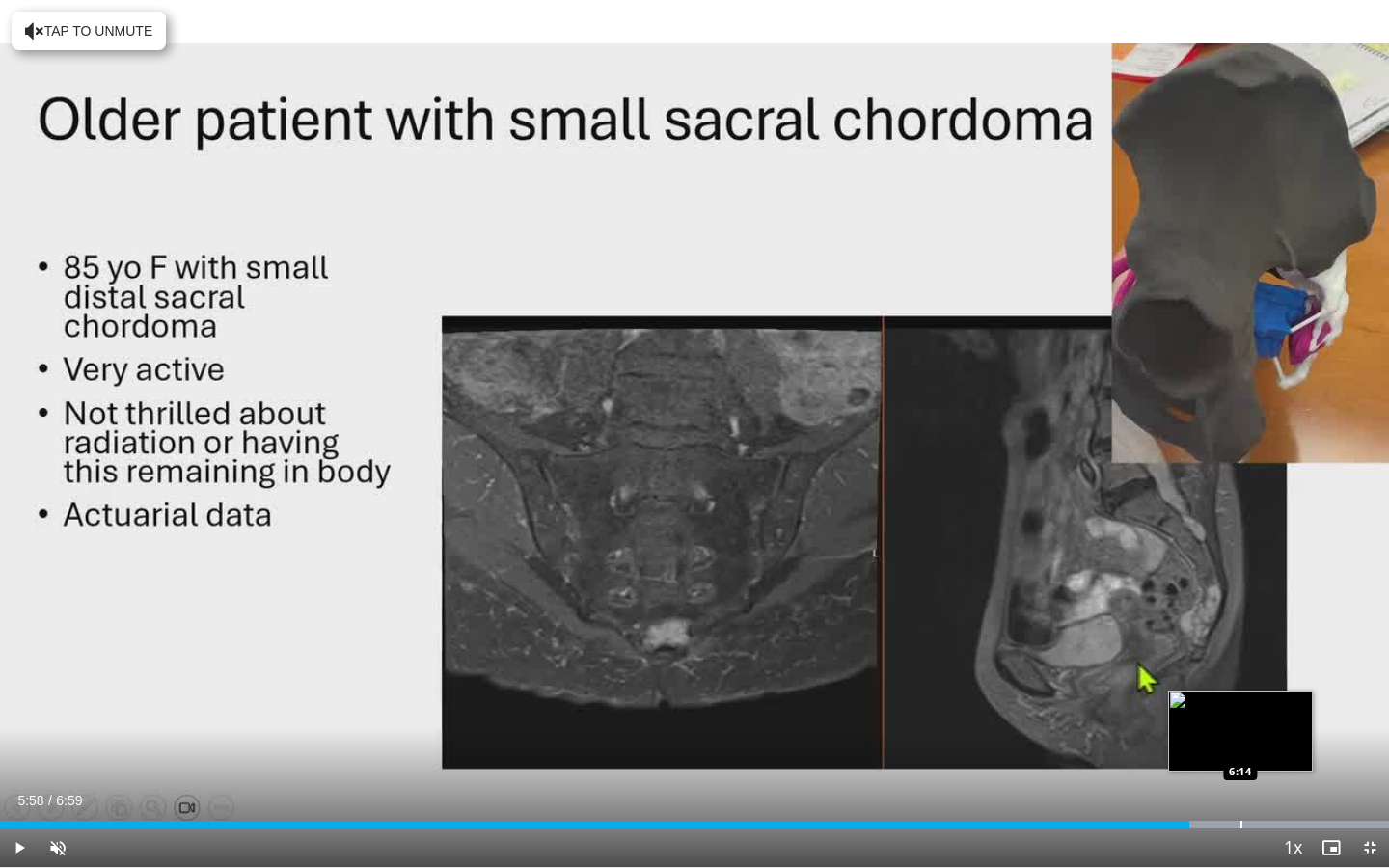 click on "Loaded :  99.98% 5:58 6:14" at bounding box center [694, 819] 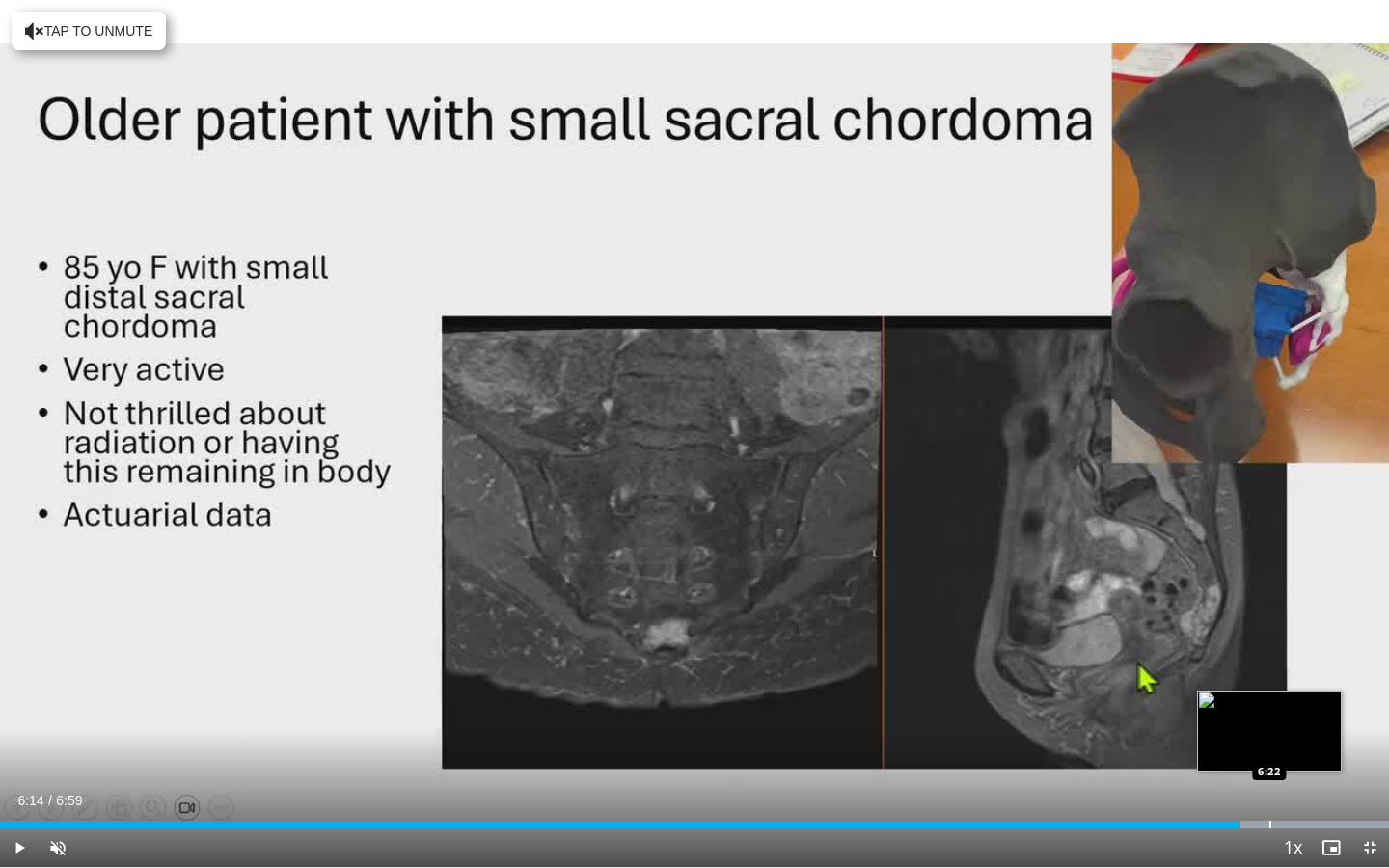 click on "Loaded :  99.98% 6:14 6:22" at bounding box center [694, 819] 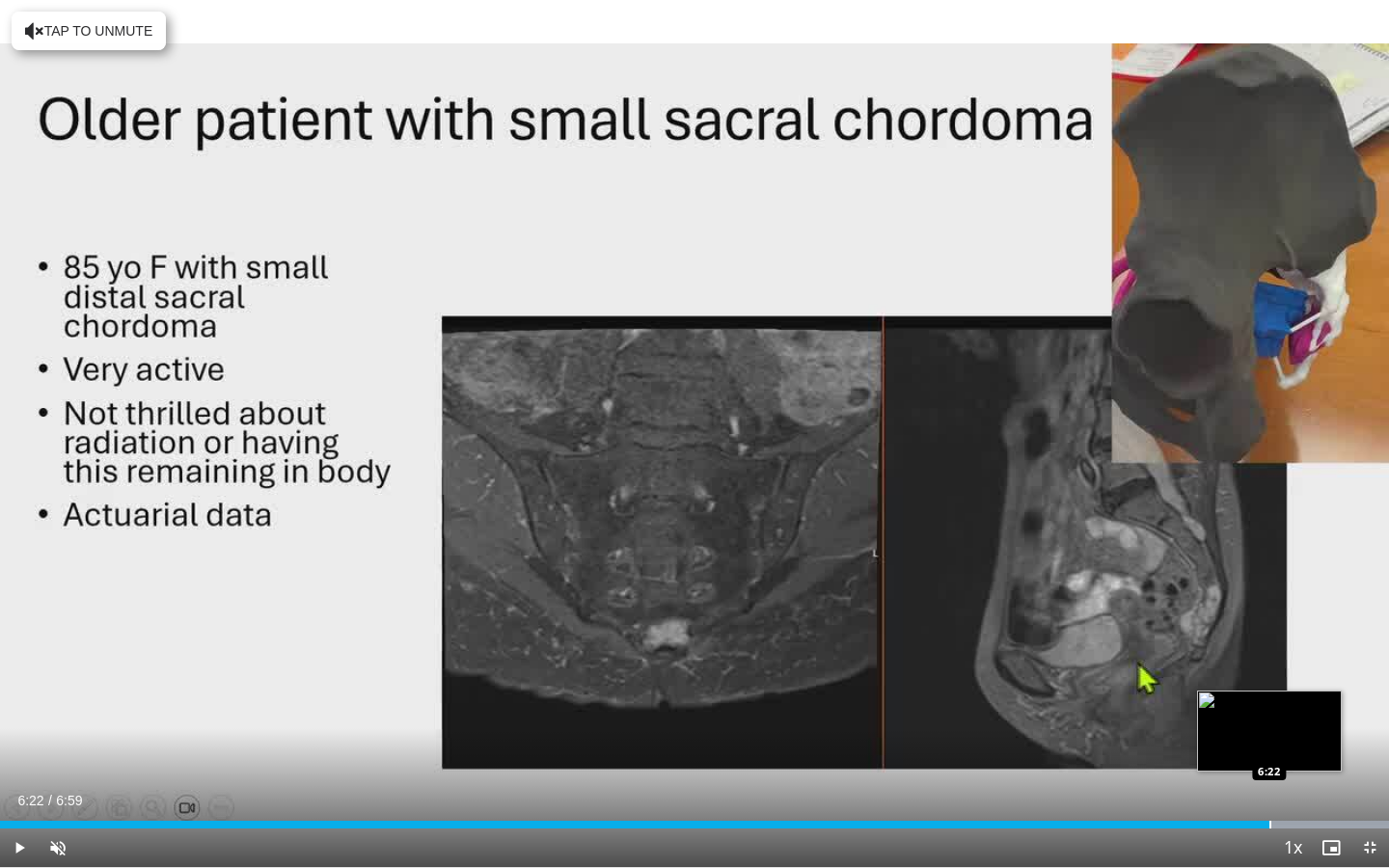 click on "Loaded :  99.98% 6:22 6:22" at bounding box center [694, 819] 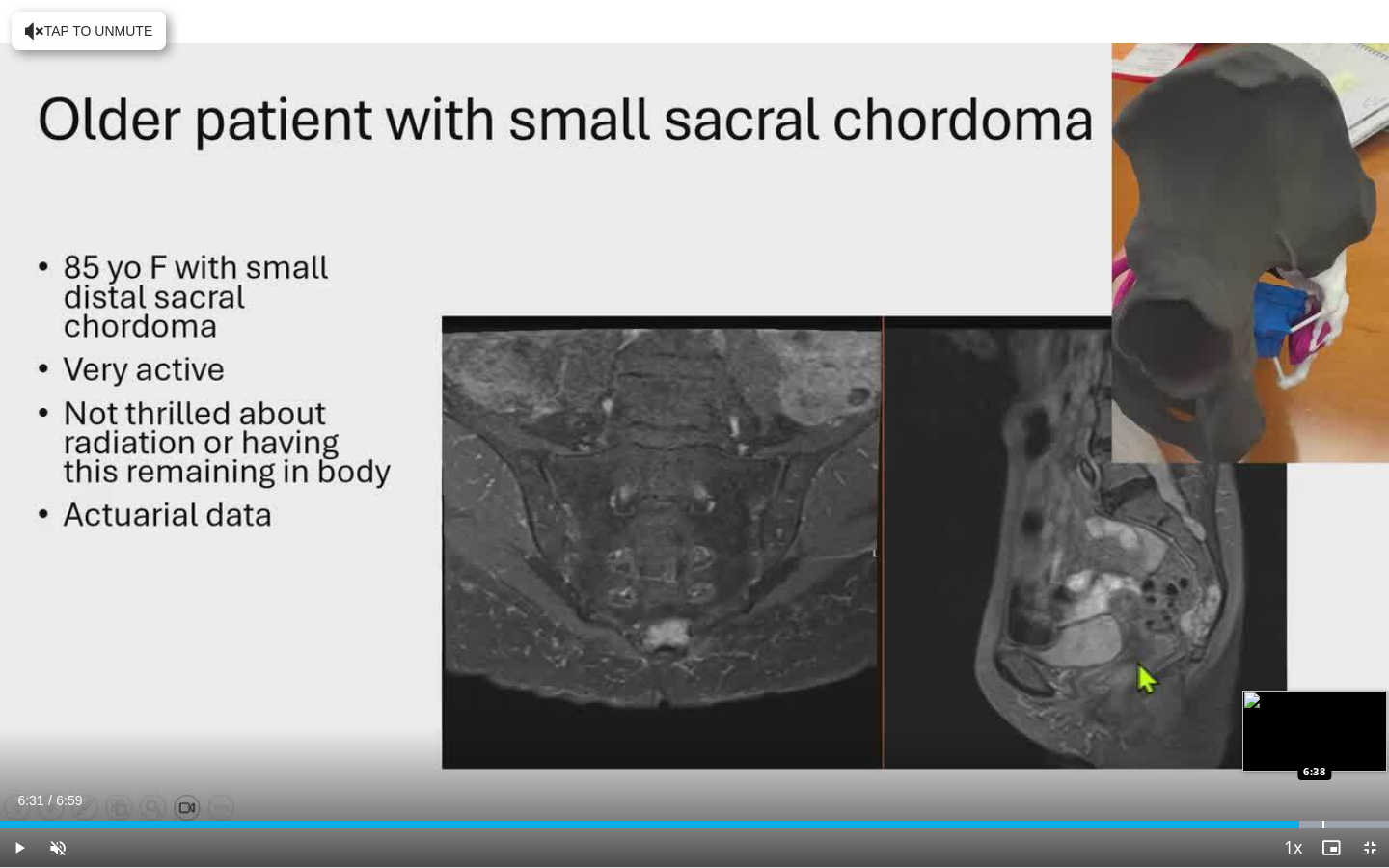 click on "Loaded :  99.98% 6:31 6:38" at bounding box center (694, 819) 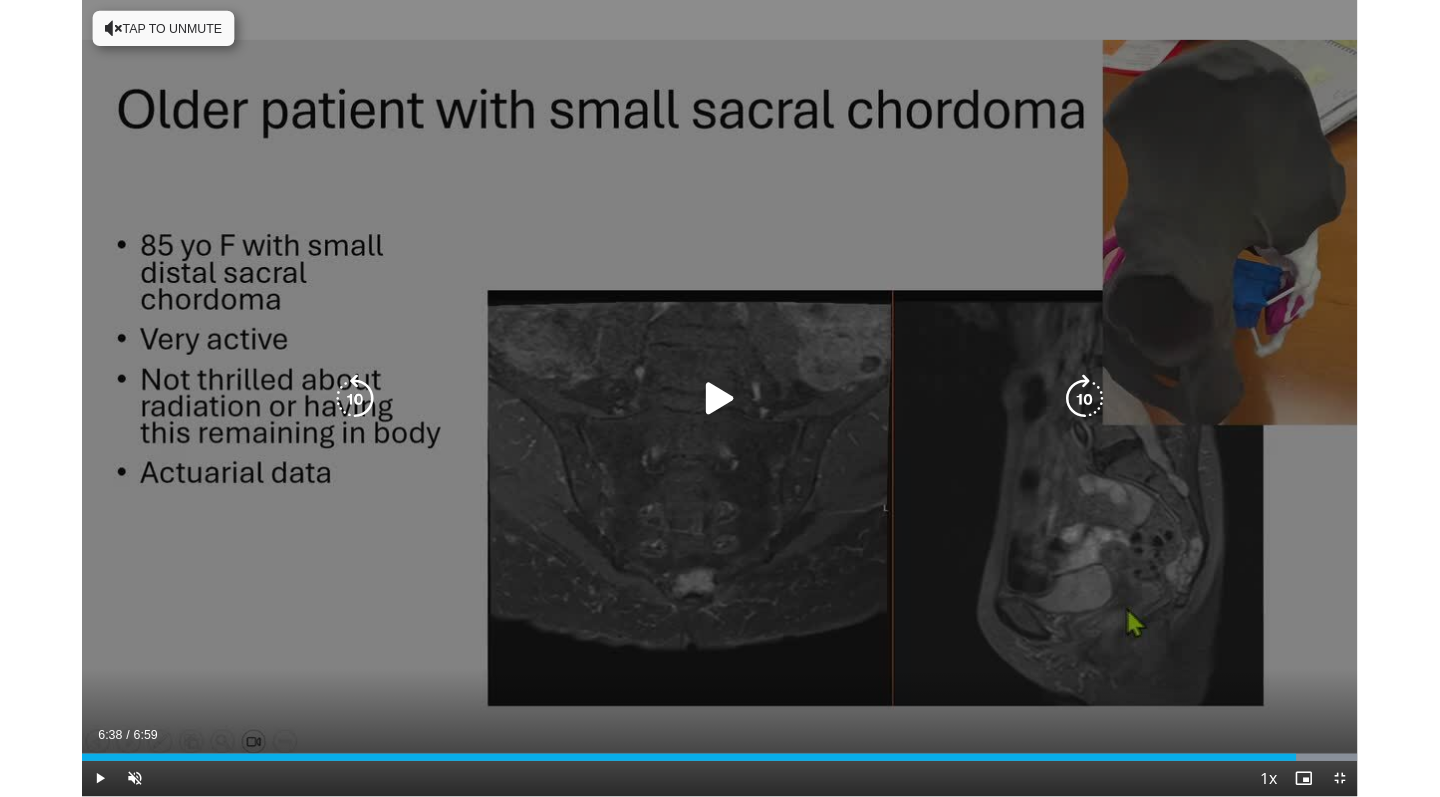 scroll, scrollTop: 58, scrollLeft: 0, axis: vertical 